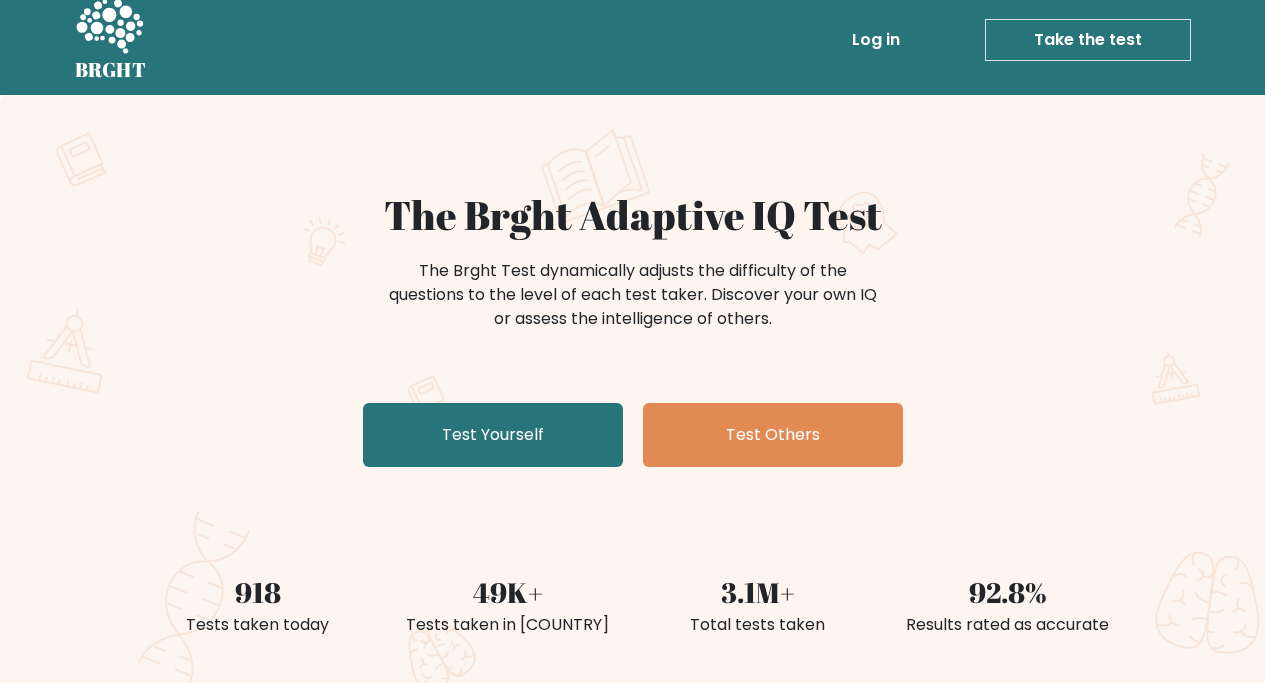 scroll, scrollTop: 16, scrollLeft: 0, axis: vertical 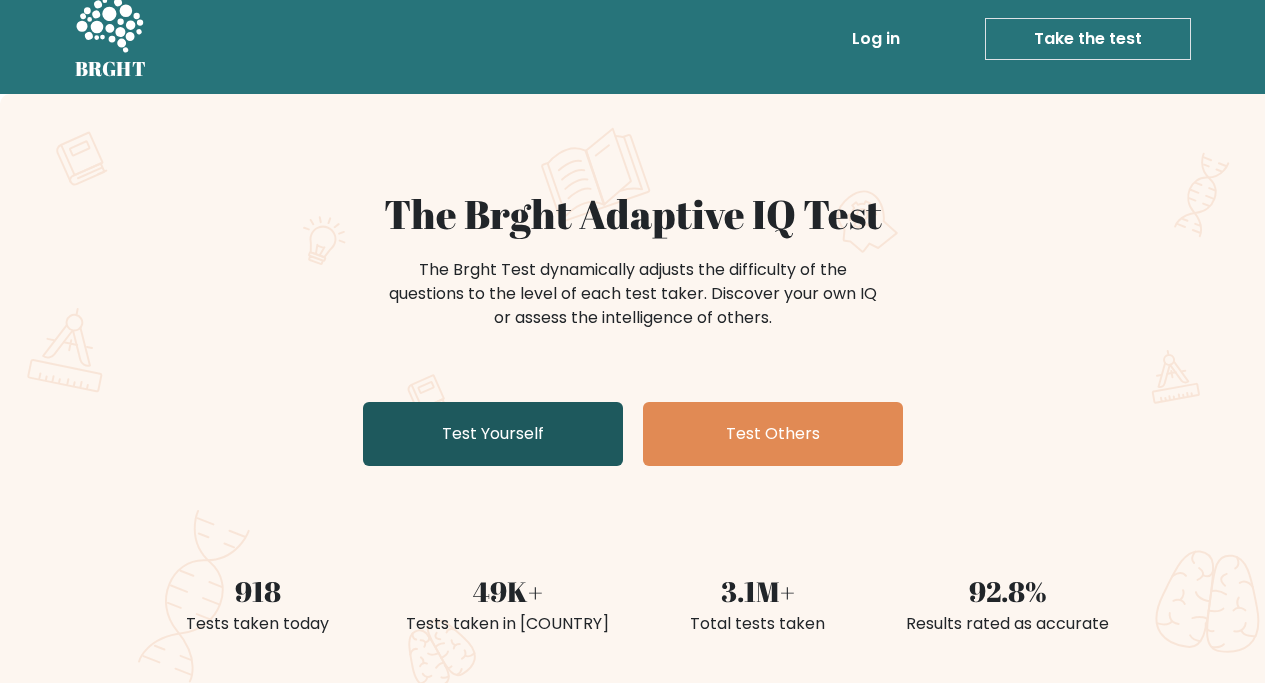 click on "Test Yourself" at bounding box center [493, 434] 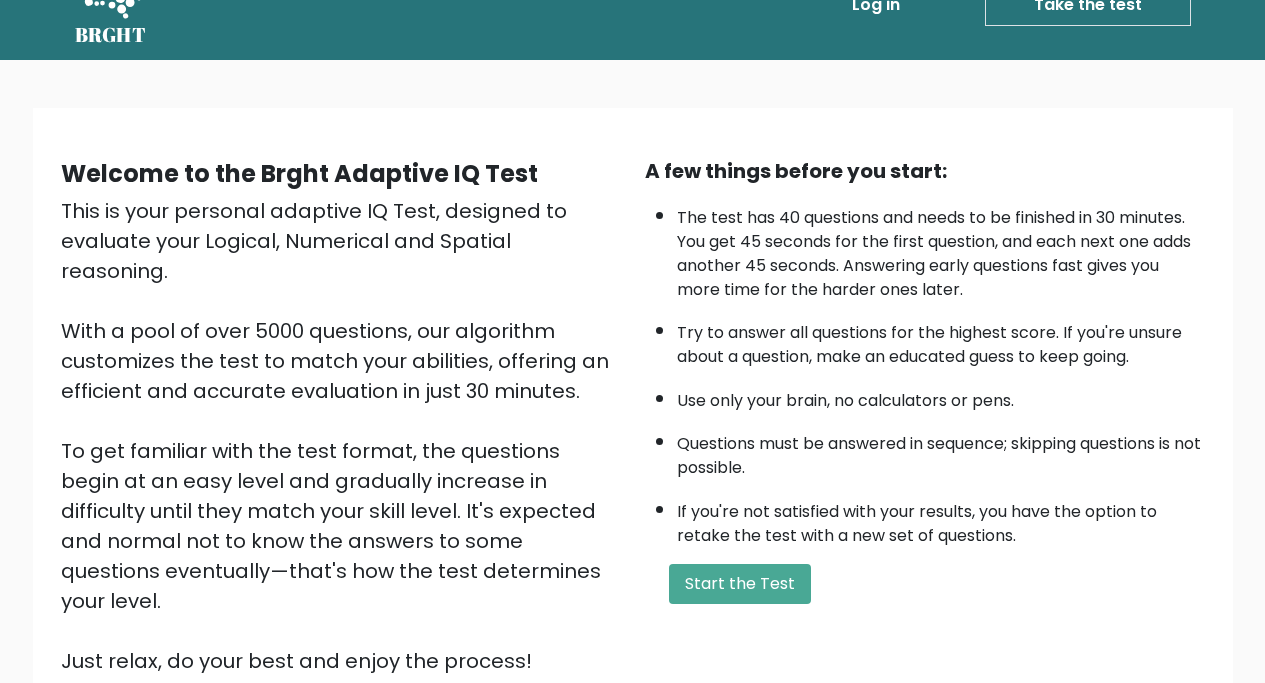 scroll, scrollTop: 146, scrollLeft: 0, axis: vertical 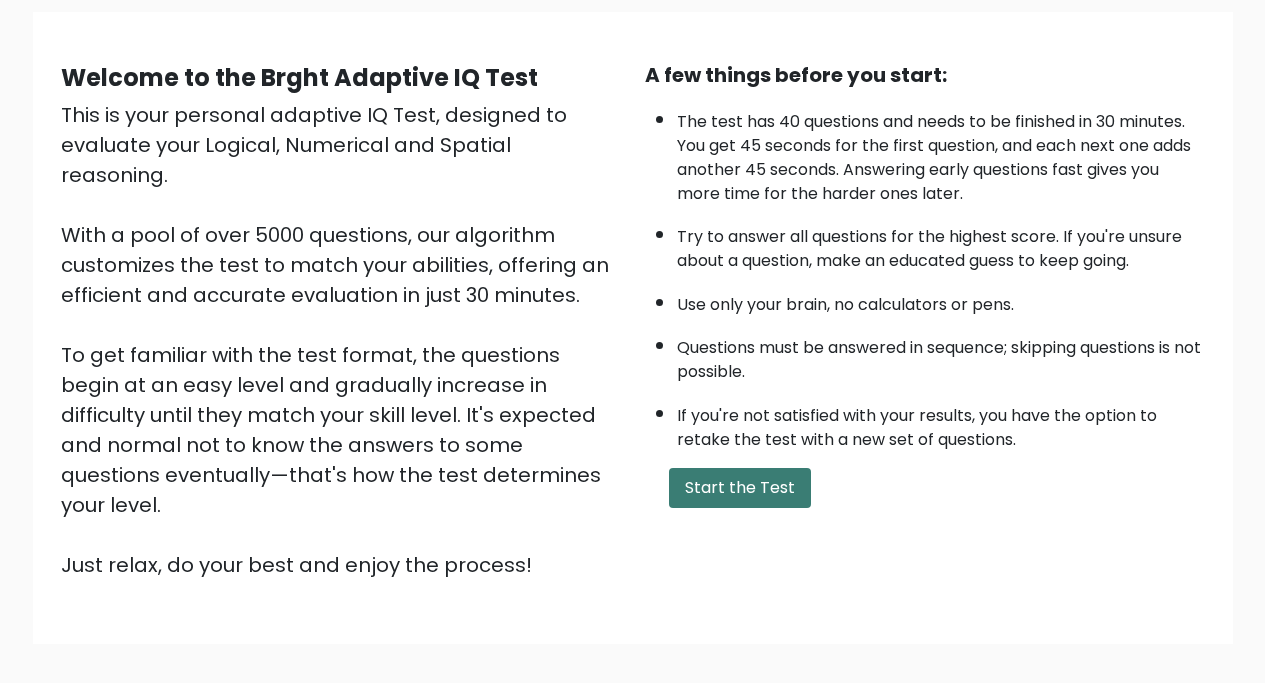 click on "Start the Test" at bounding box center (740, 488) 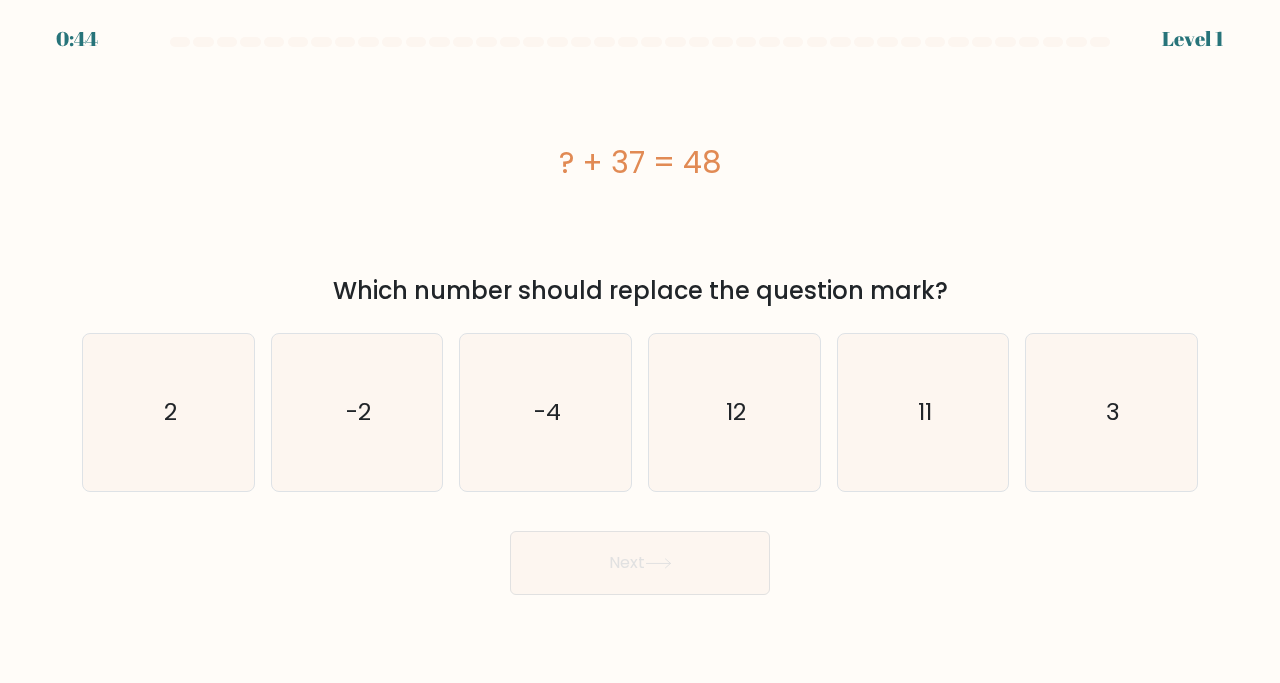 scroll, scrollTop: 0, scrollLeft: 0, axis: both 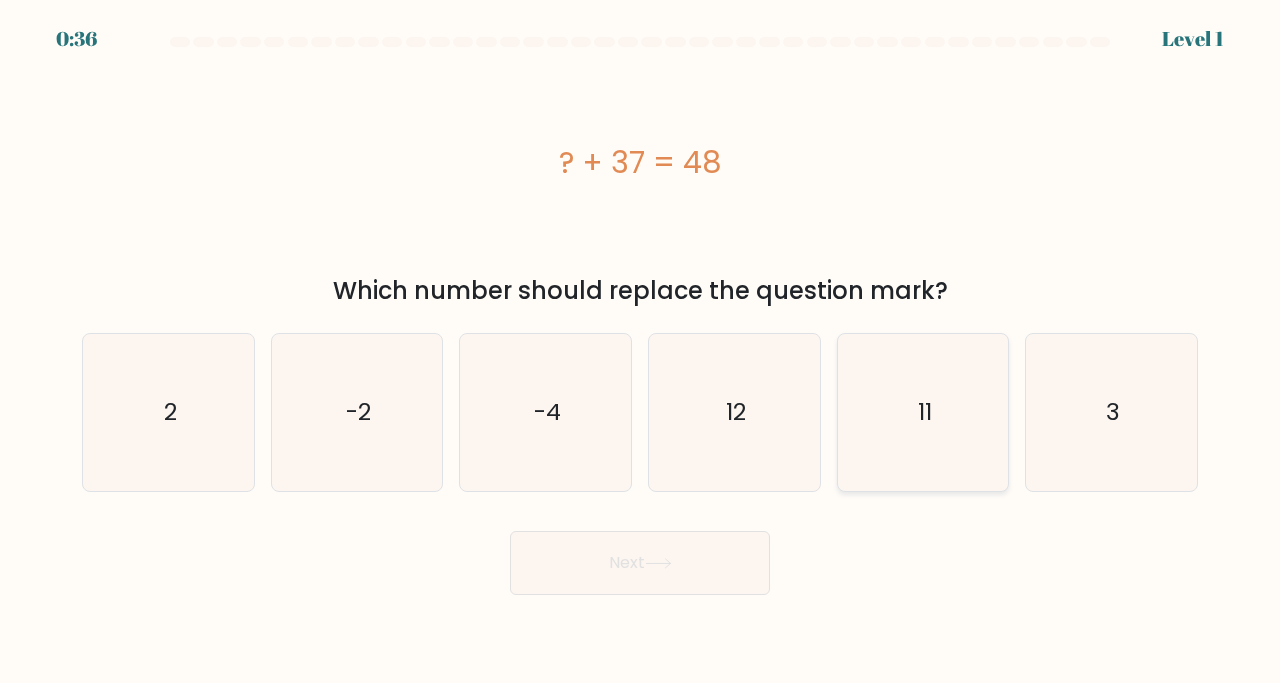 click on "11" 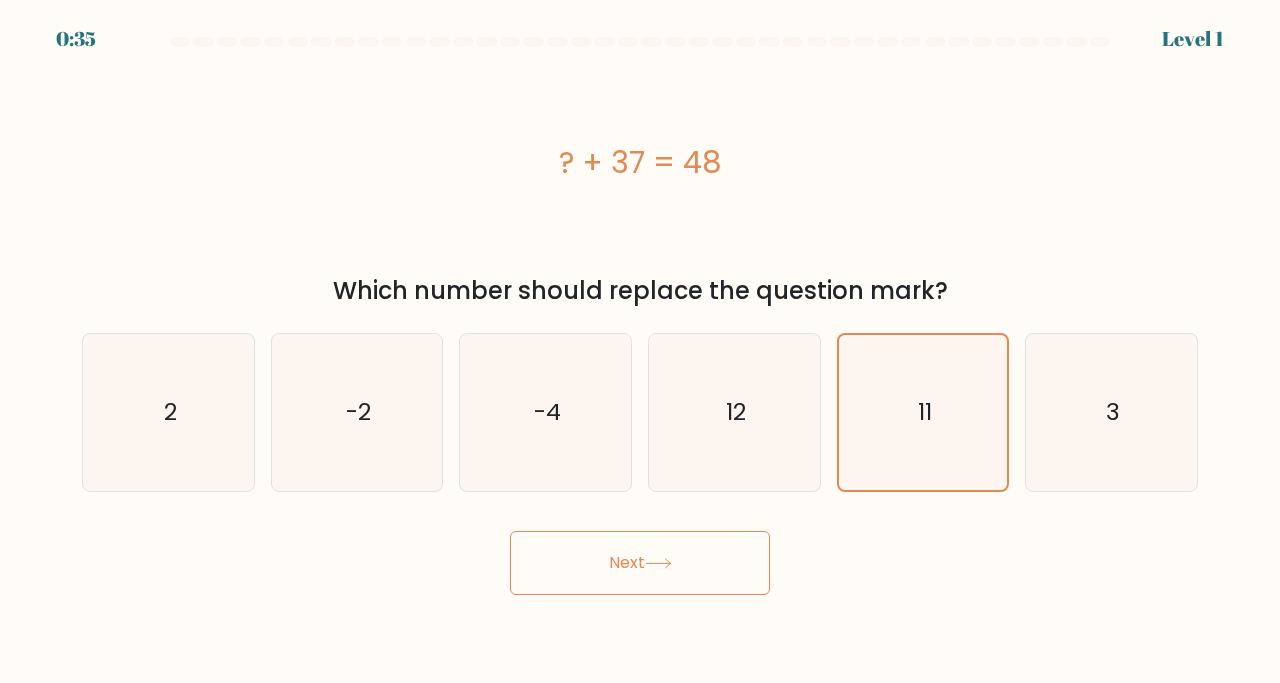 click on "Next" at bounding box center (640, 563) 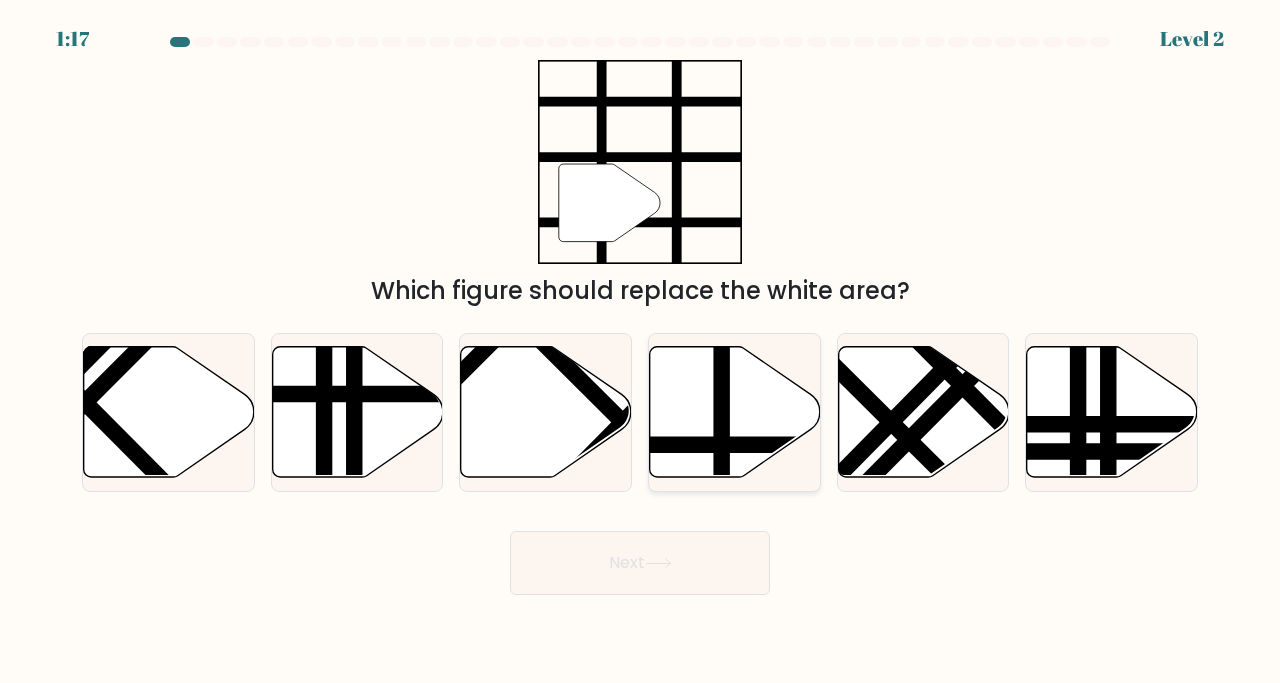 click 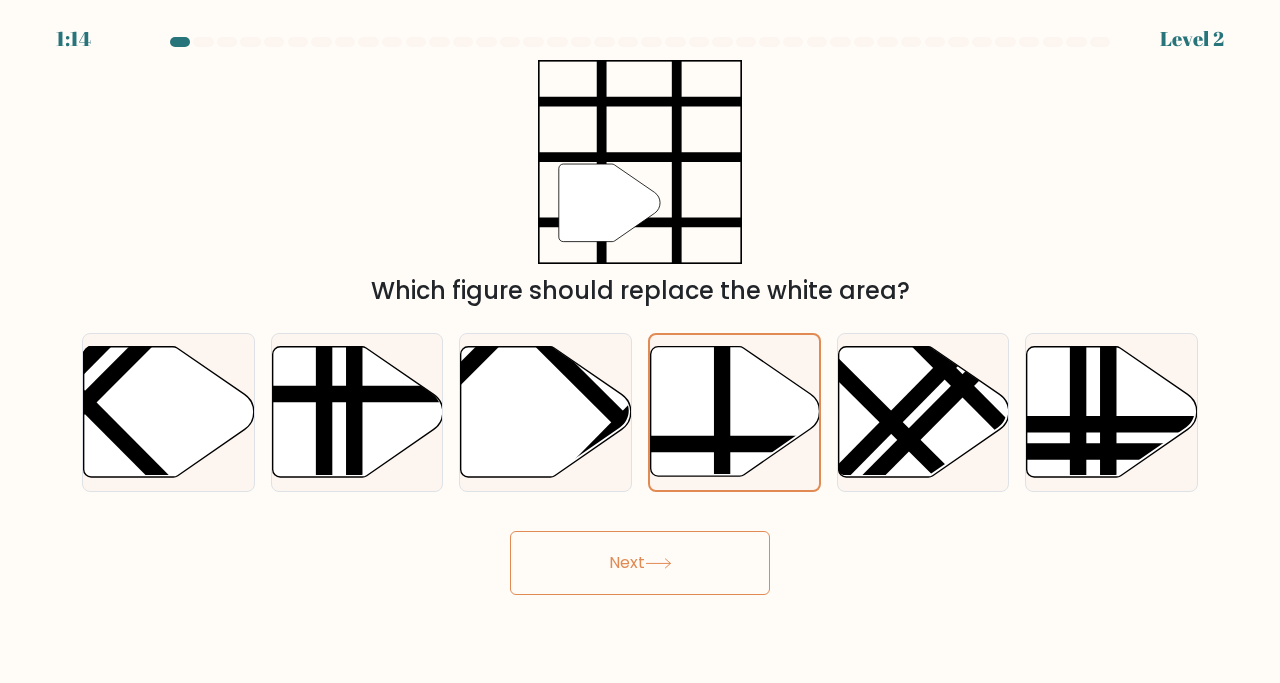 click on "Next" at bounding box center (640, 563) 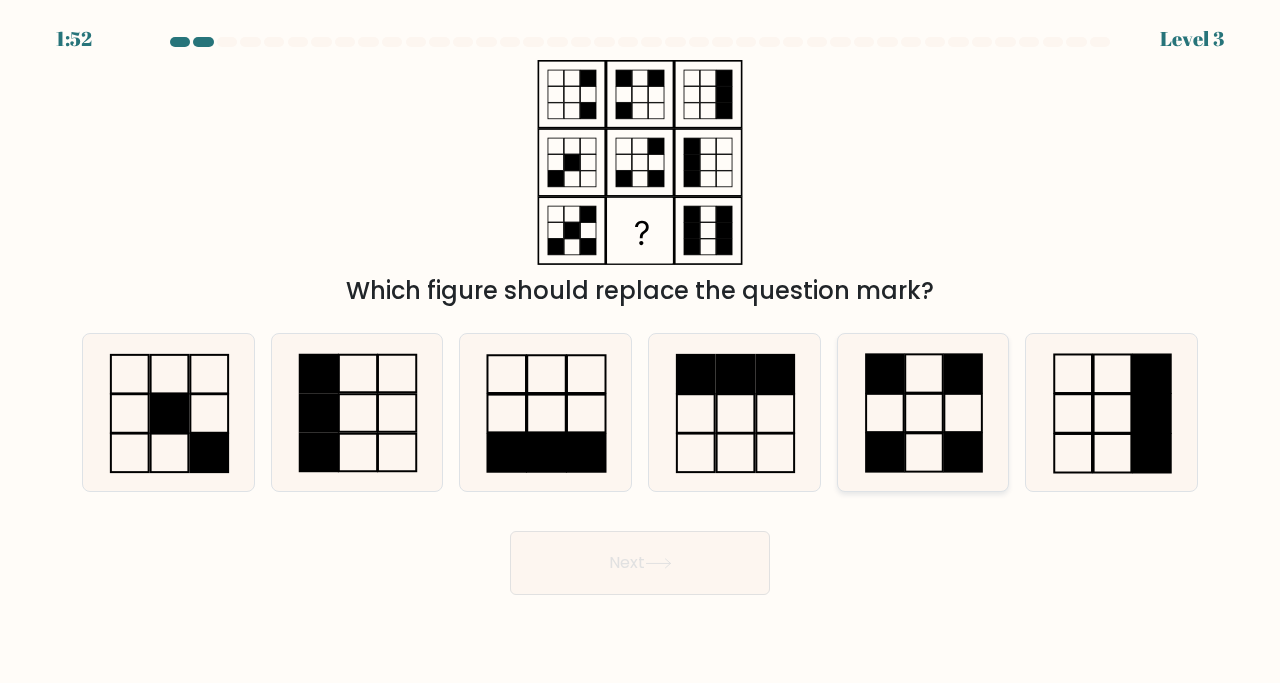 click 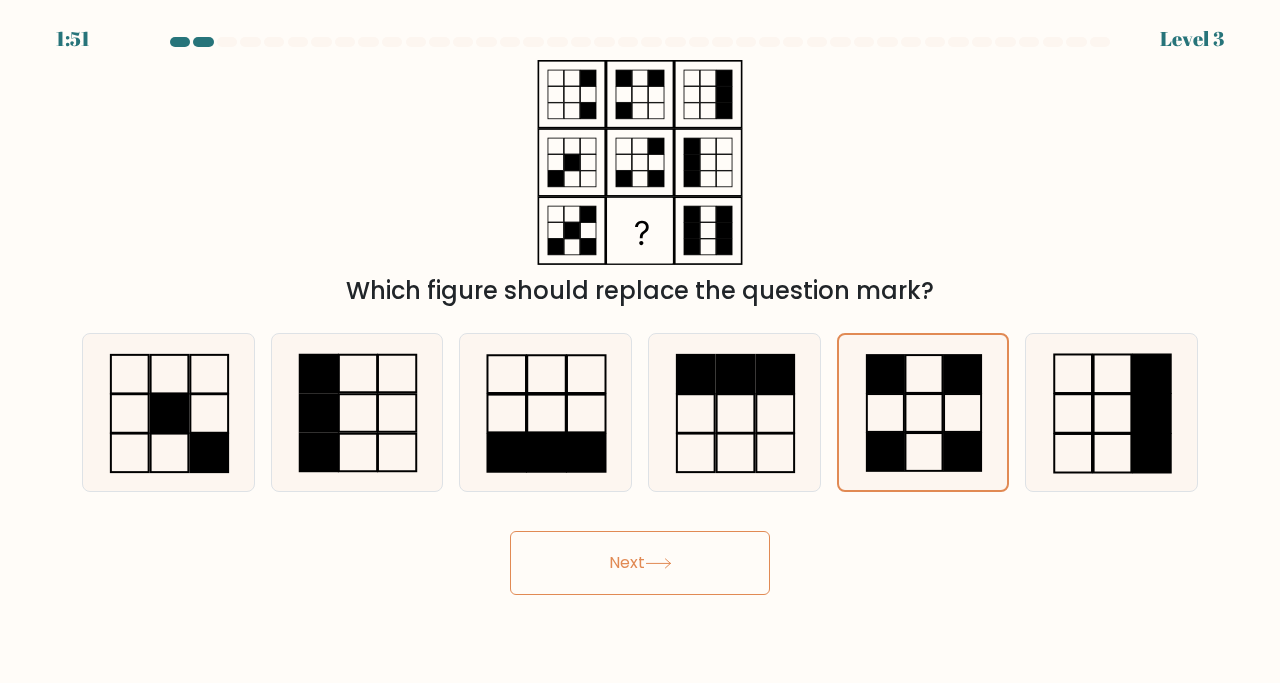 click on "Next" at bounding box center (640, 563) 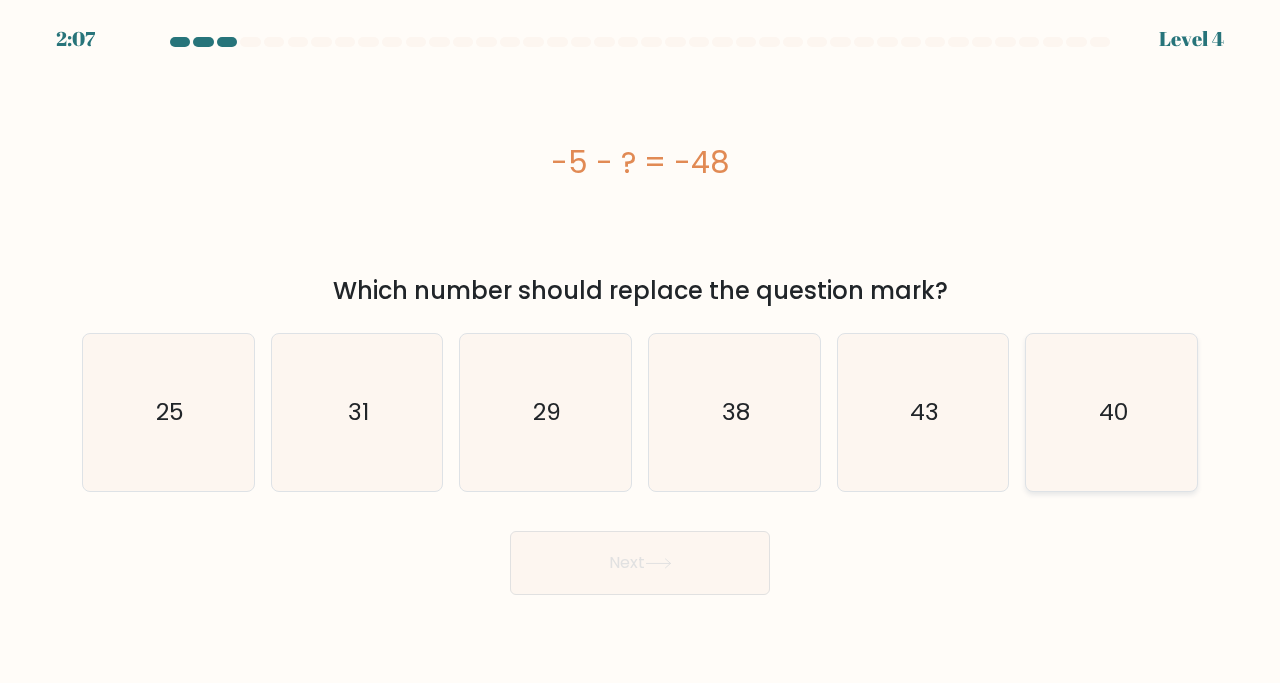 click on "40" 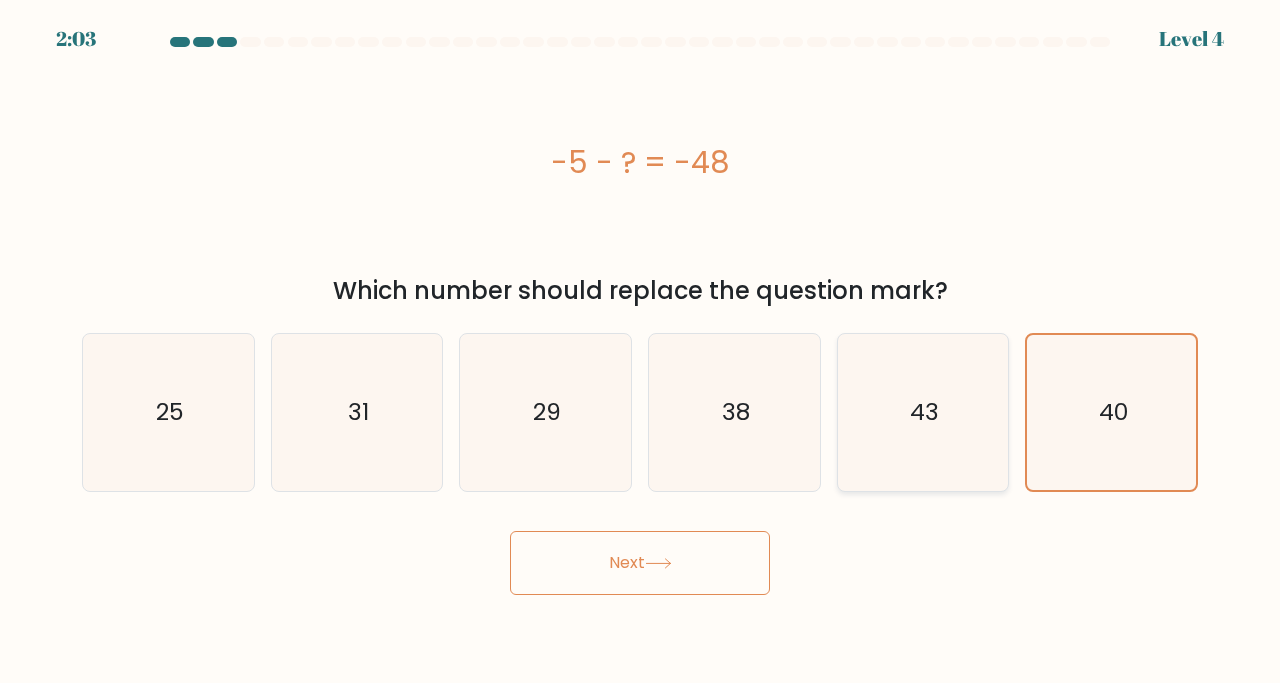 click on "43" 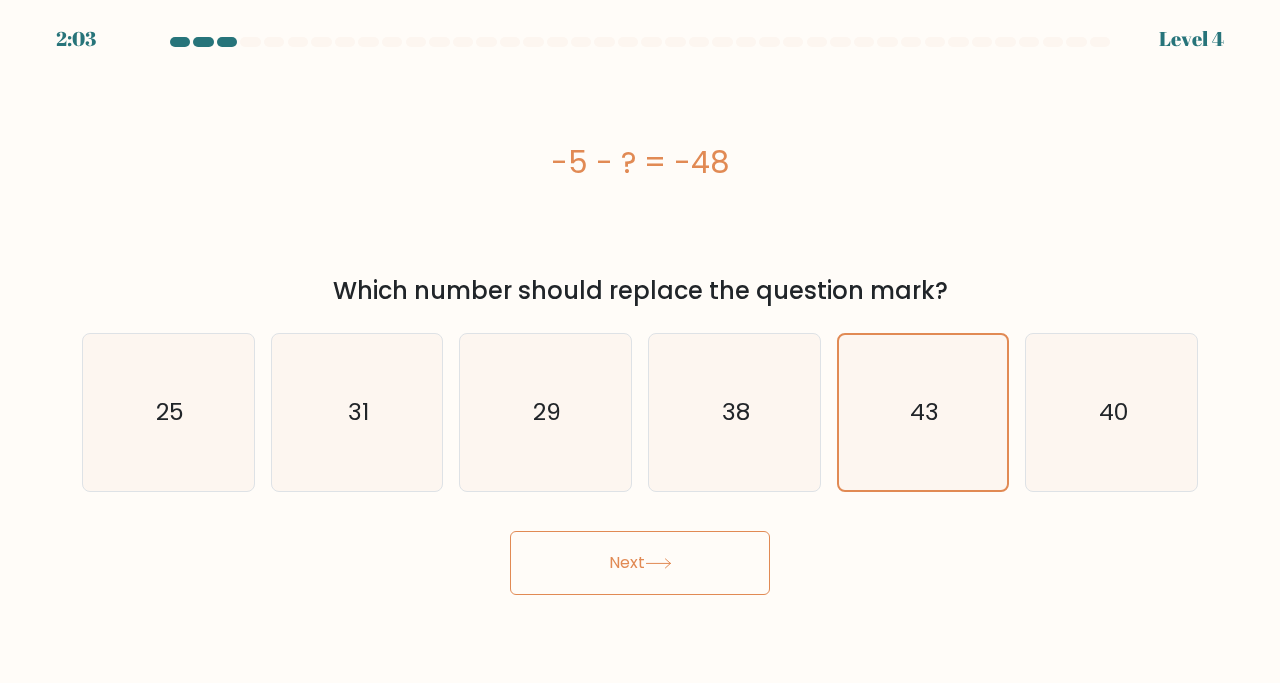 click on "Next" at bounding box center [640, 563] 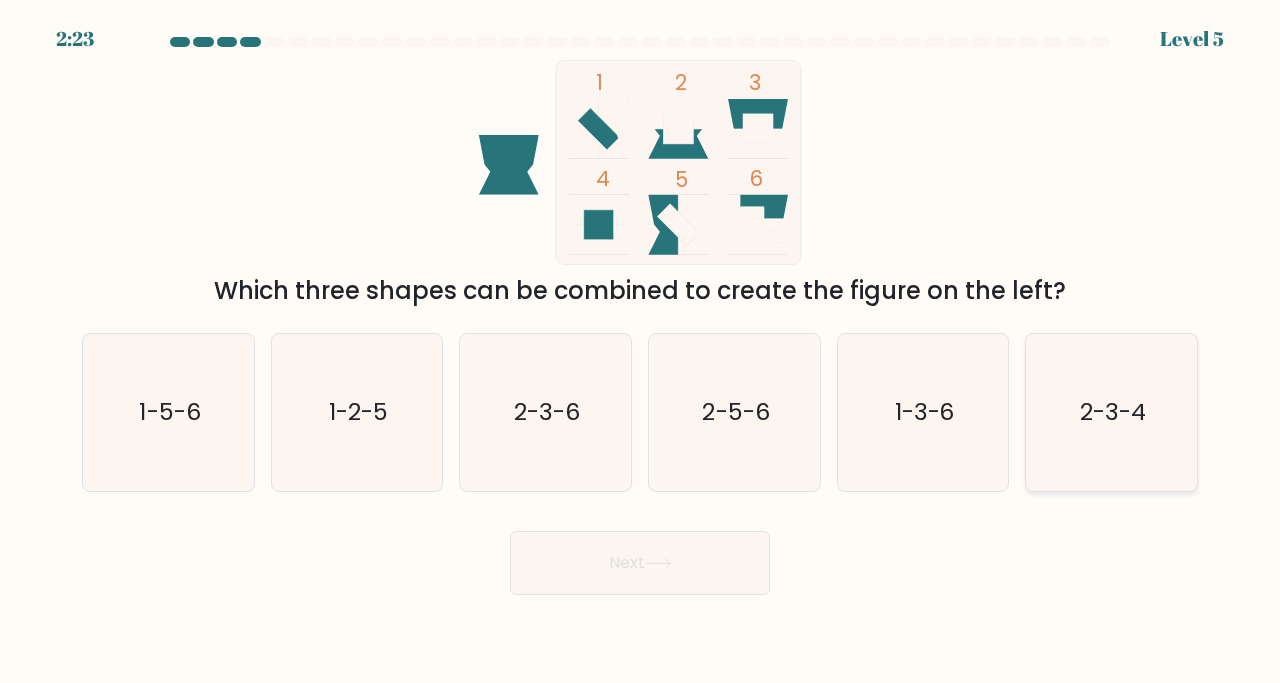 click on "2-3-4" 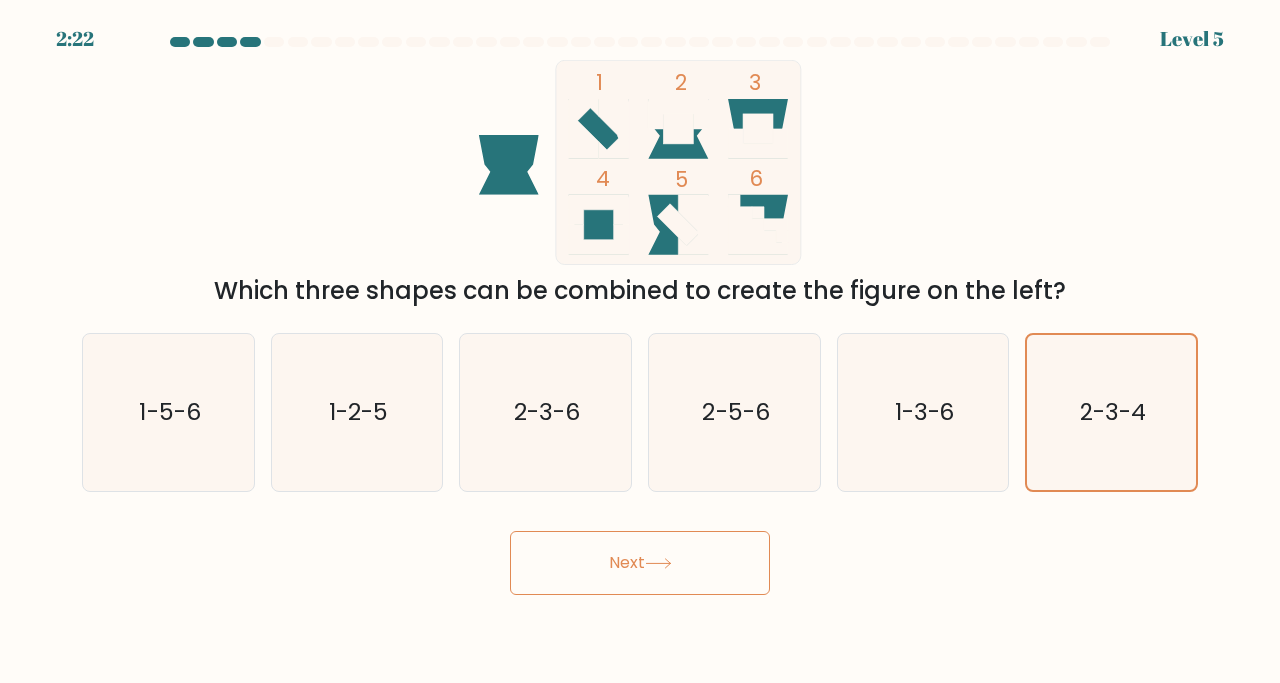 click on "Next" at bounding box center [640, 563] 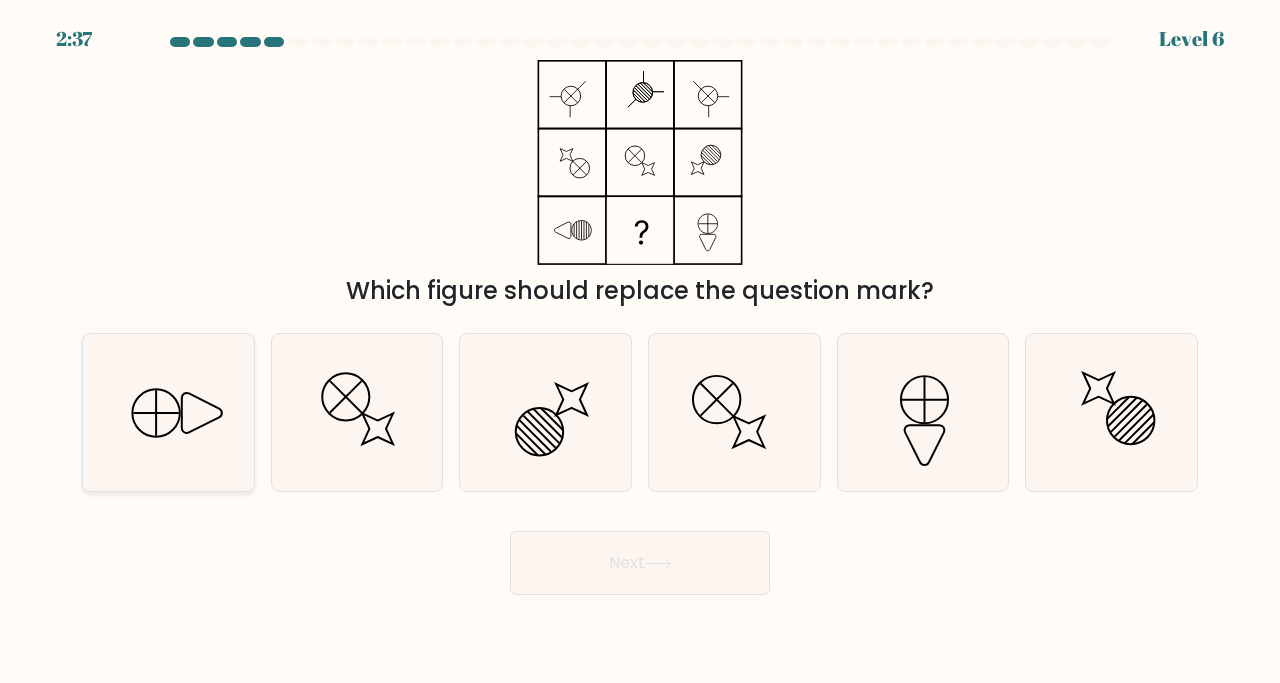 click 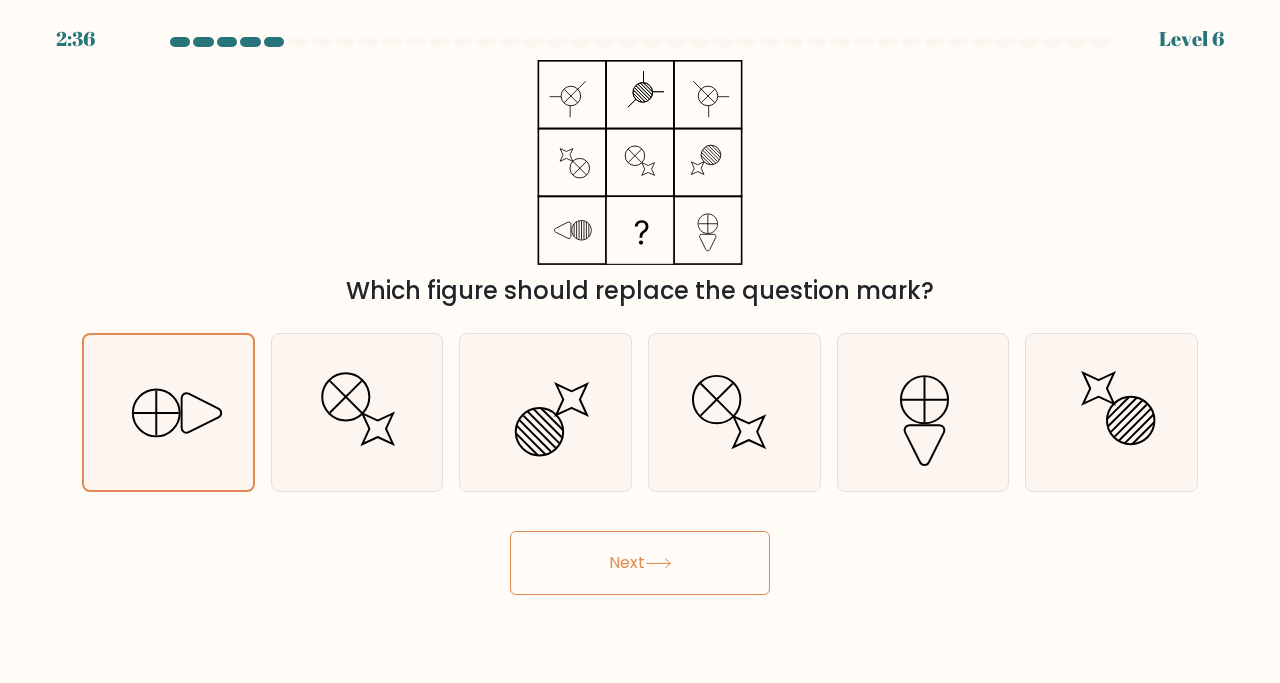 click on "Next" at bounding box center (640, 563) 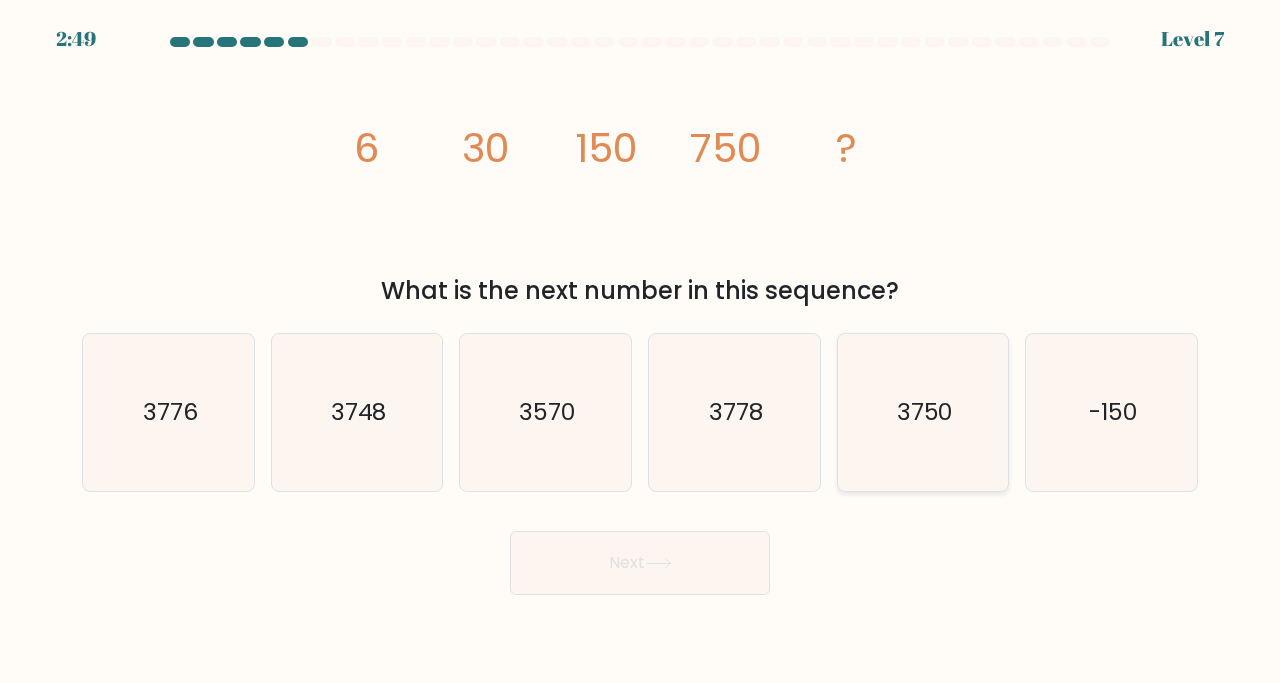 click on "3750" 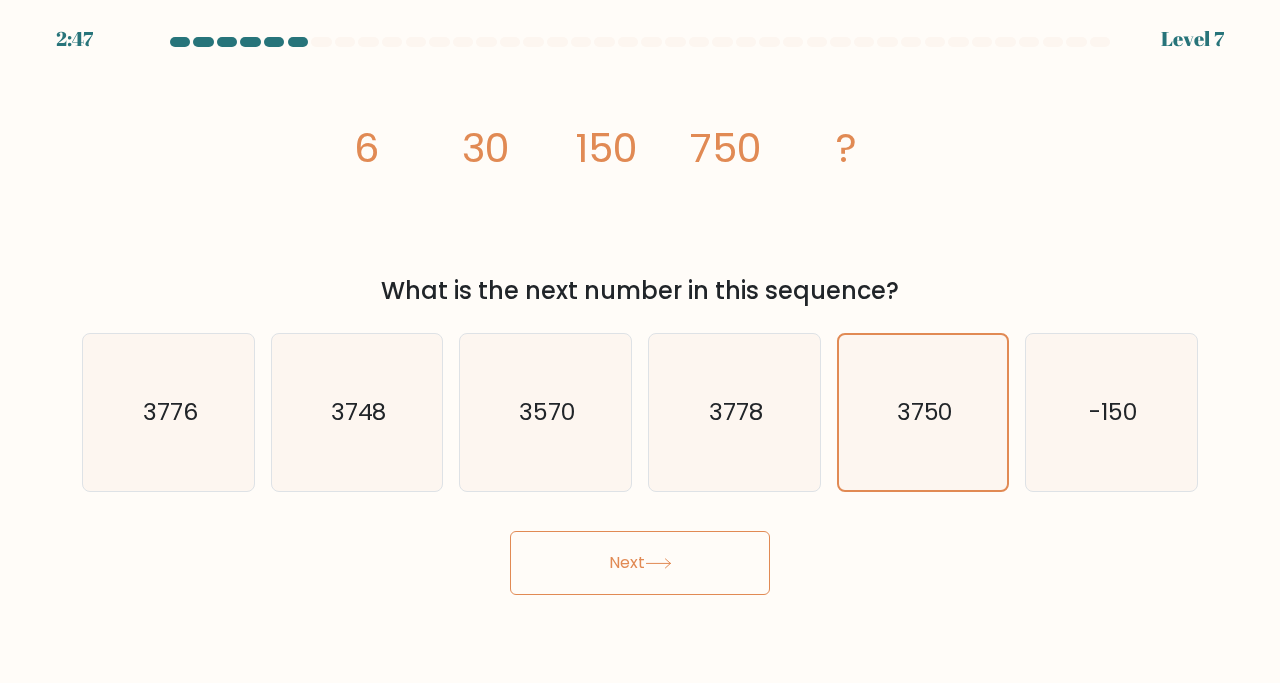 click on "Next" at bounding box center [640, 563] 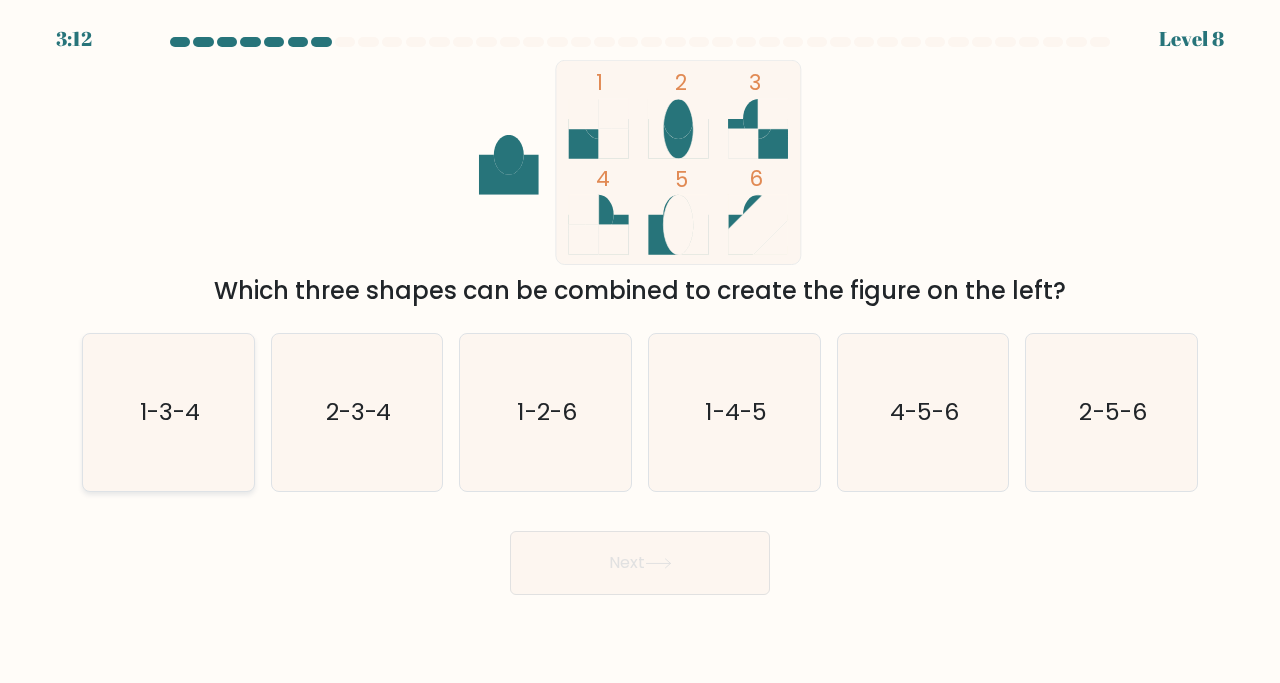 click on "1-3-4" 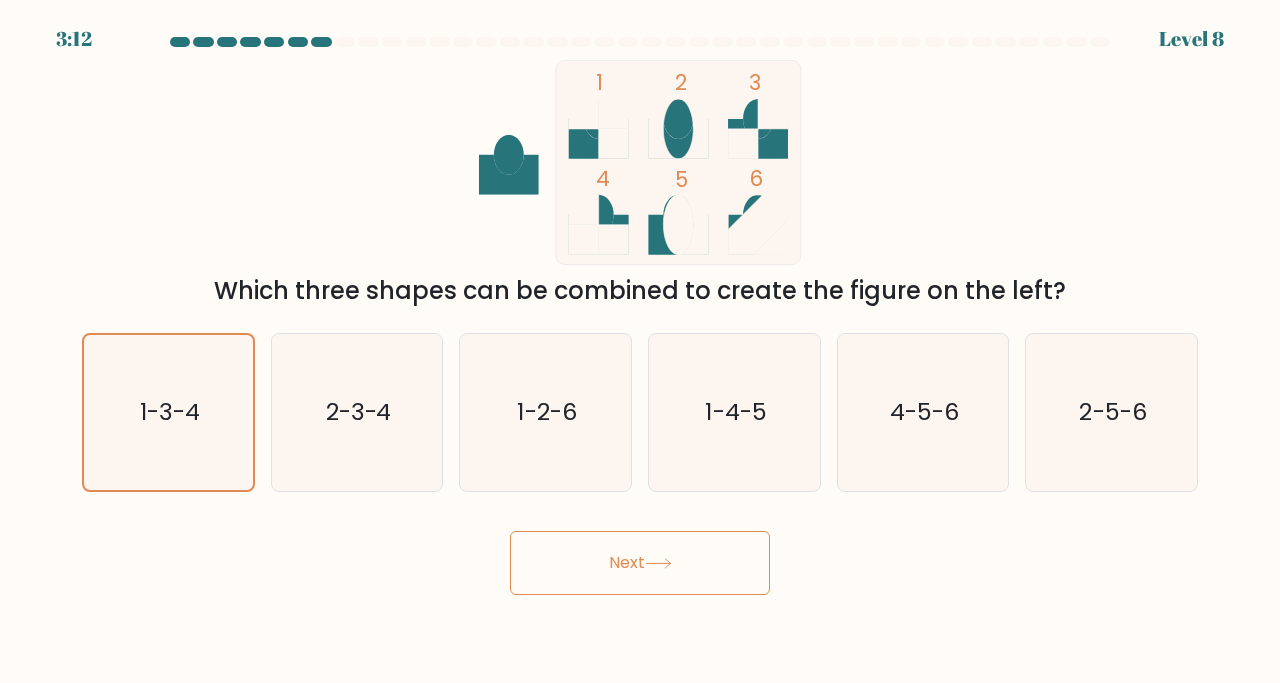 click on "Next" at bounding box center [640, 563] 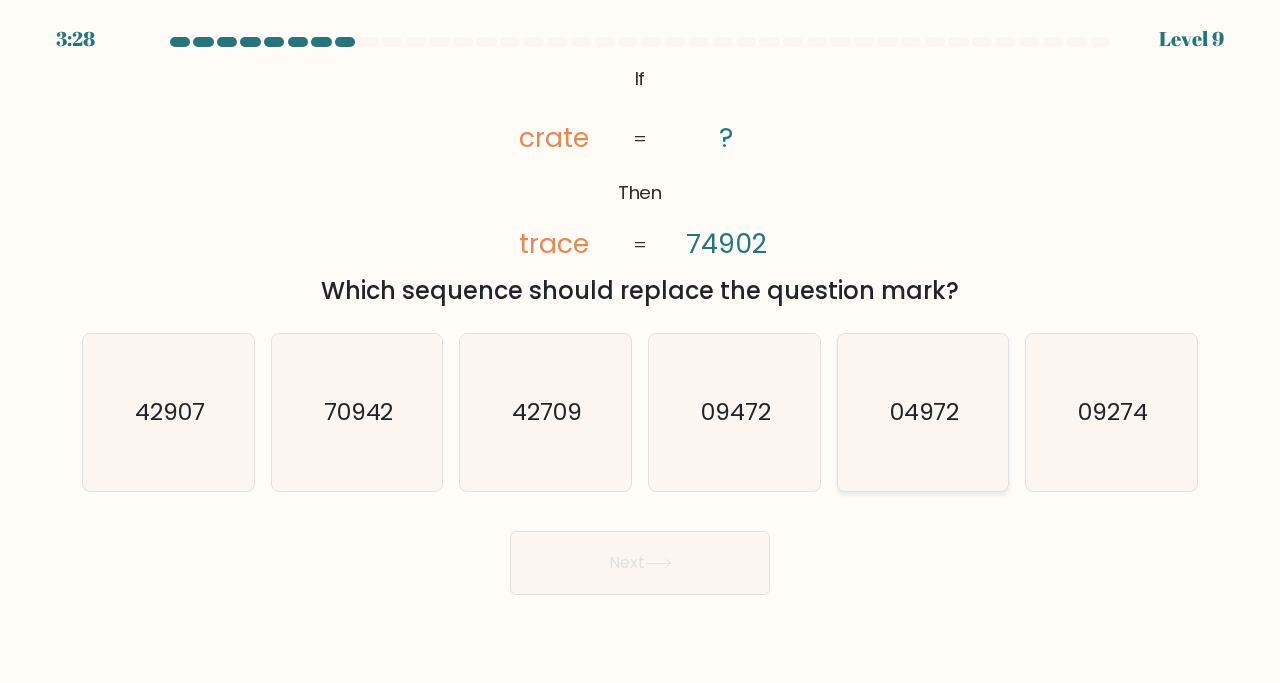 click on "04972" 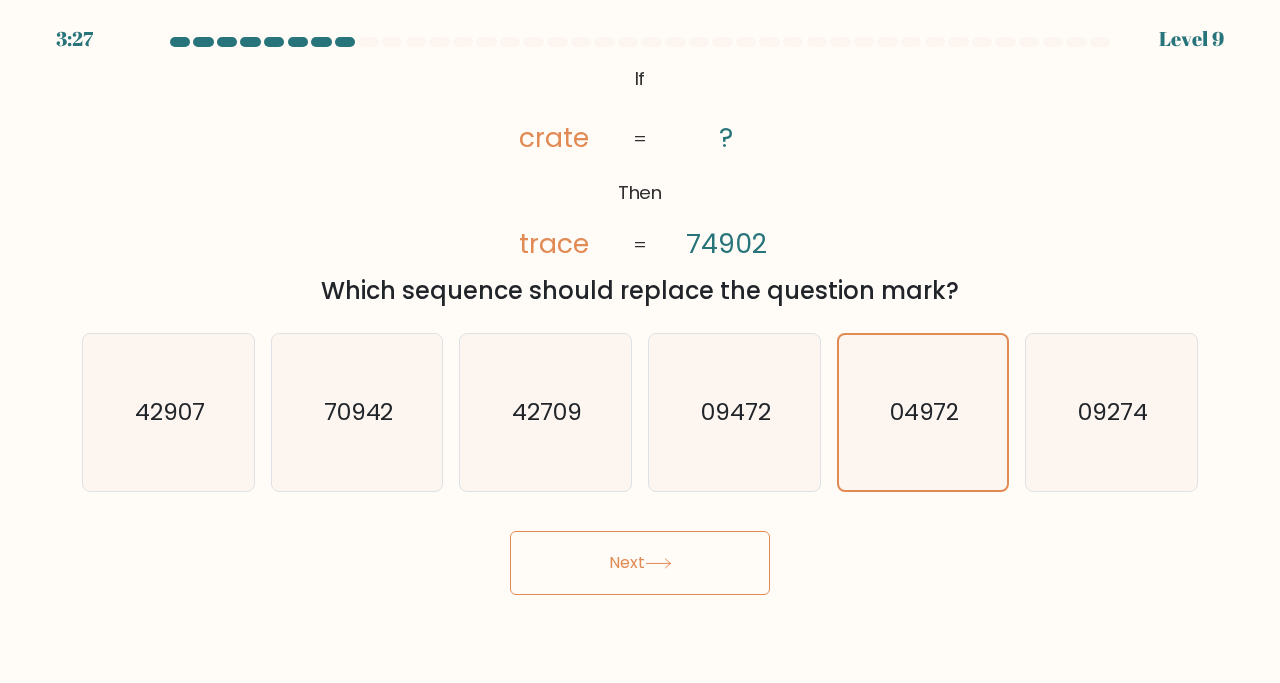 click on "Next" at bounding box center [640, 563] 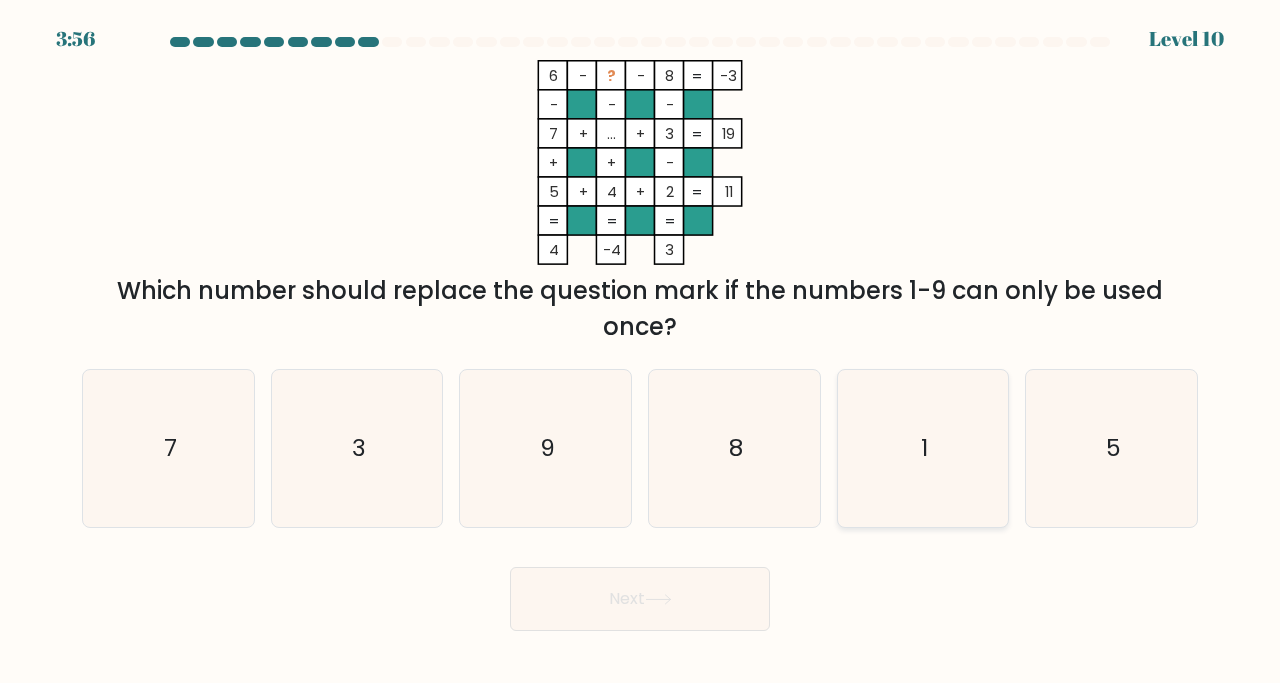 click on "1" 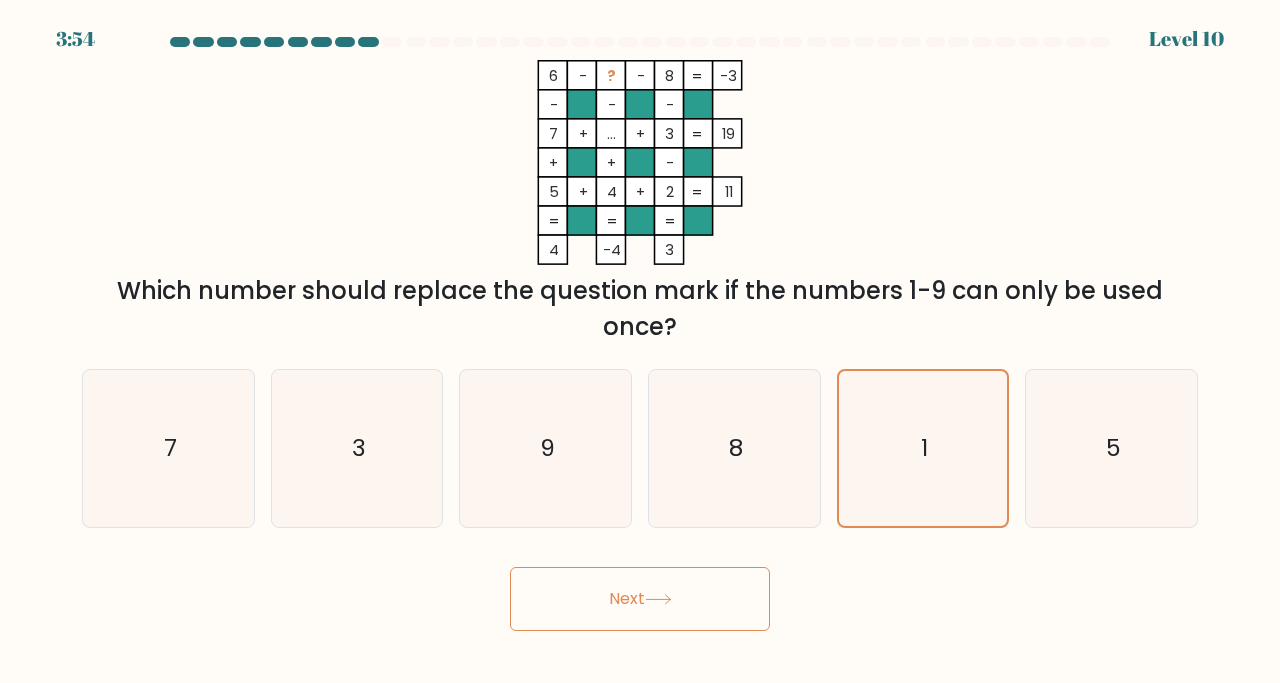 click on "Next" at bounding box center [640, 599] 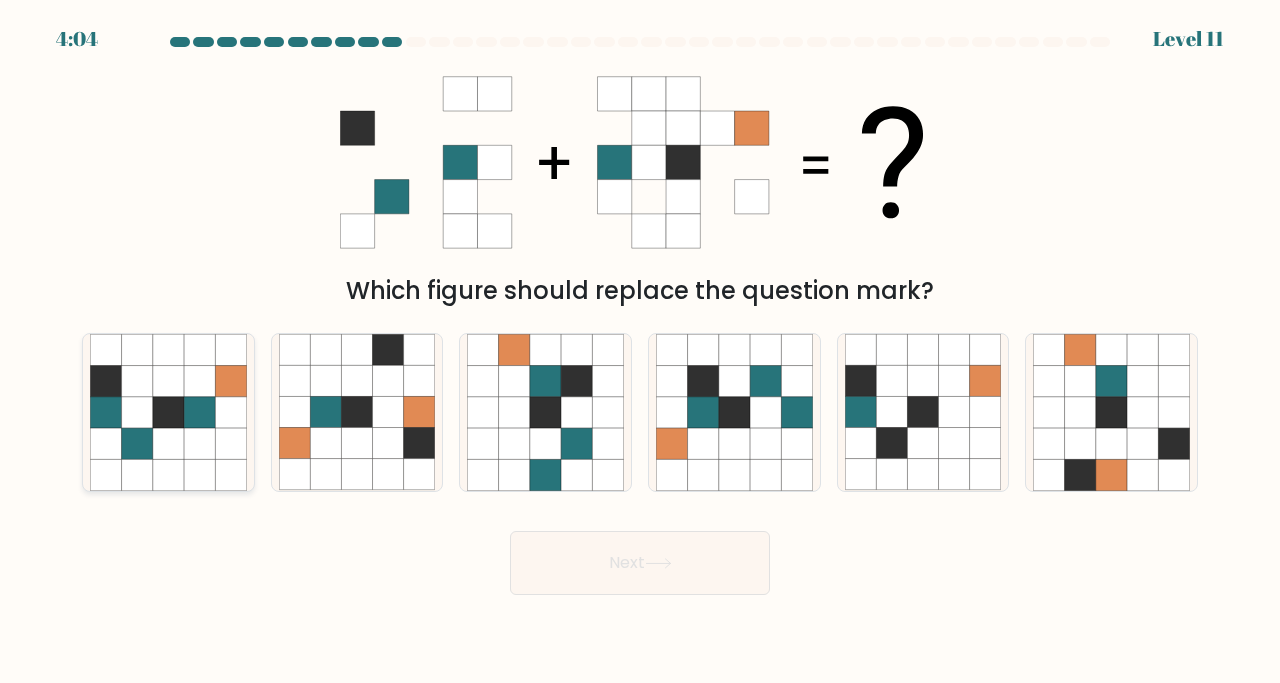 click 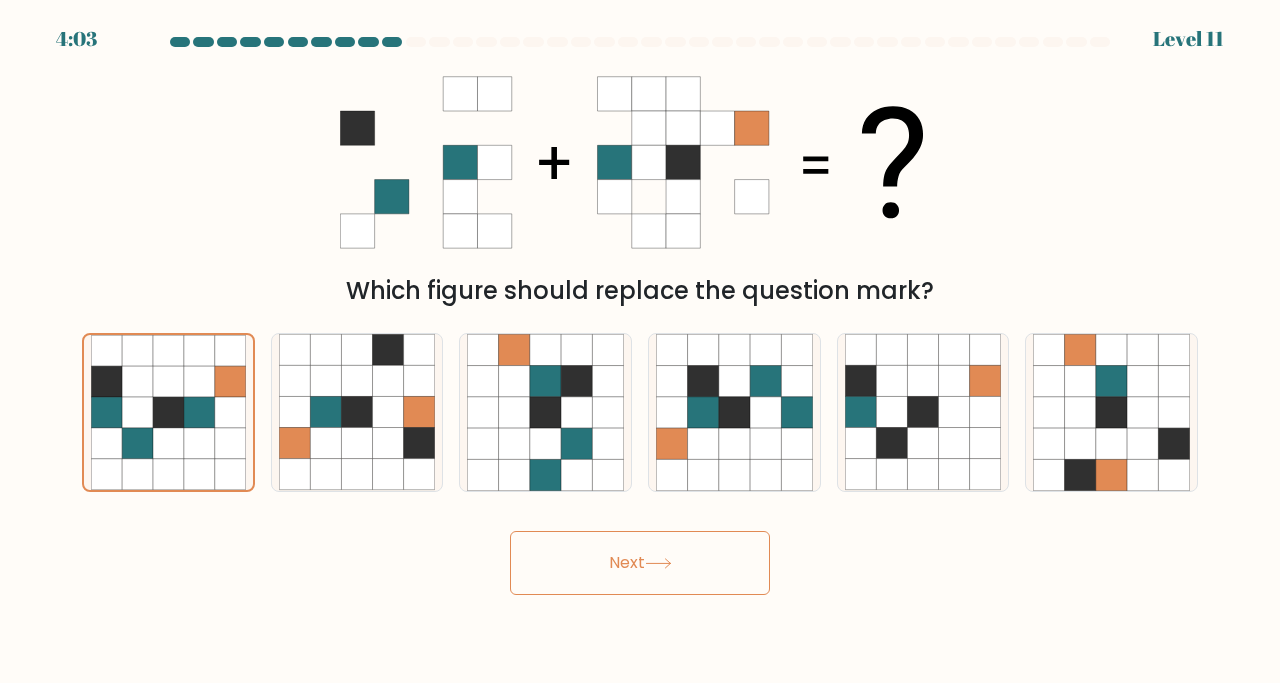 click on "Next" at bounding box center [640, 563] 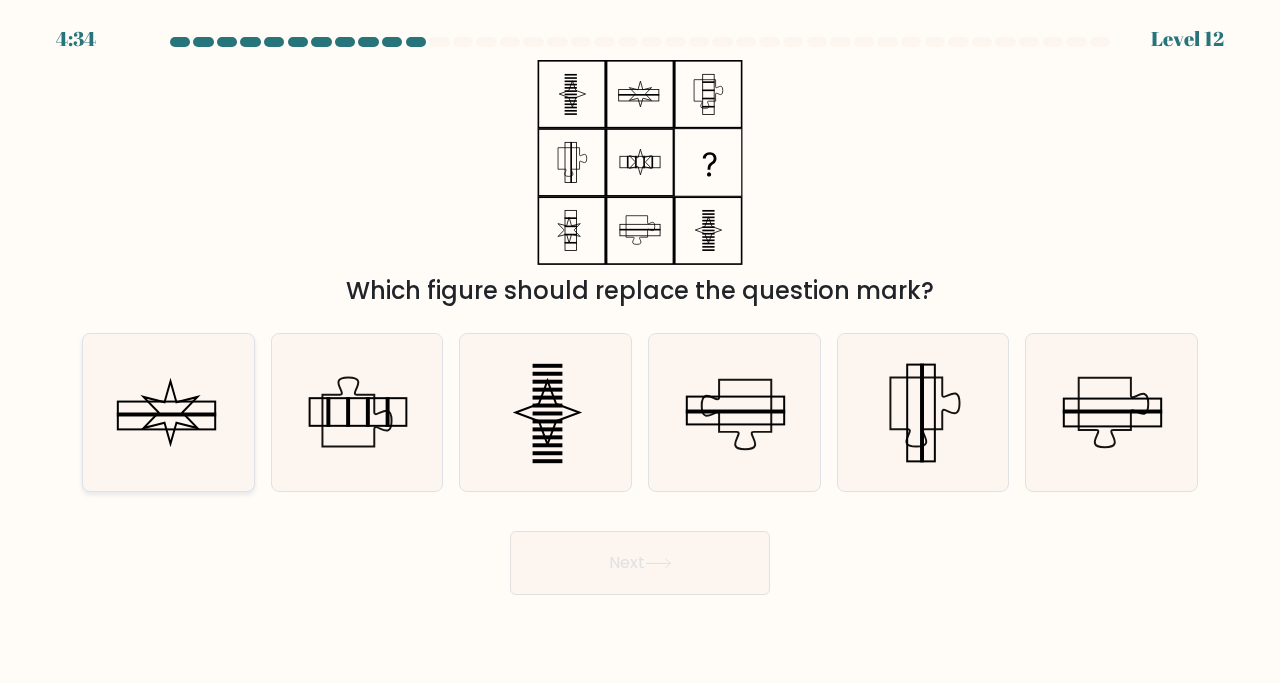 click 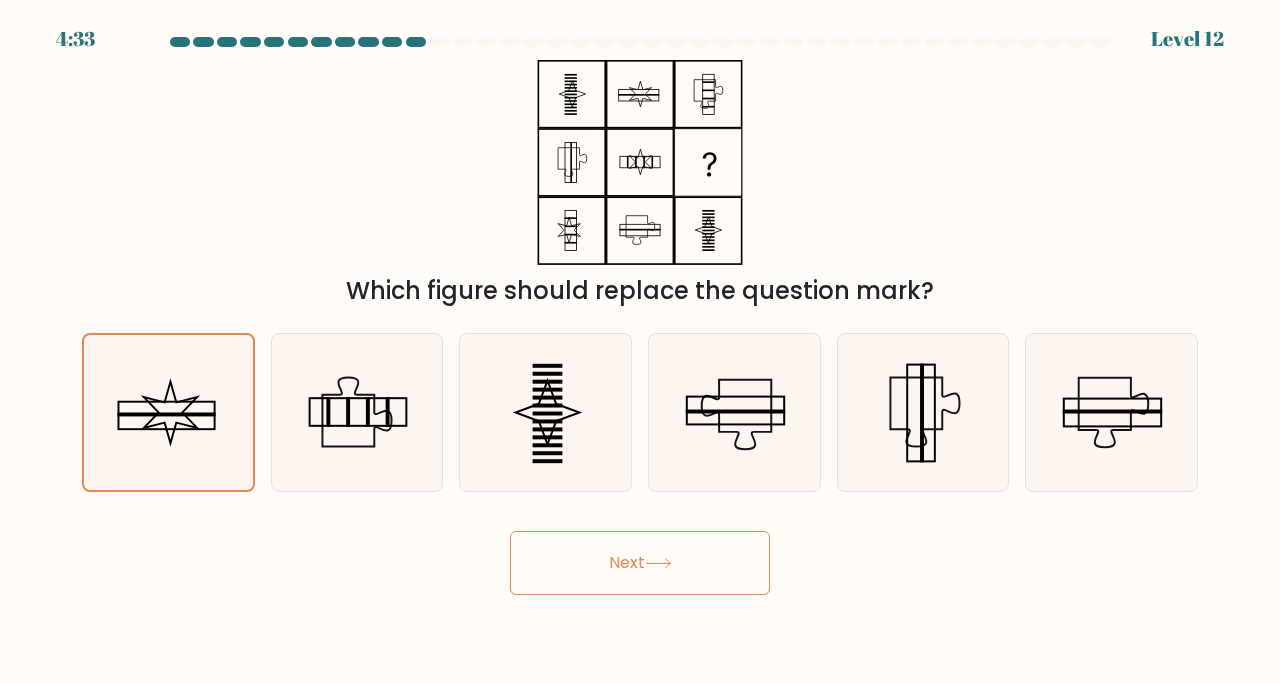 click on "Next" at bounding box center (640, 563) 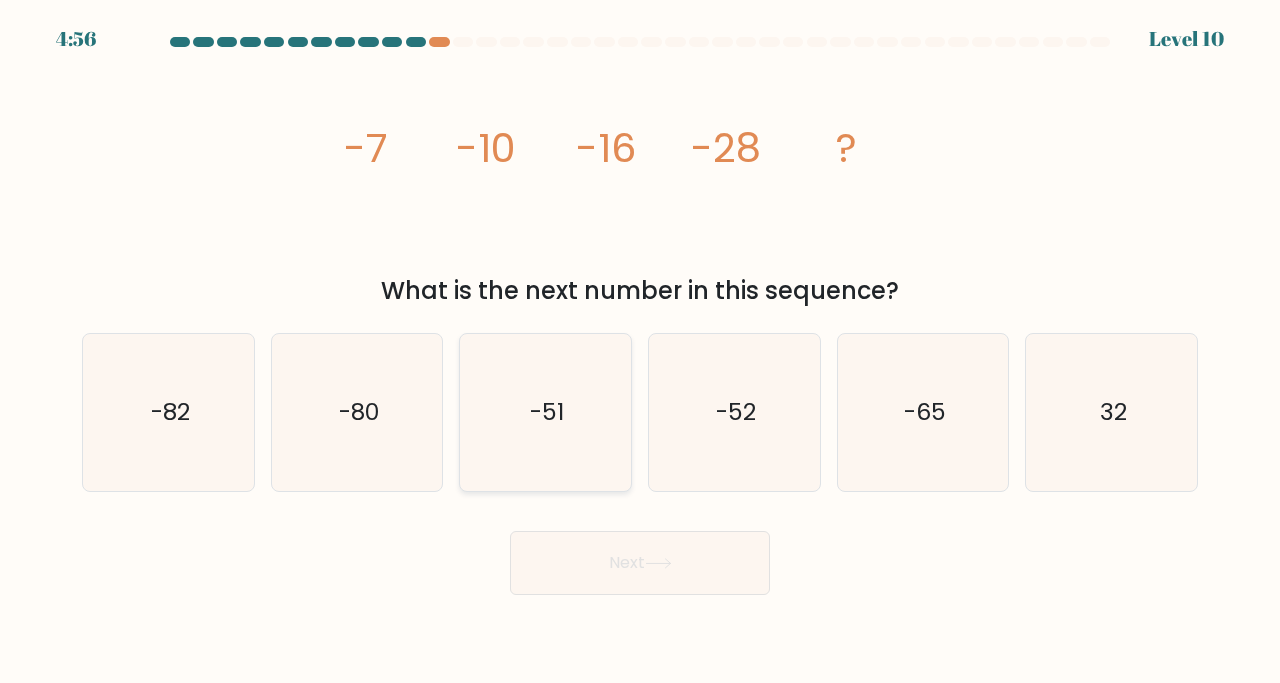 click on "-51" 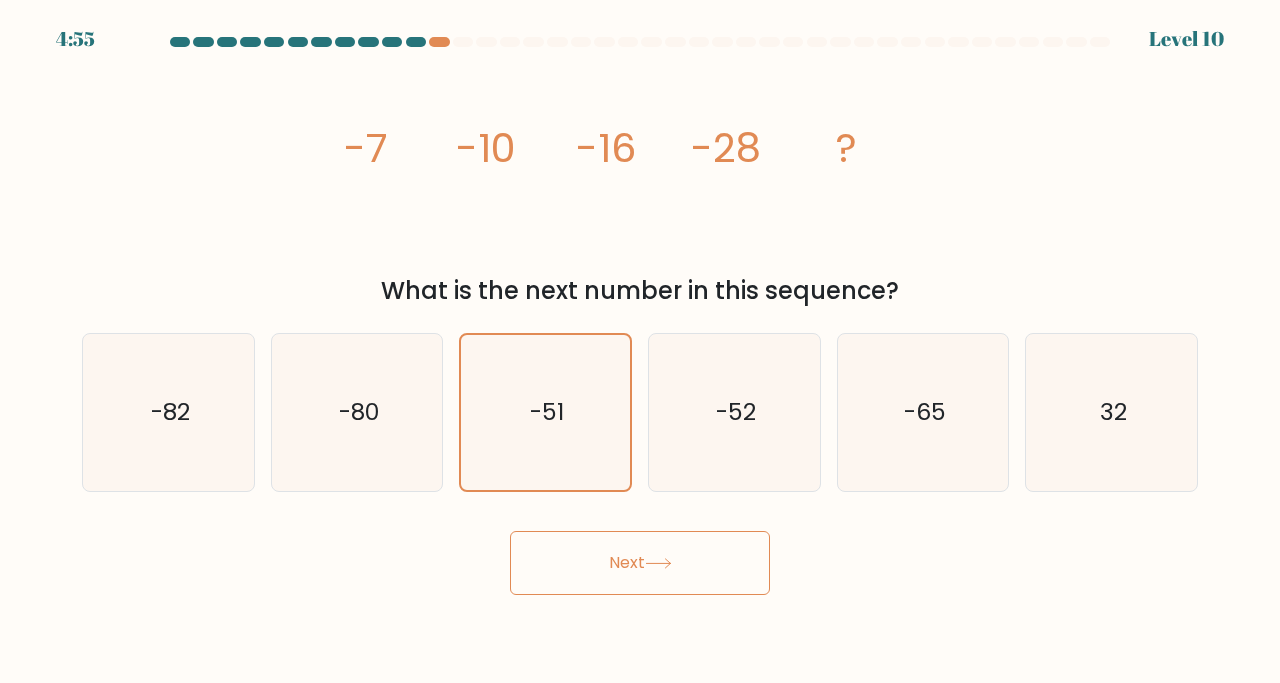 click on "Next" at bounding box center [640, 563] 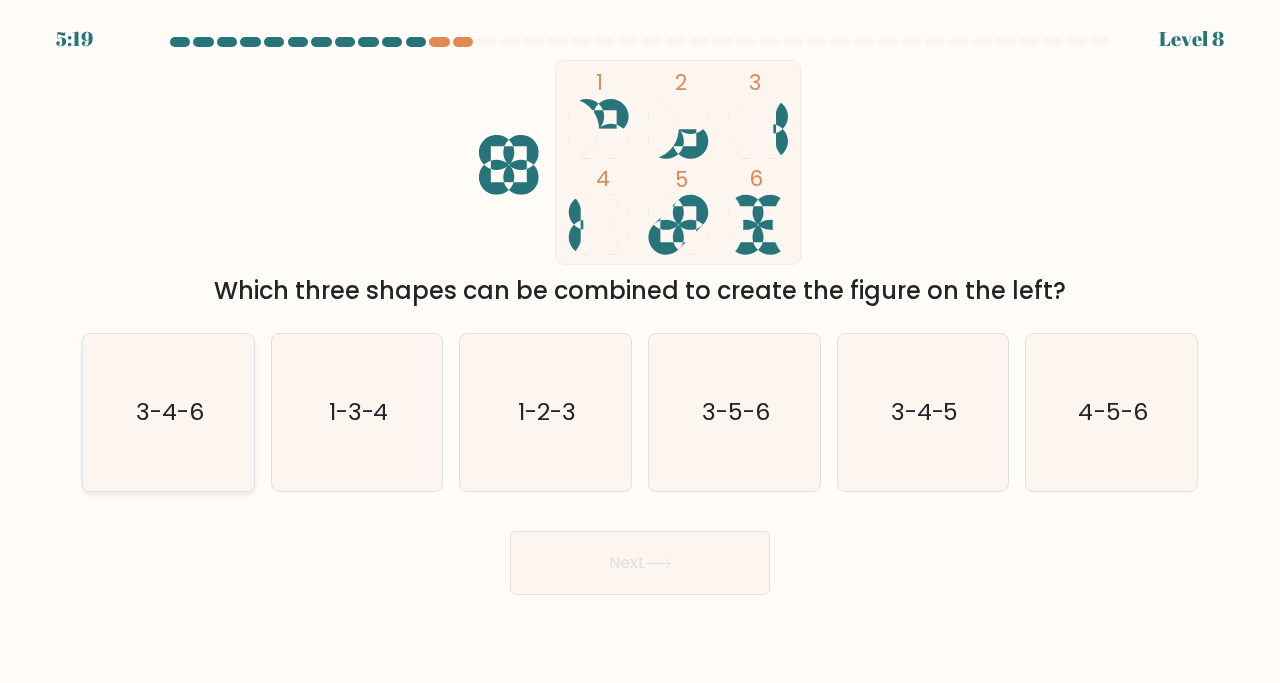 click on "3-4-6" 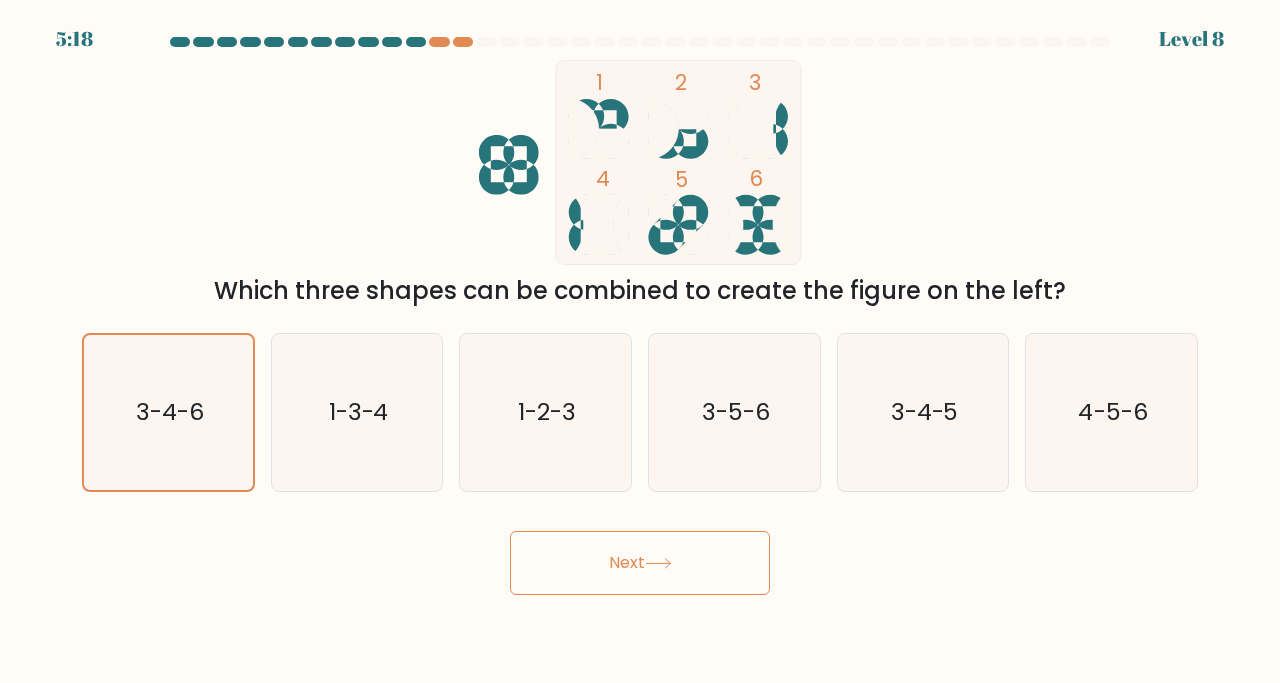 click on "Next" at bounding box center (640, 563) 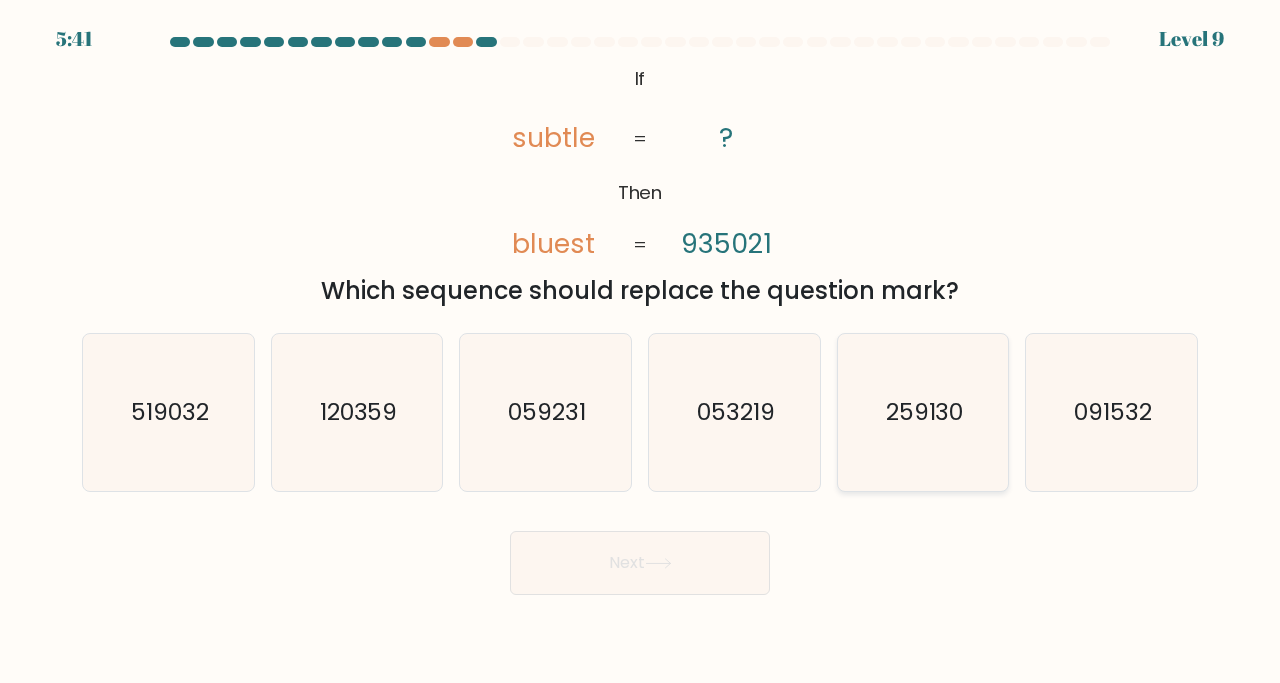 click on "259130" 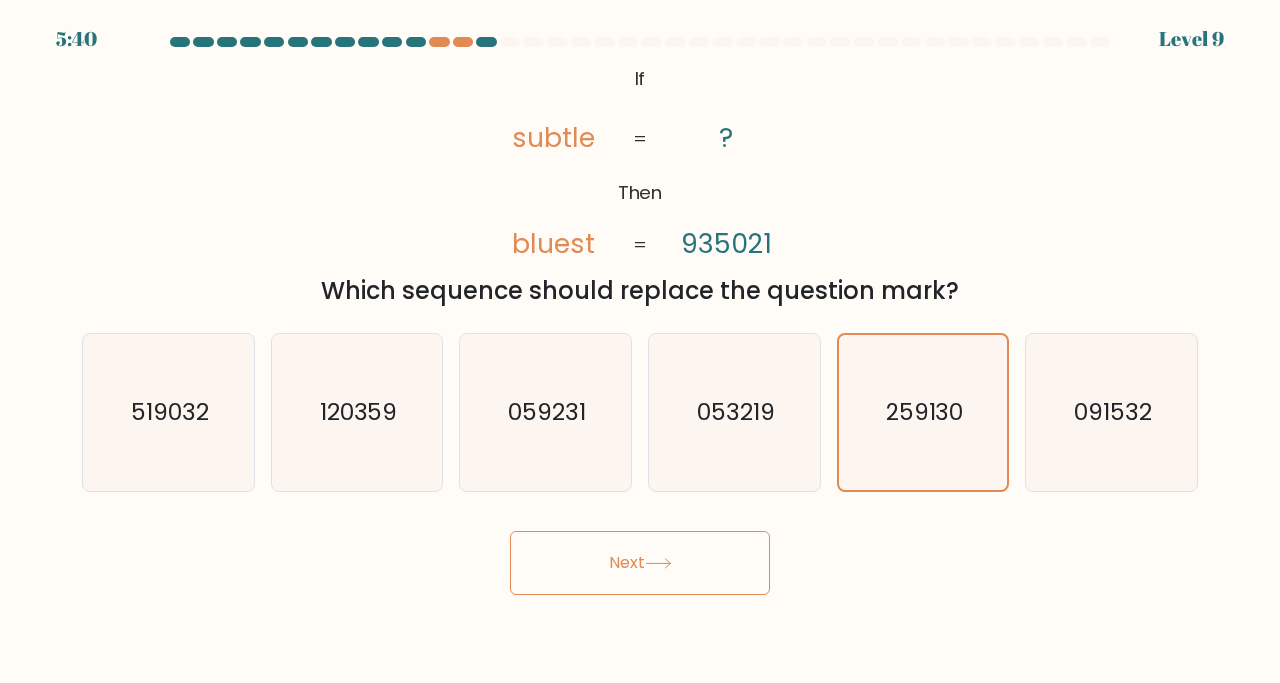 click on "Next" at bounding box center [640, 563] 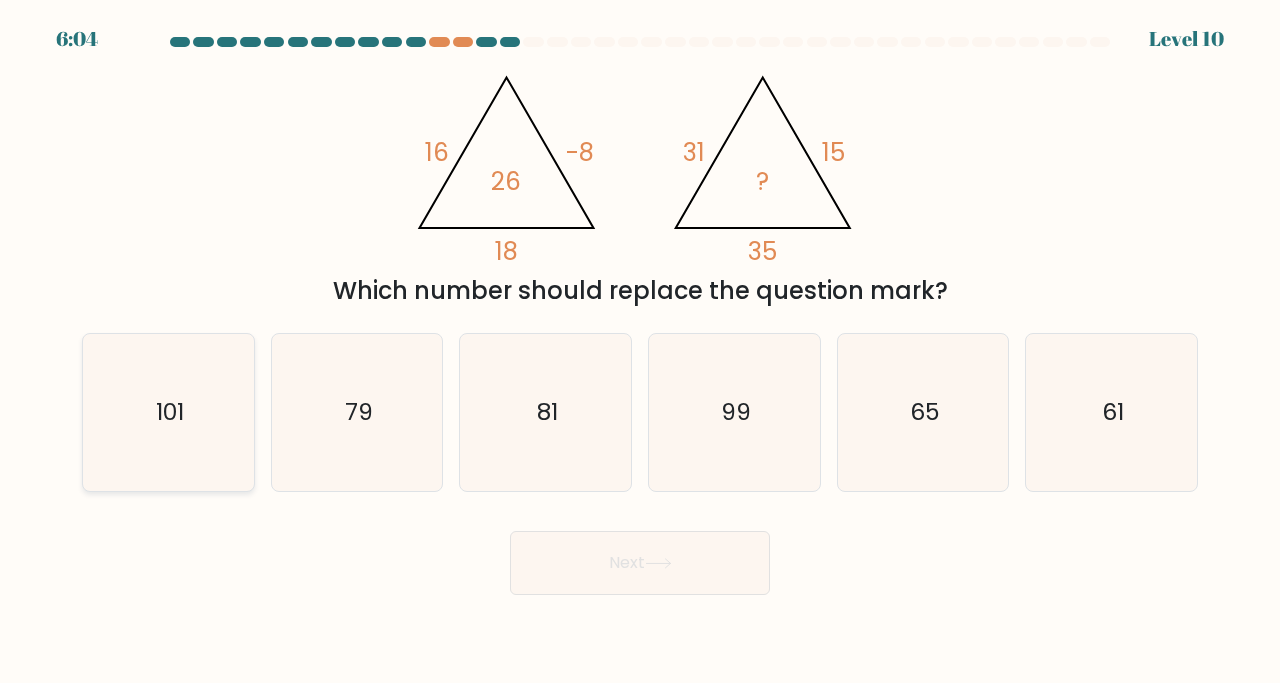click on "101" 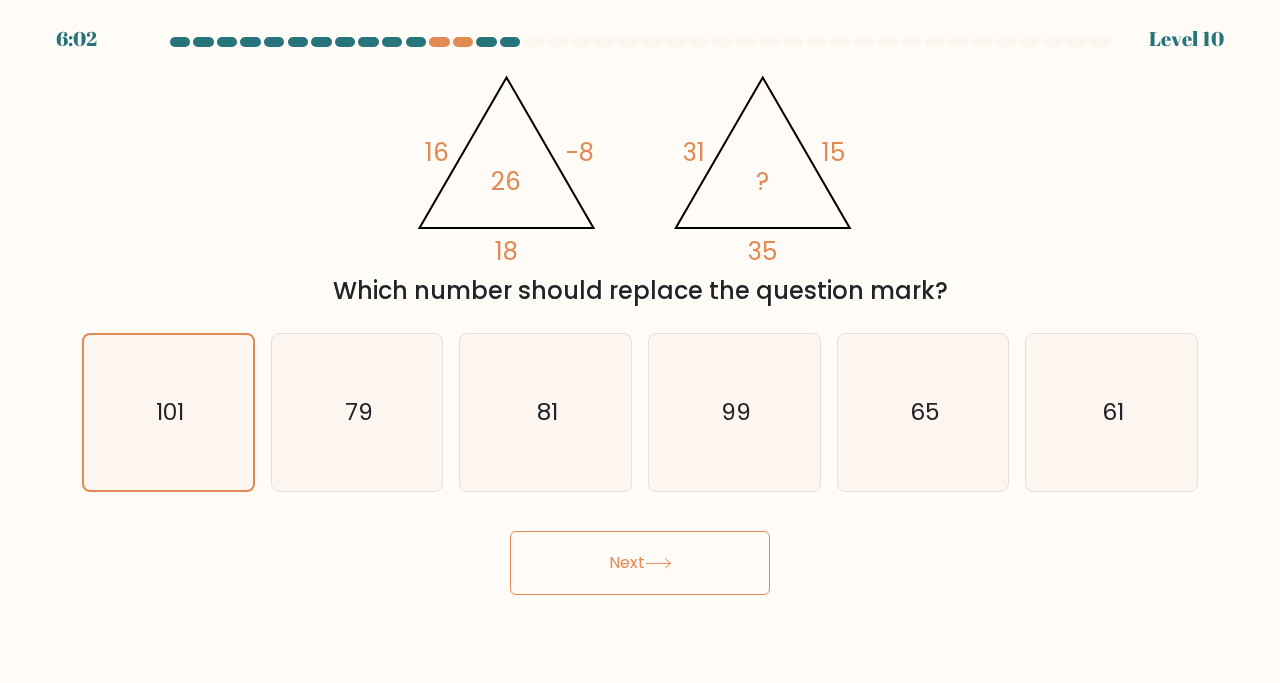 click on "Next" at bounding box center [640, 563] 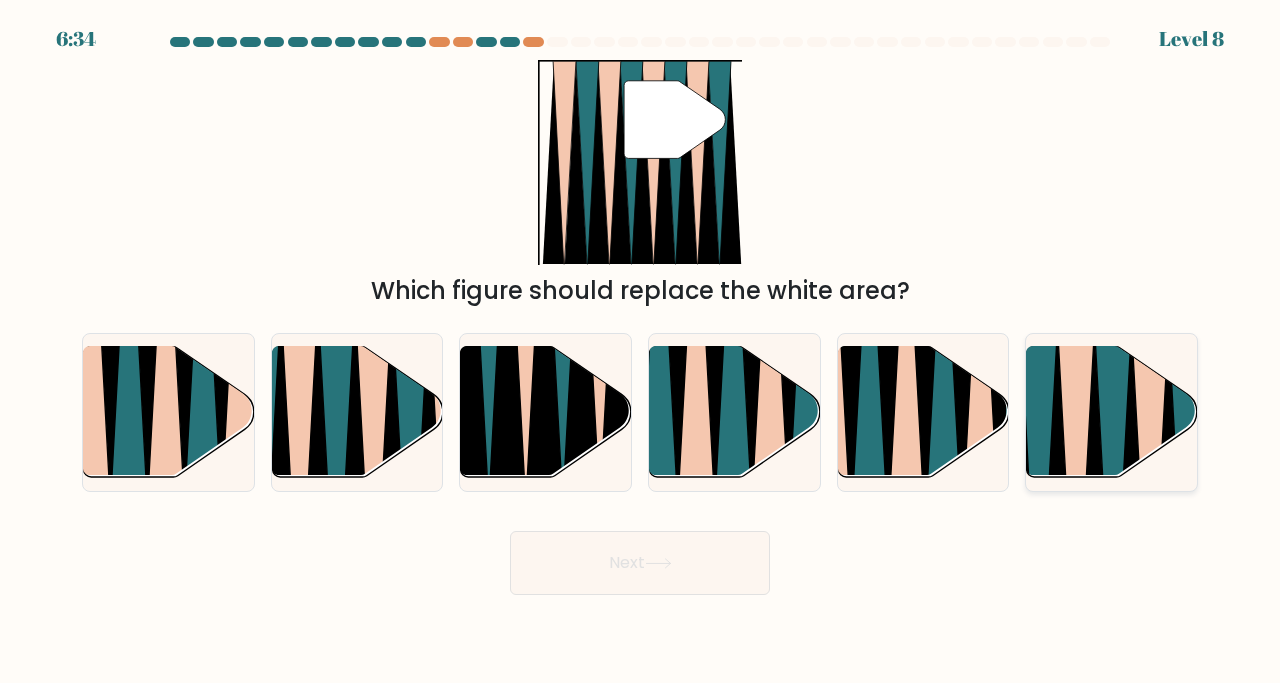 click 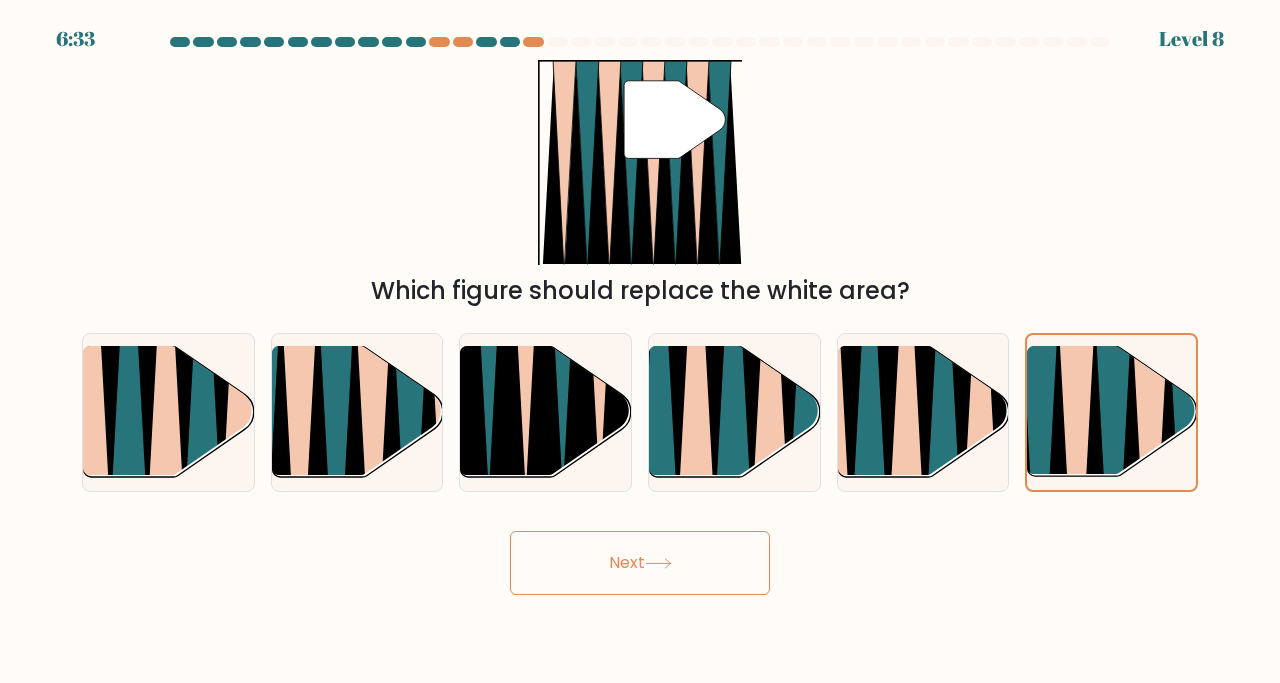 click on "Next" at bounding box center [640, 563] 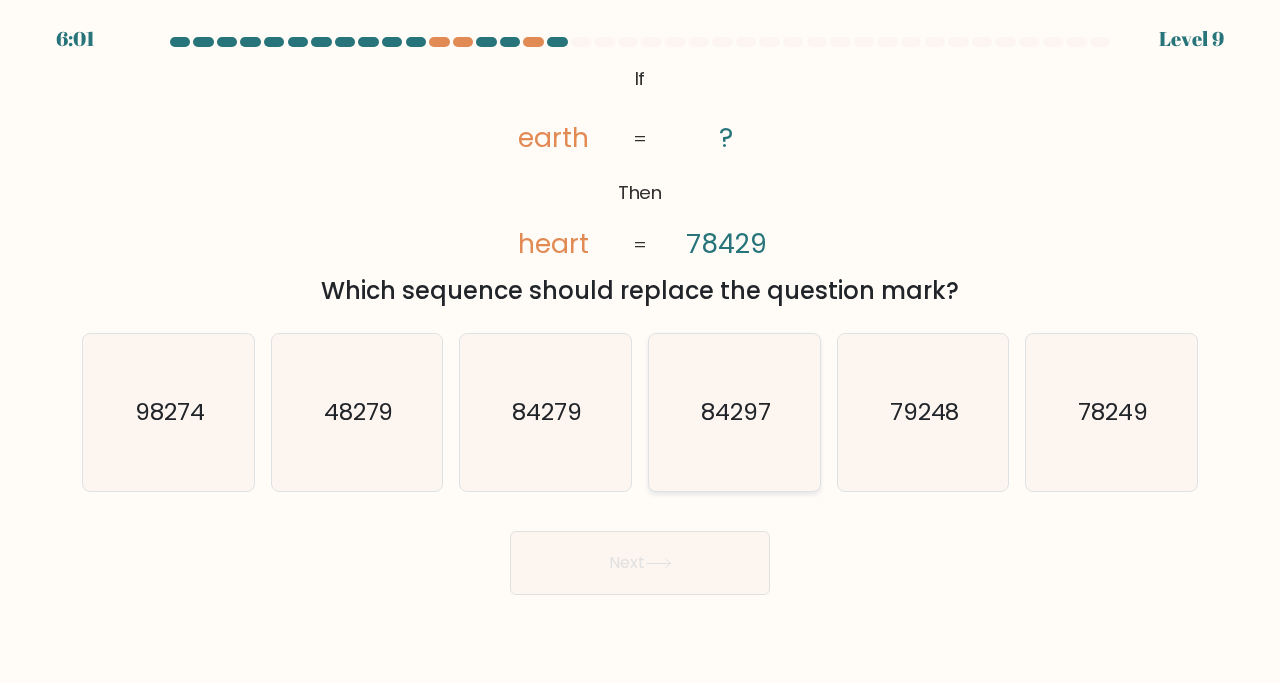 click on "84297" 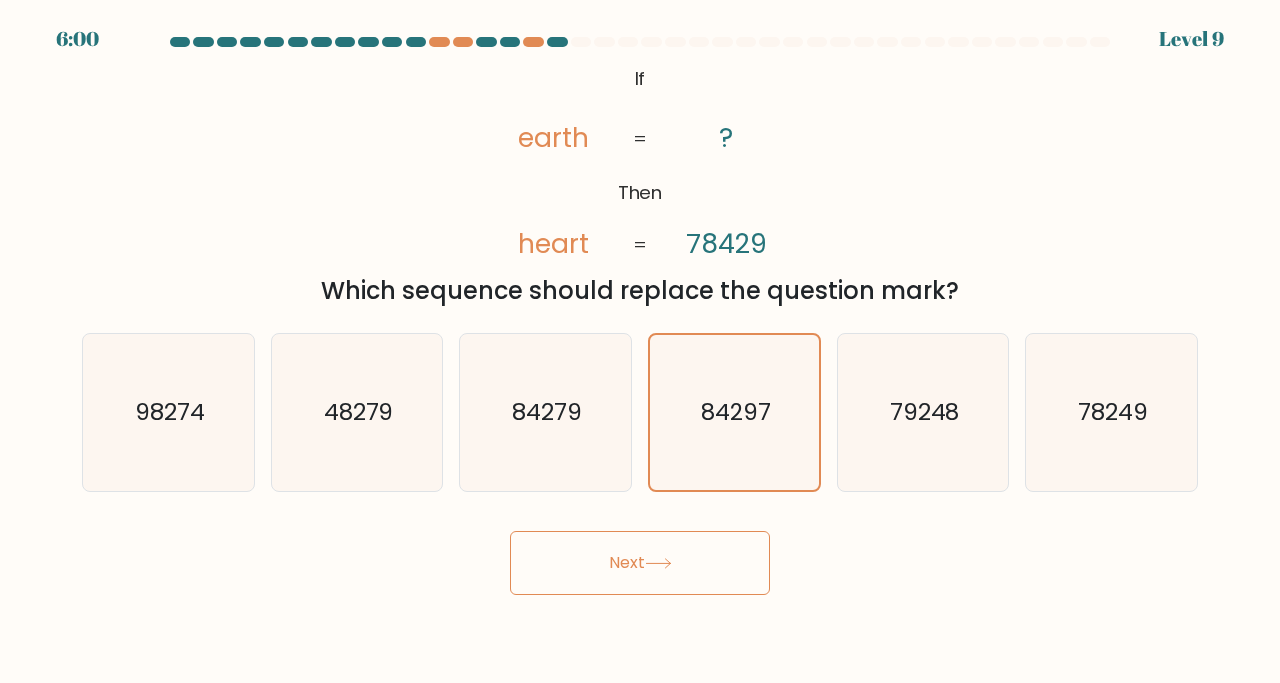 click on "Next" at bounding box center [640, 563] 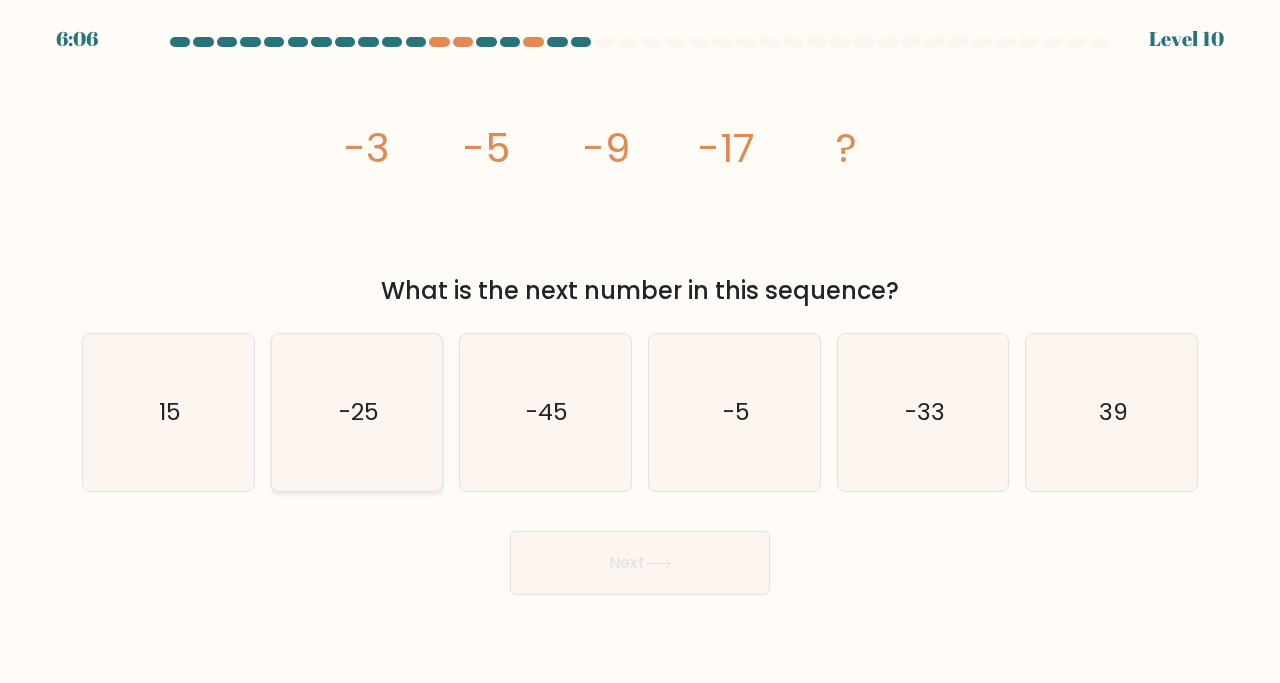 click on "-25" 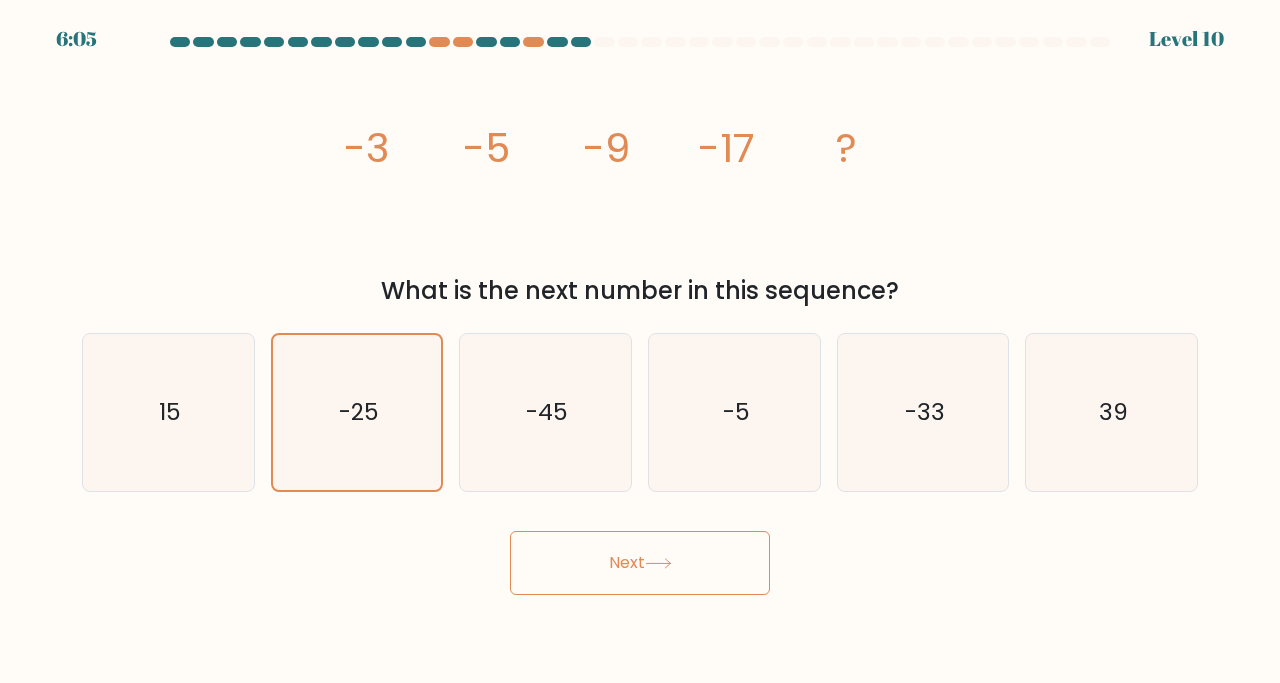 click on "Next" at bounding box center [640, 563] 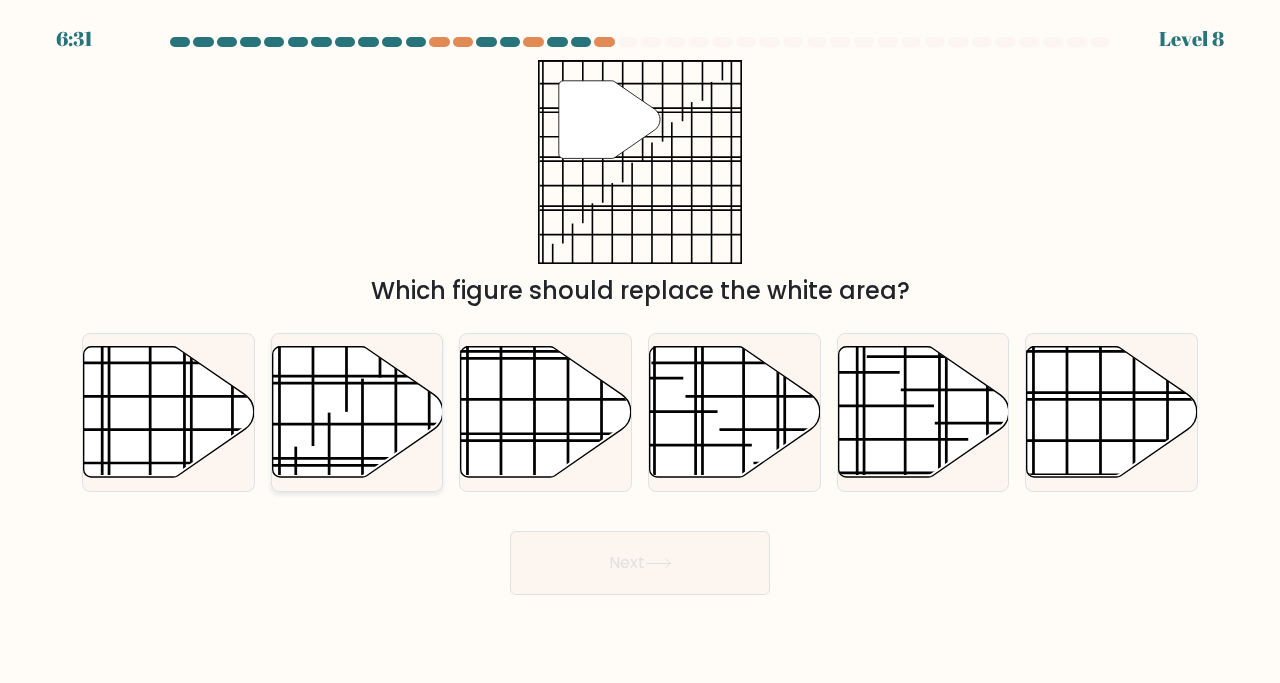 click 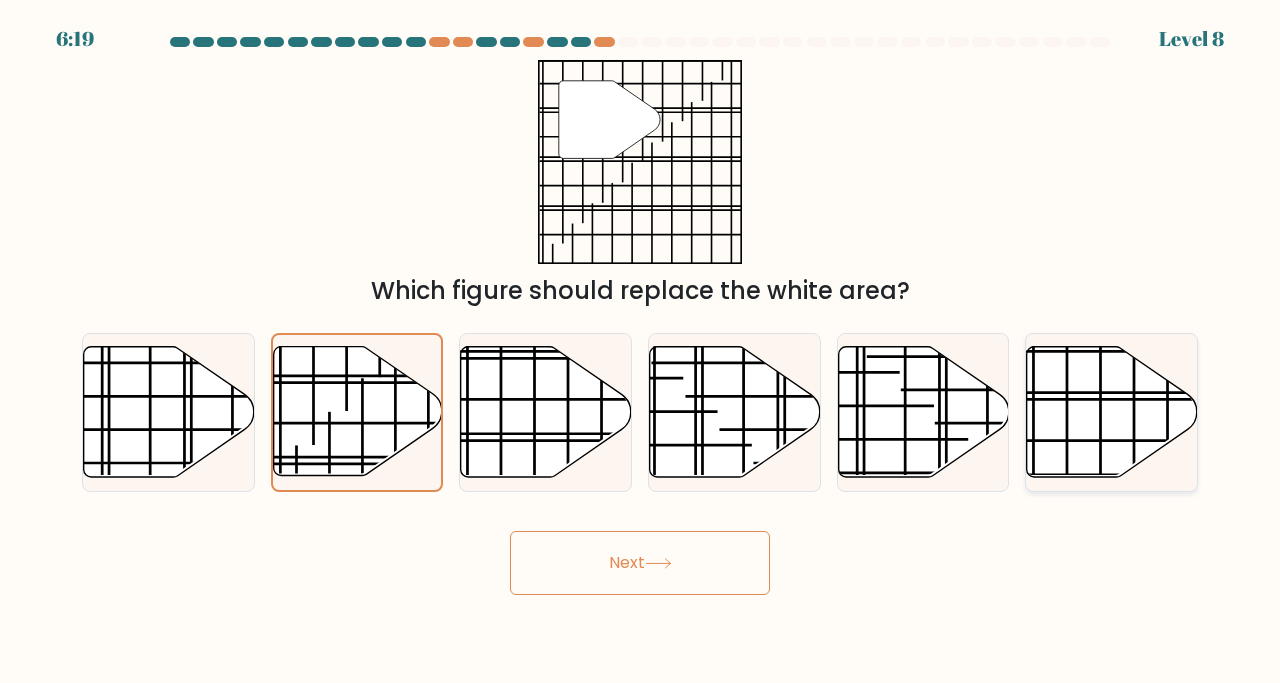 click 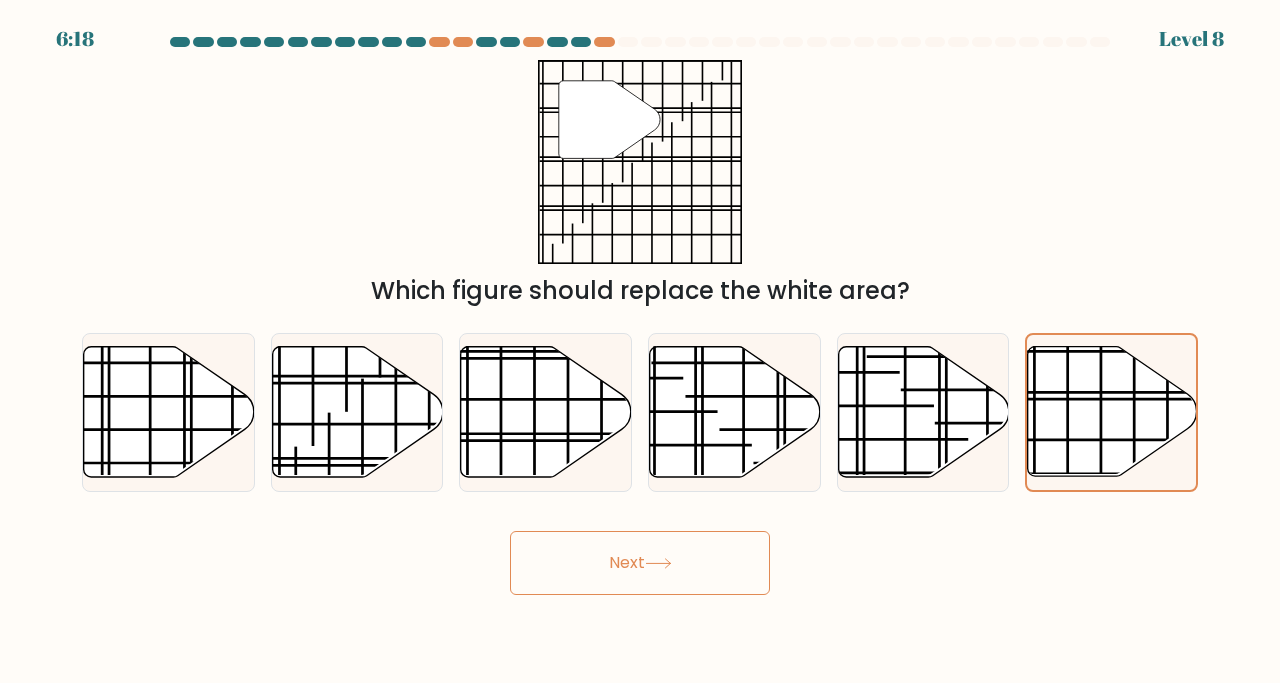 click on "Next" at bounding box center (640, 563) 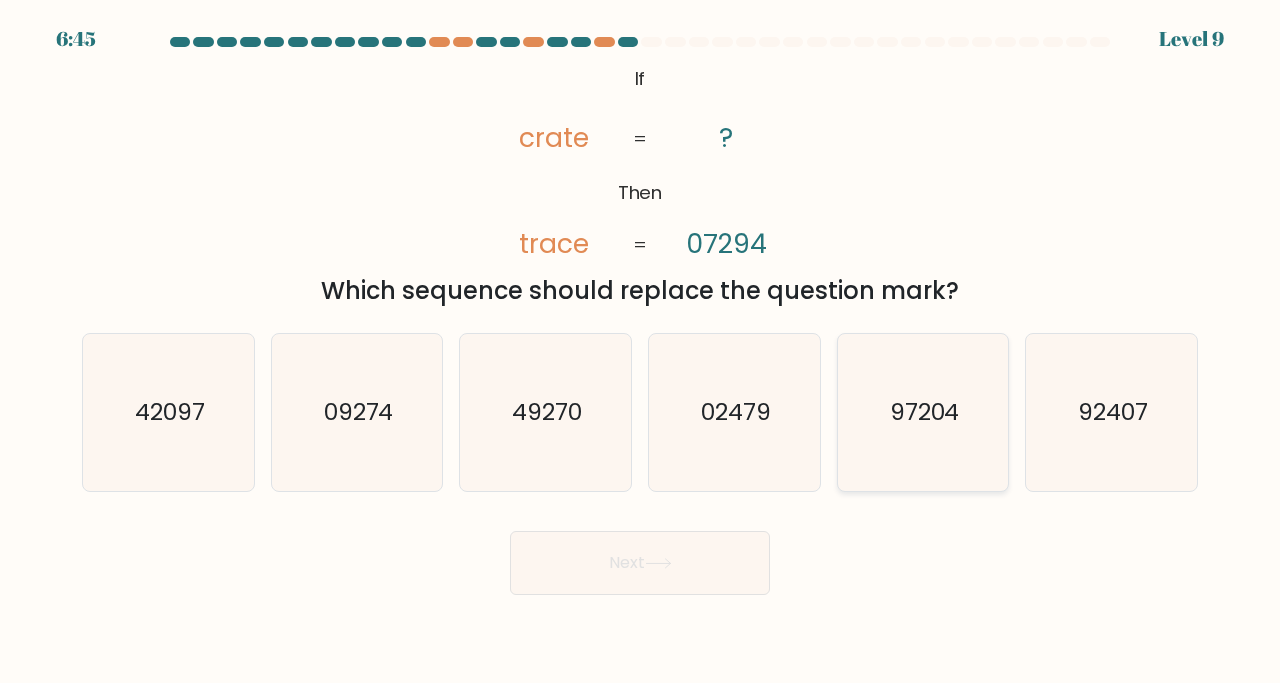 click on "97204" 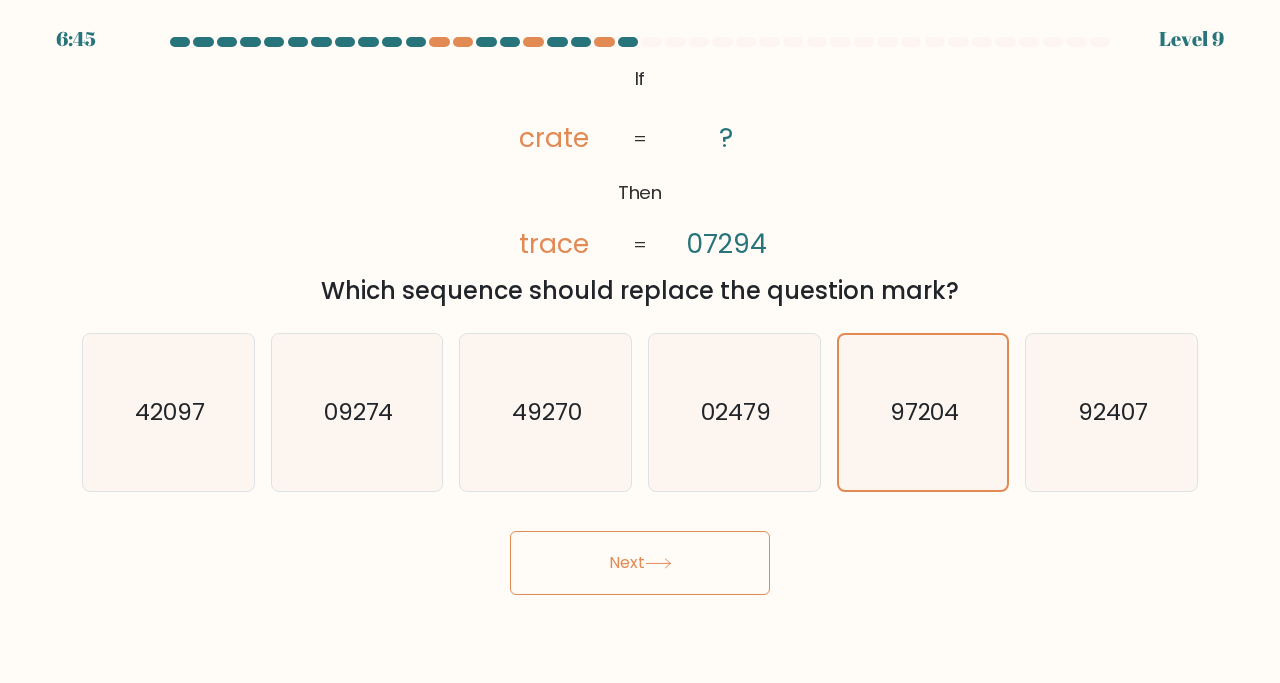 click on "Next" at bounding box center (640, 563) 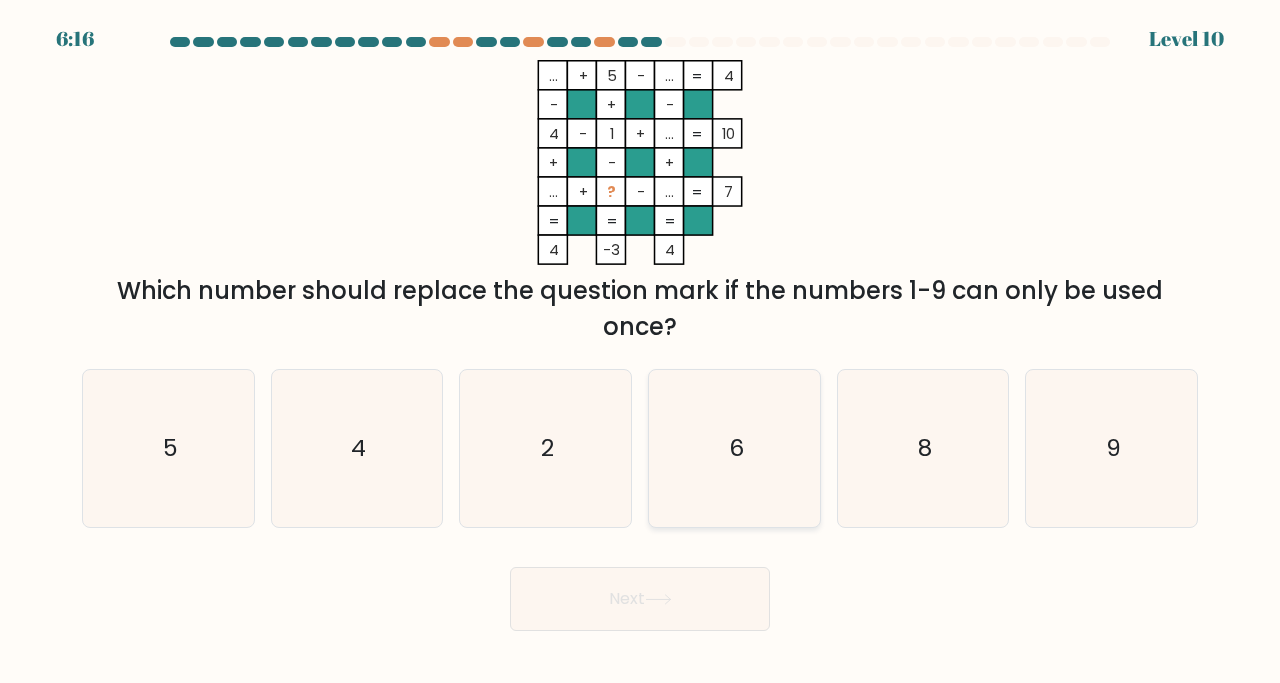 click on "6" 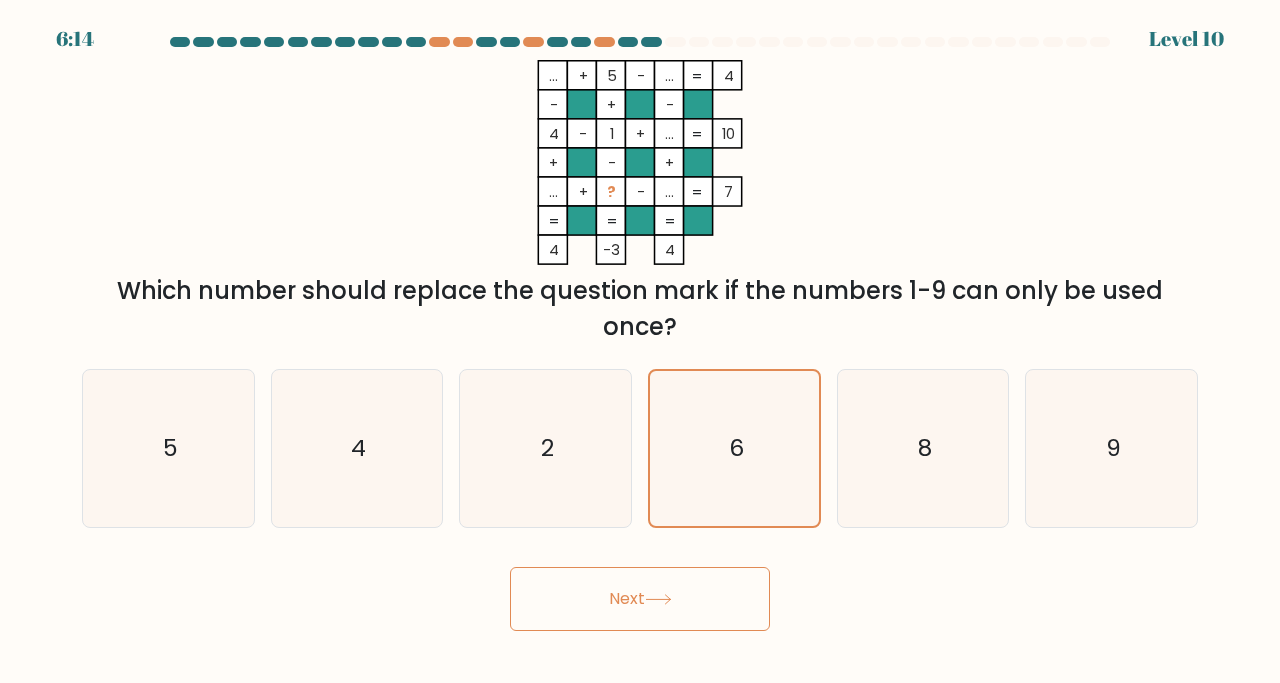 click on "Next" at bounding box center (640, 599) 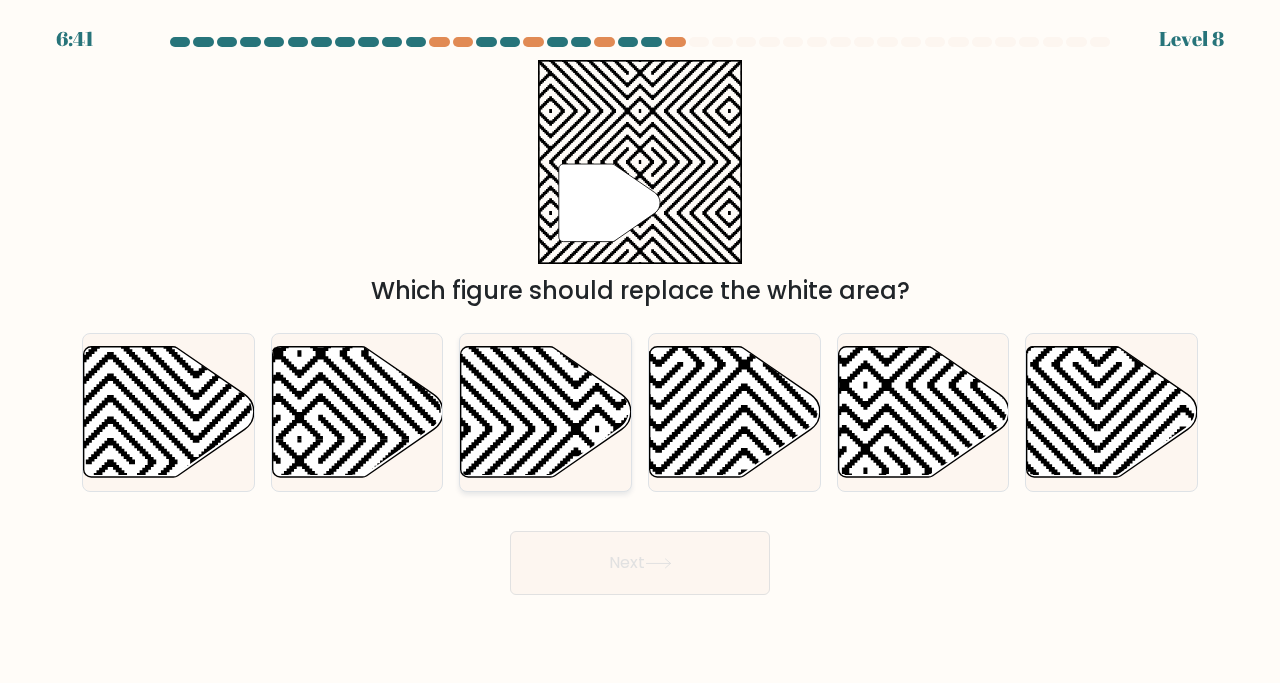 click 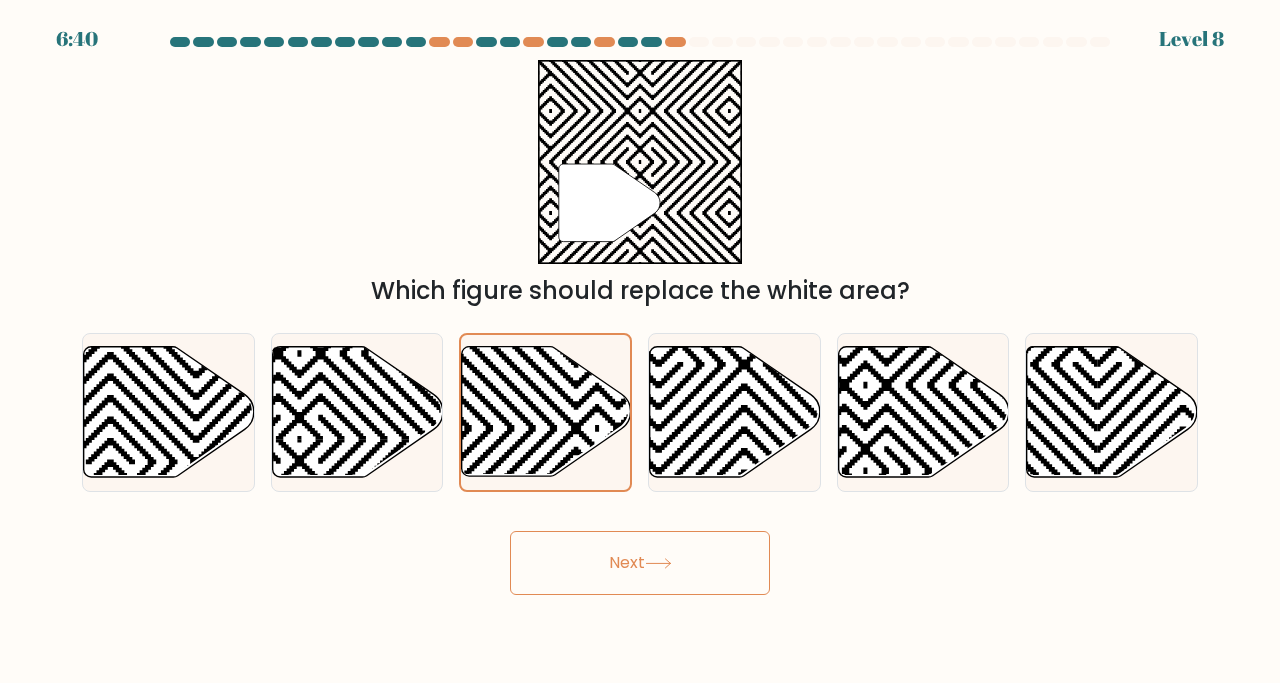 click on "Next" at bounding box center [640, 563] 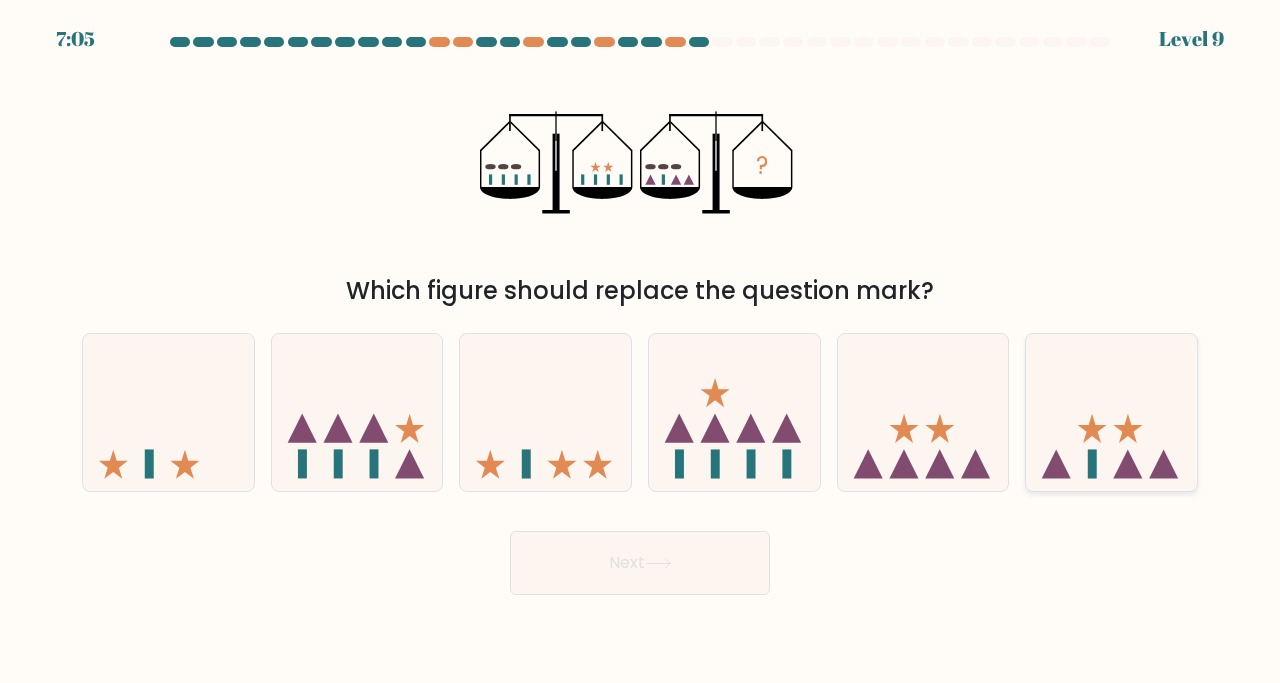 click 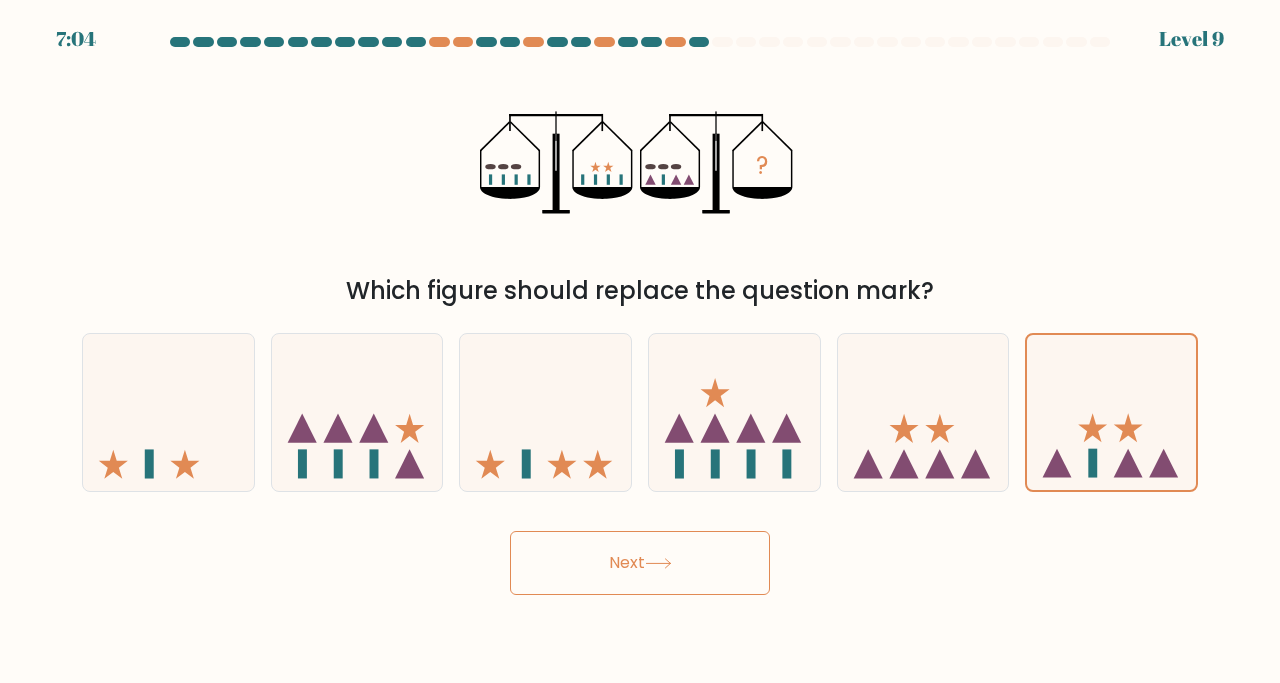 click on "Next" at bounding box center [640, 563] 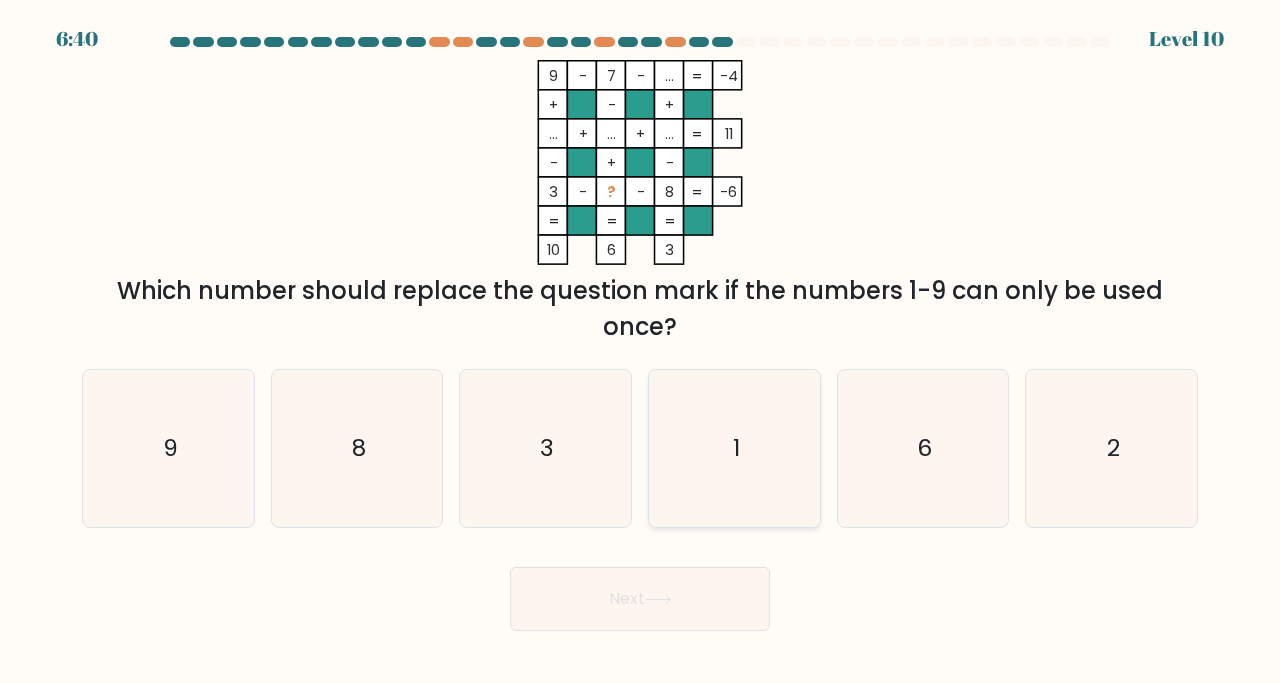 click on "1" 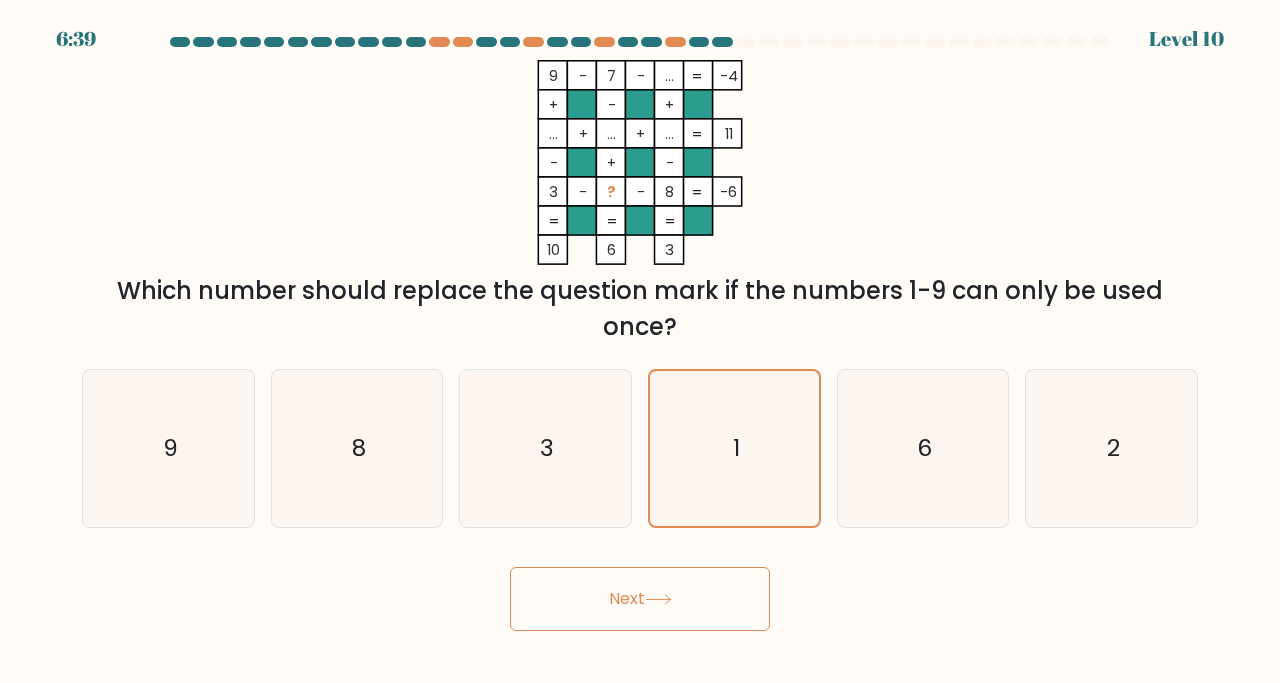 click on "Next" at bounding box center (640, 599) 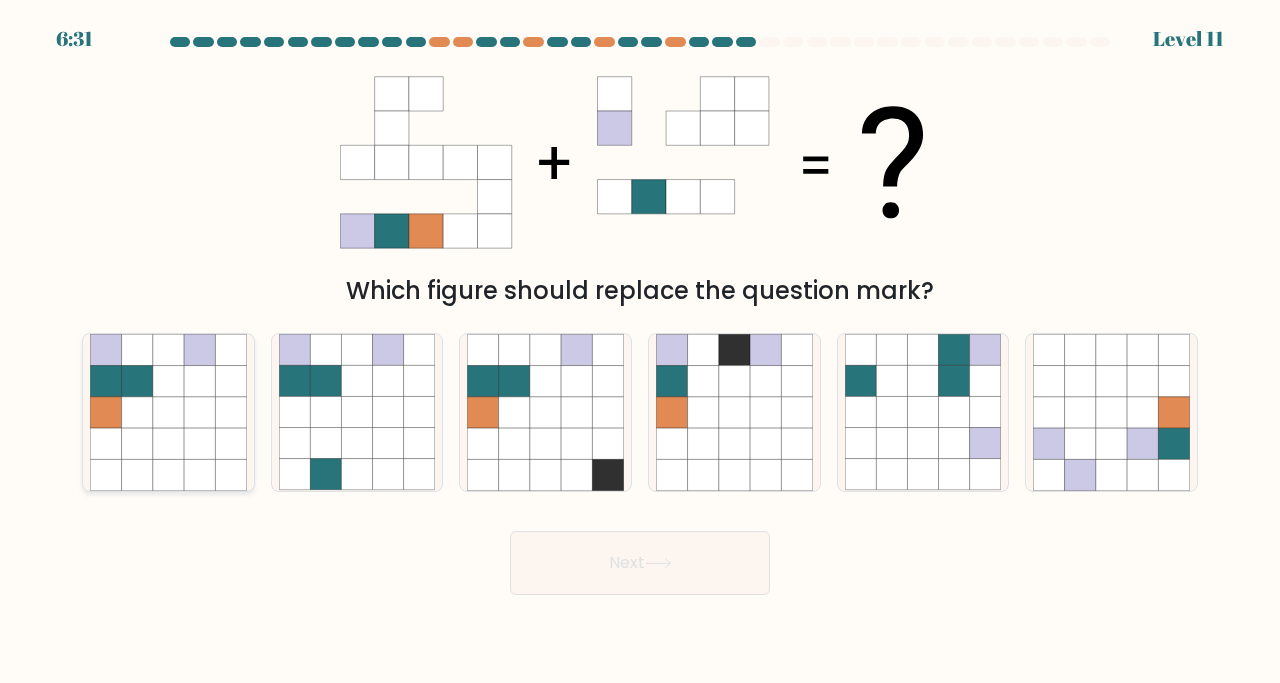 click 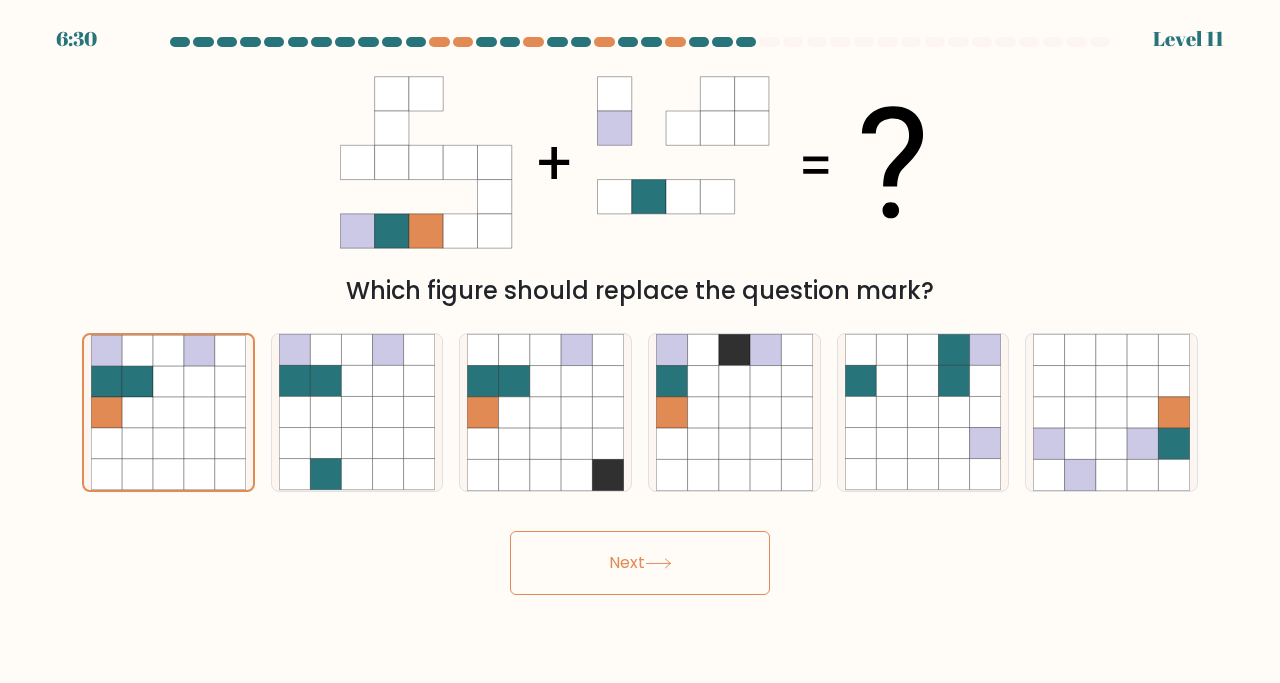 click on "Next" at bounding box center [640, 563] 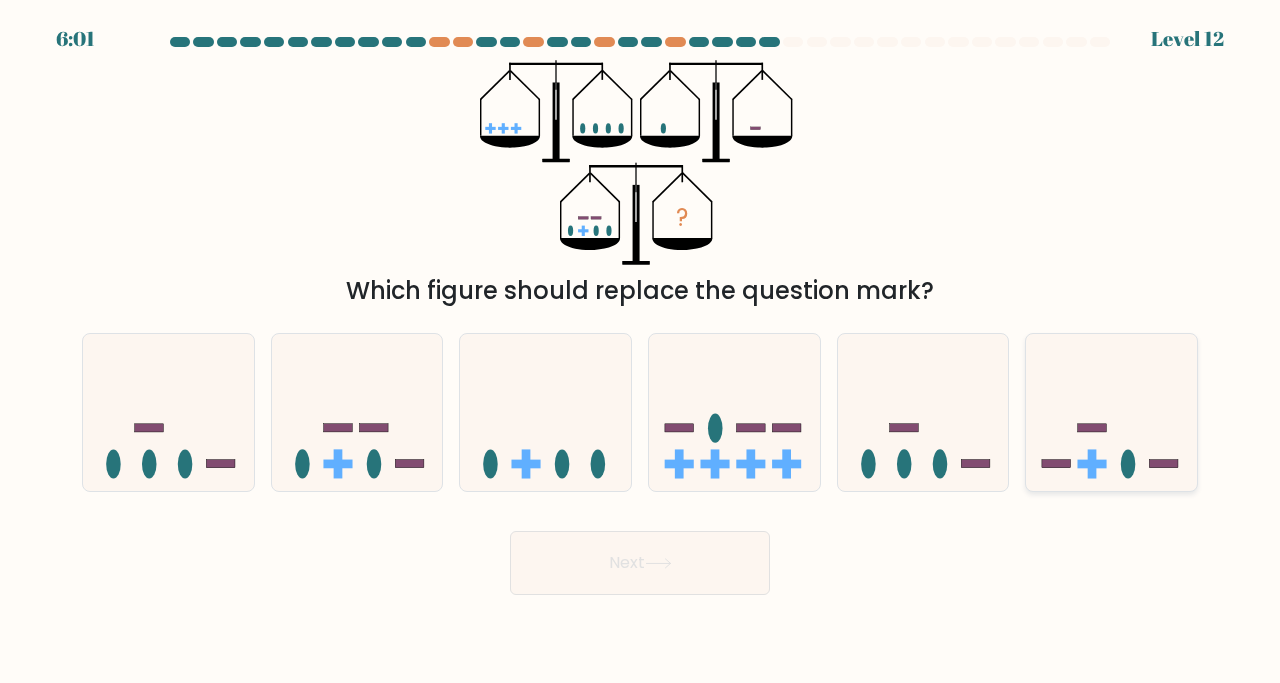 click 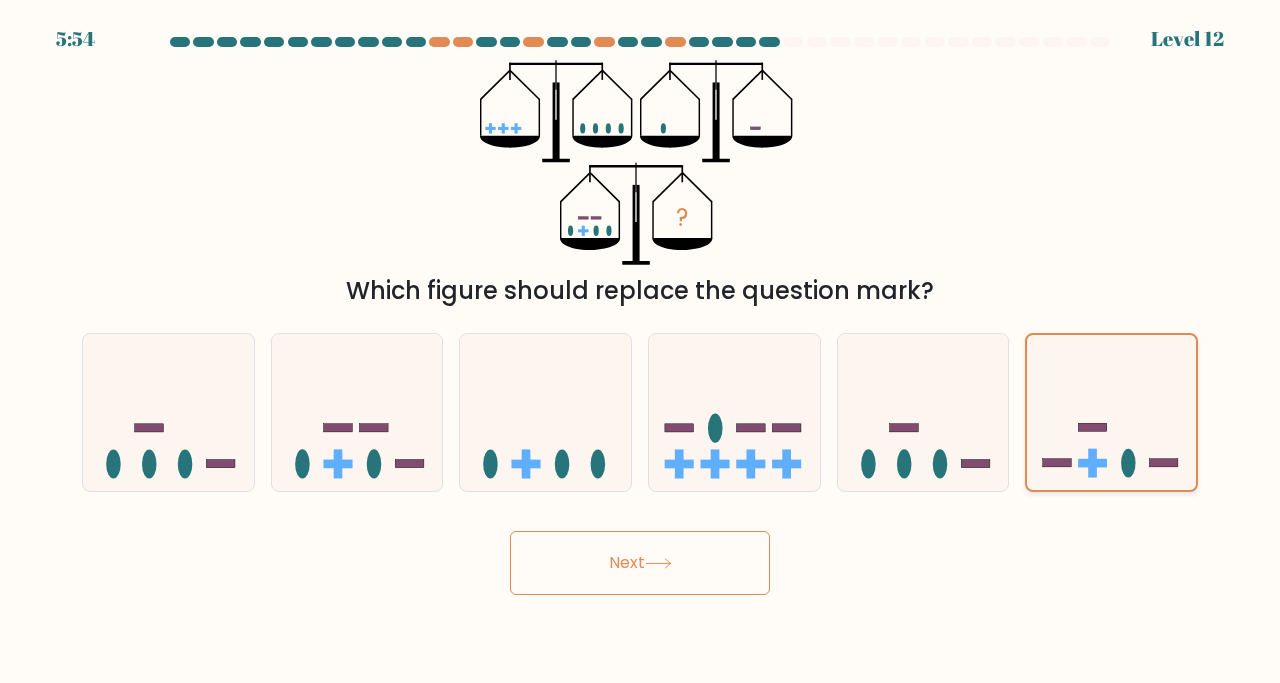 click 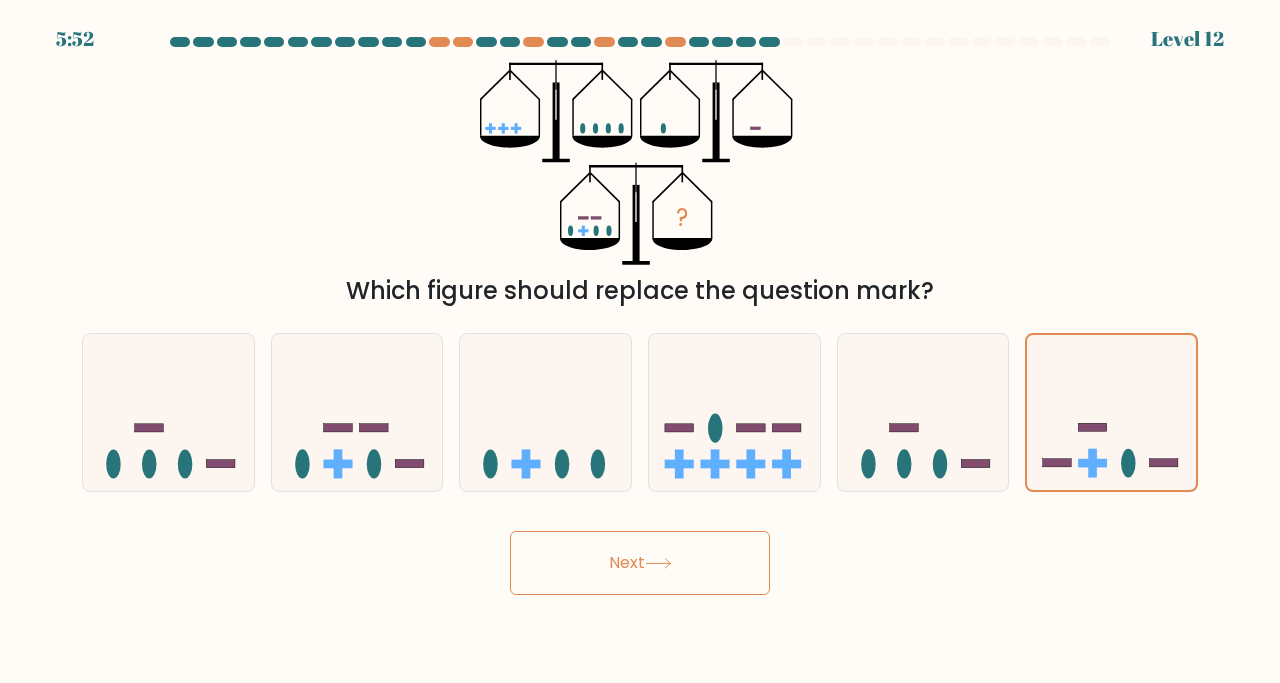 click on "Next" at bounding box center [640, 563] 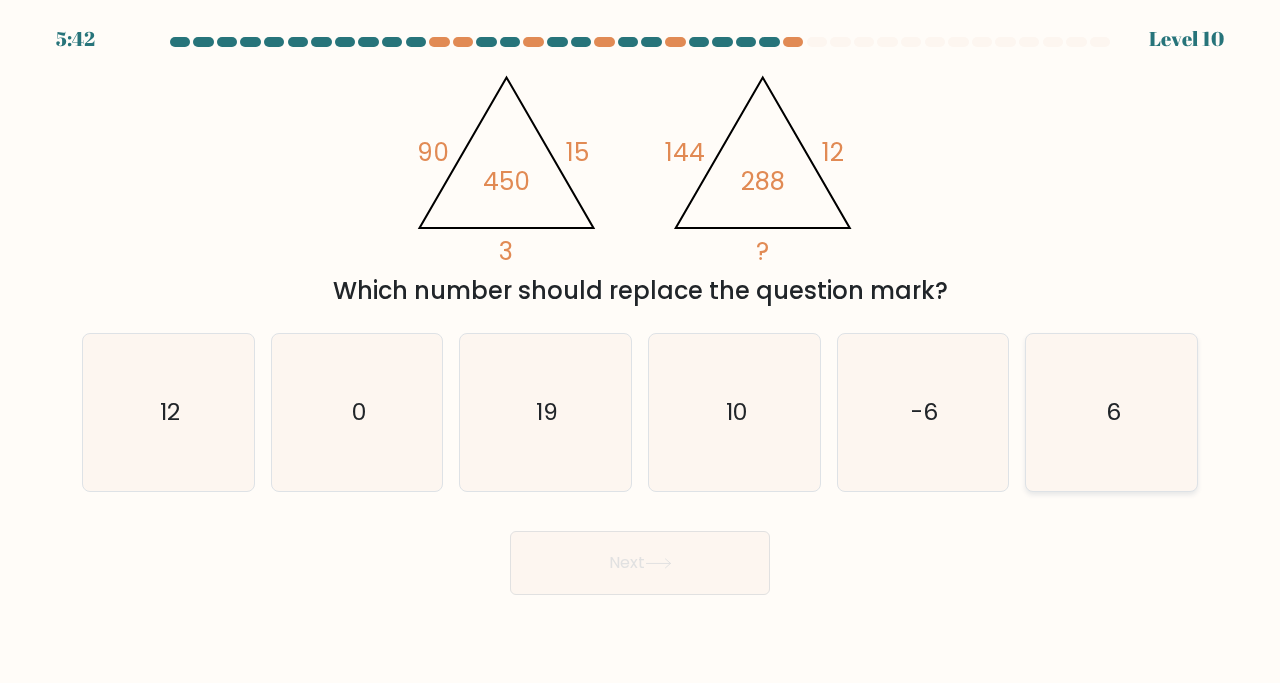 click on "6" 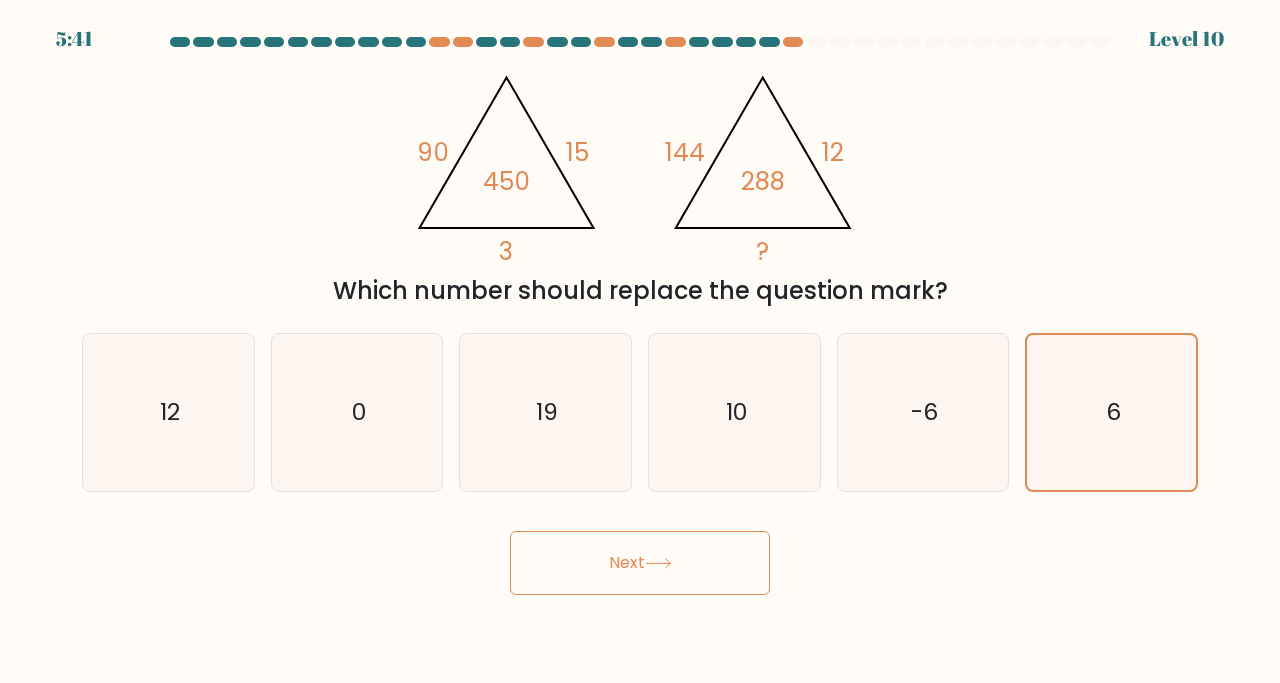 click on "Next" at bounding box center (640, 563) 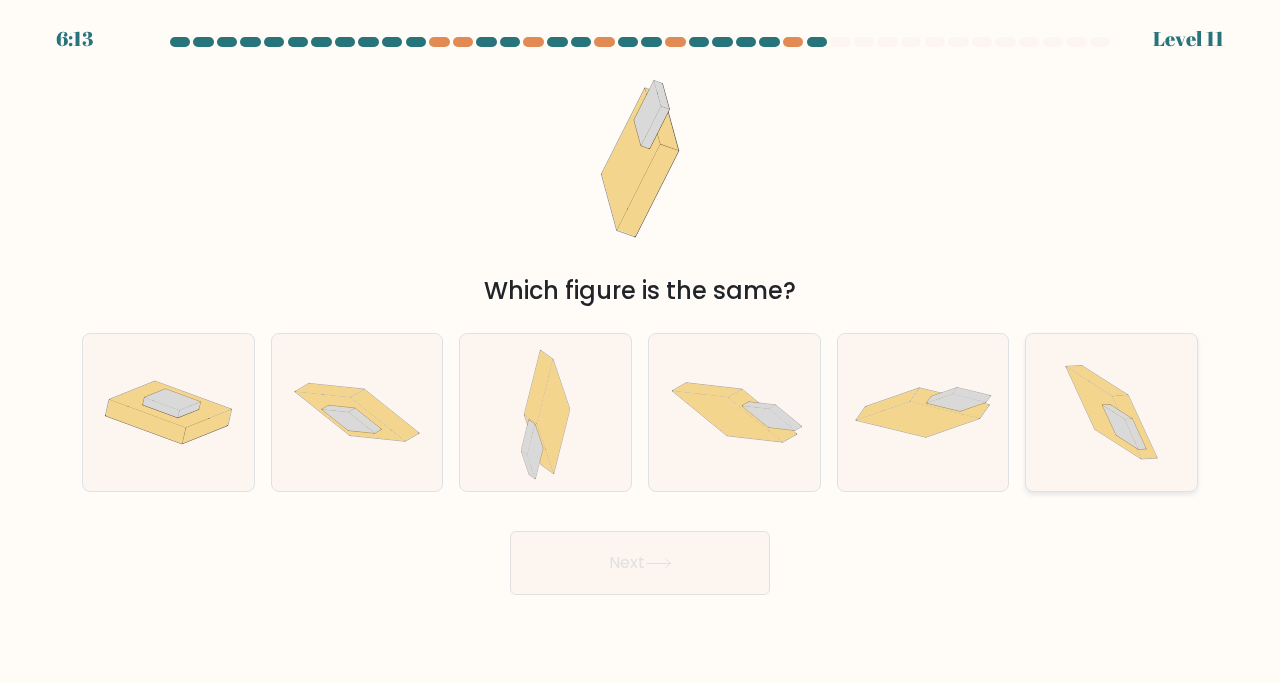 click 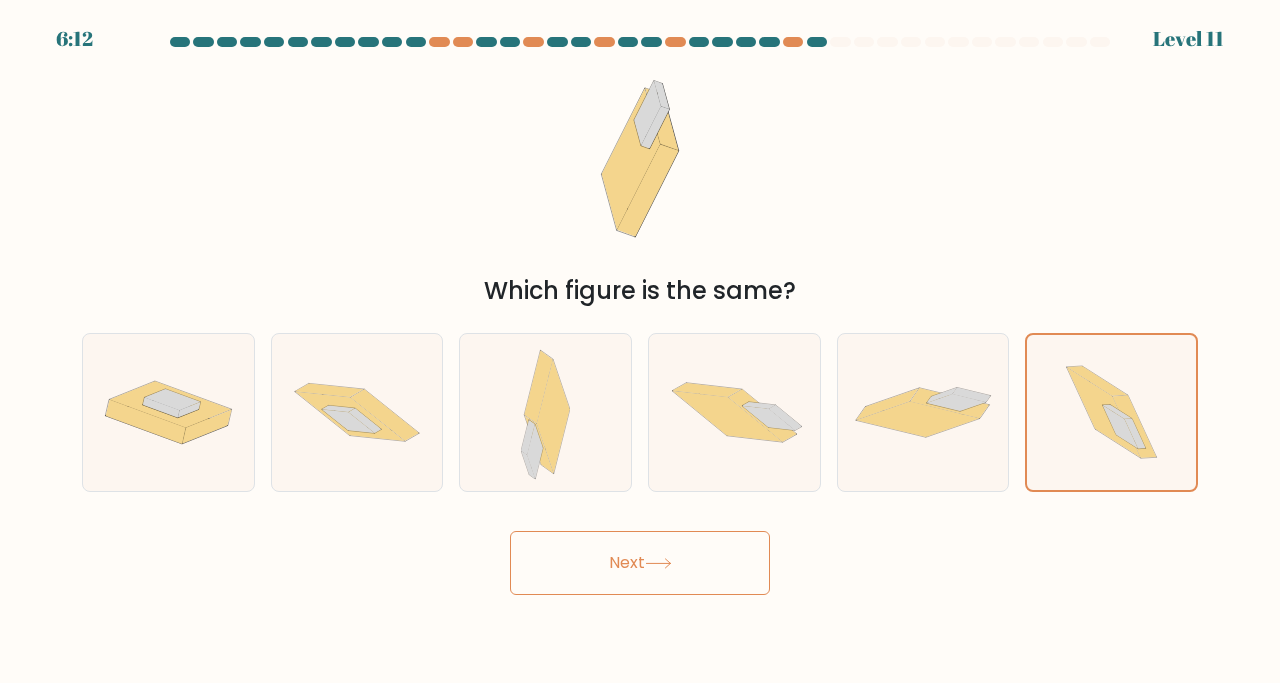 click on "Next" at bounding box center [640, 563] 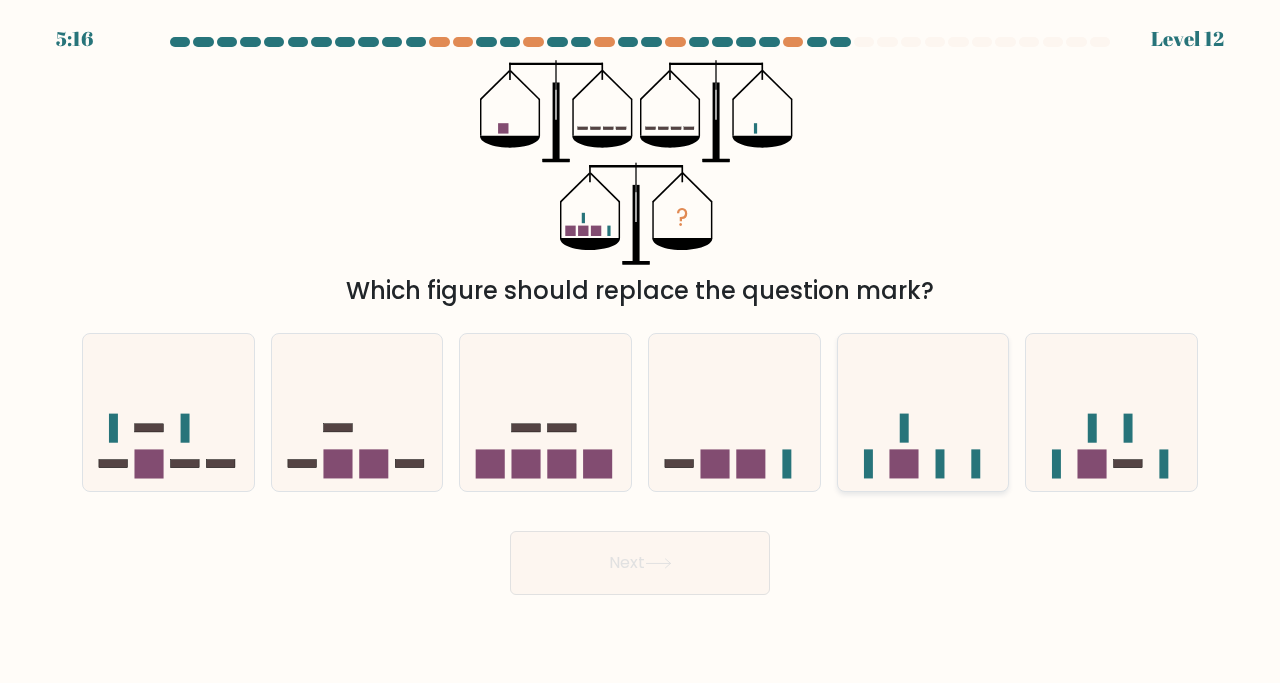 click 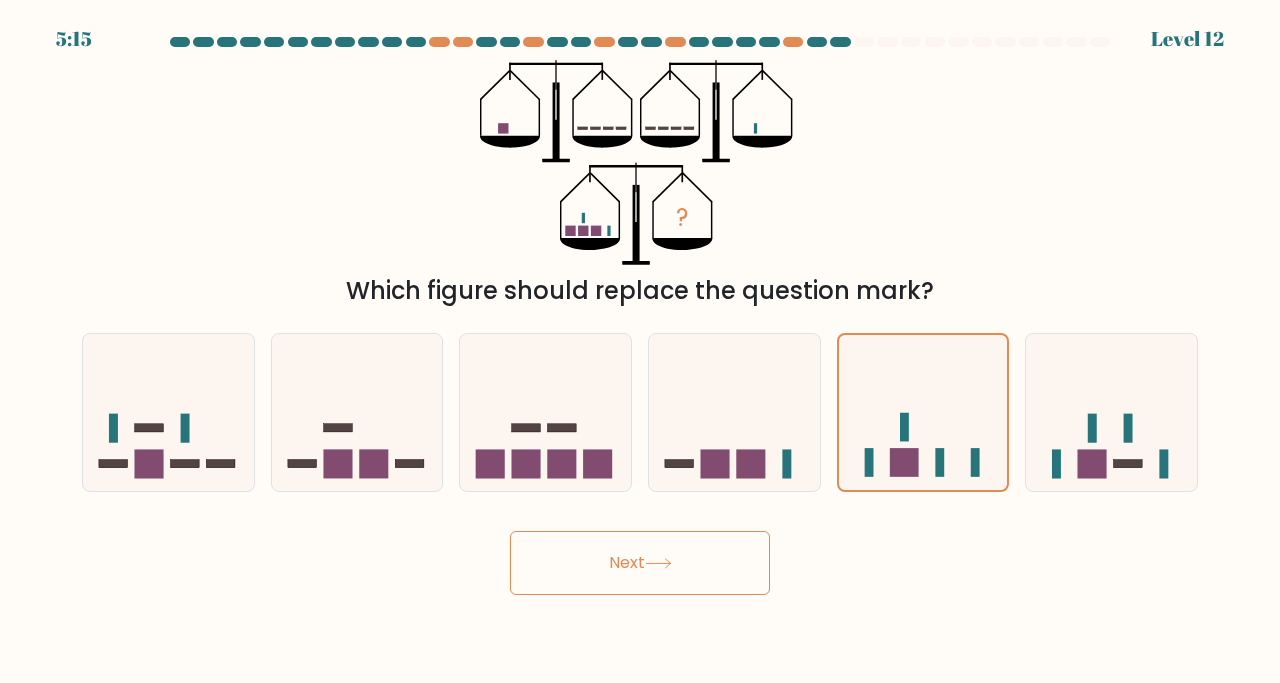 click on "Next" at bounding box center (640, 563) 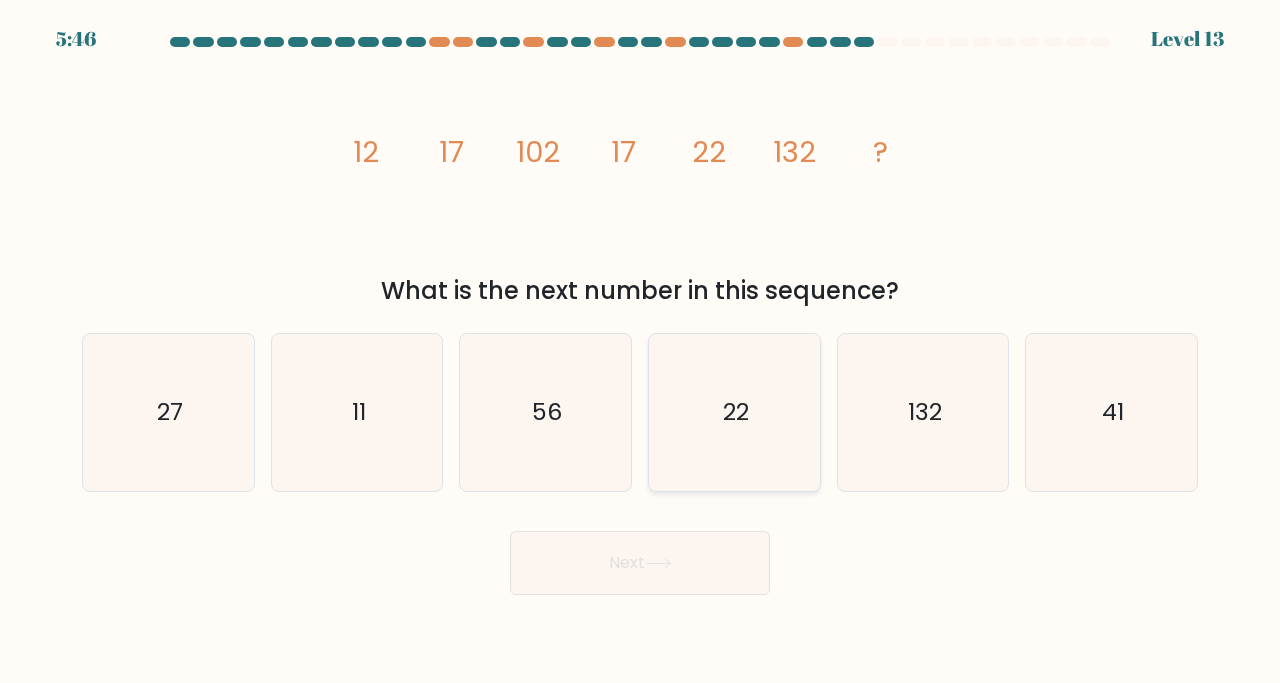click on "22" 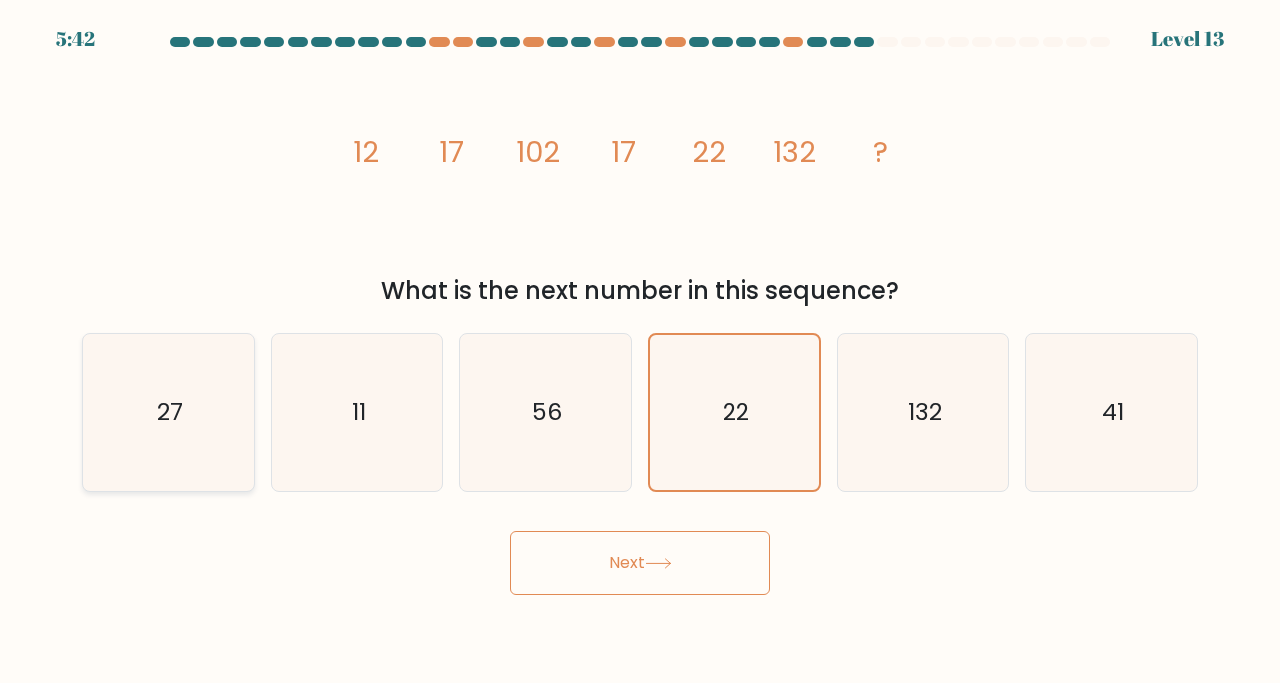 click on "27" 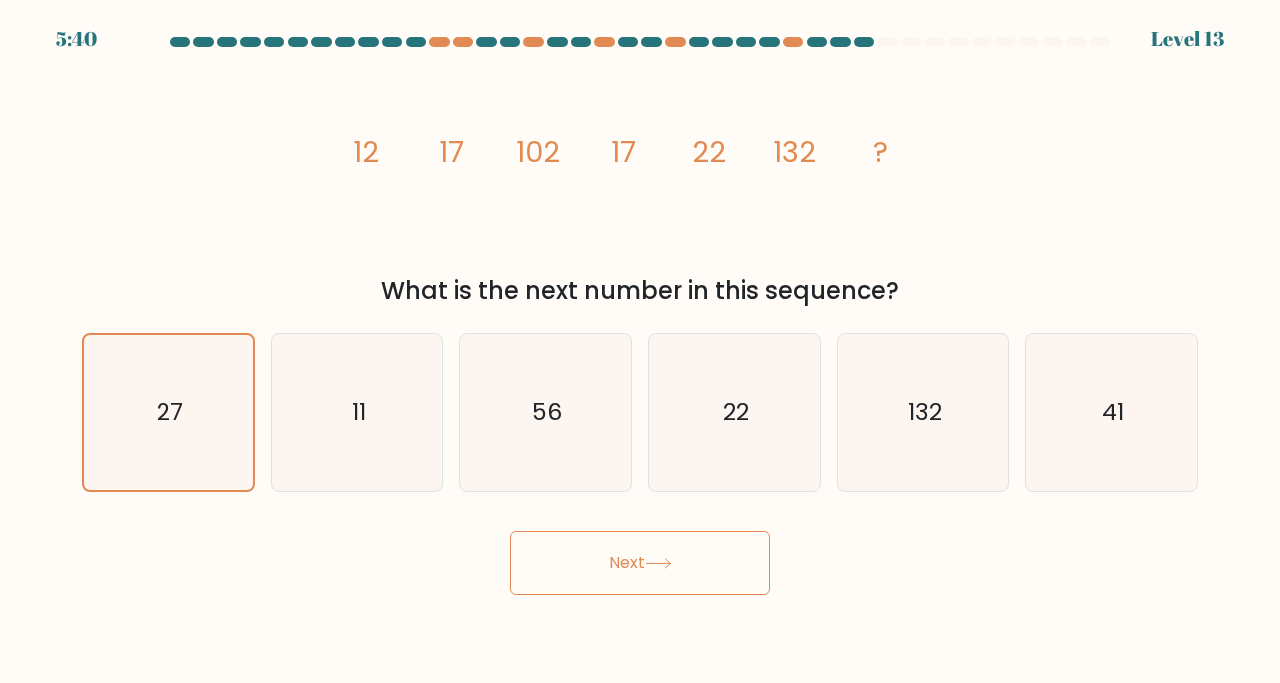 click on "Next" at bounding box center [640, 563] 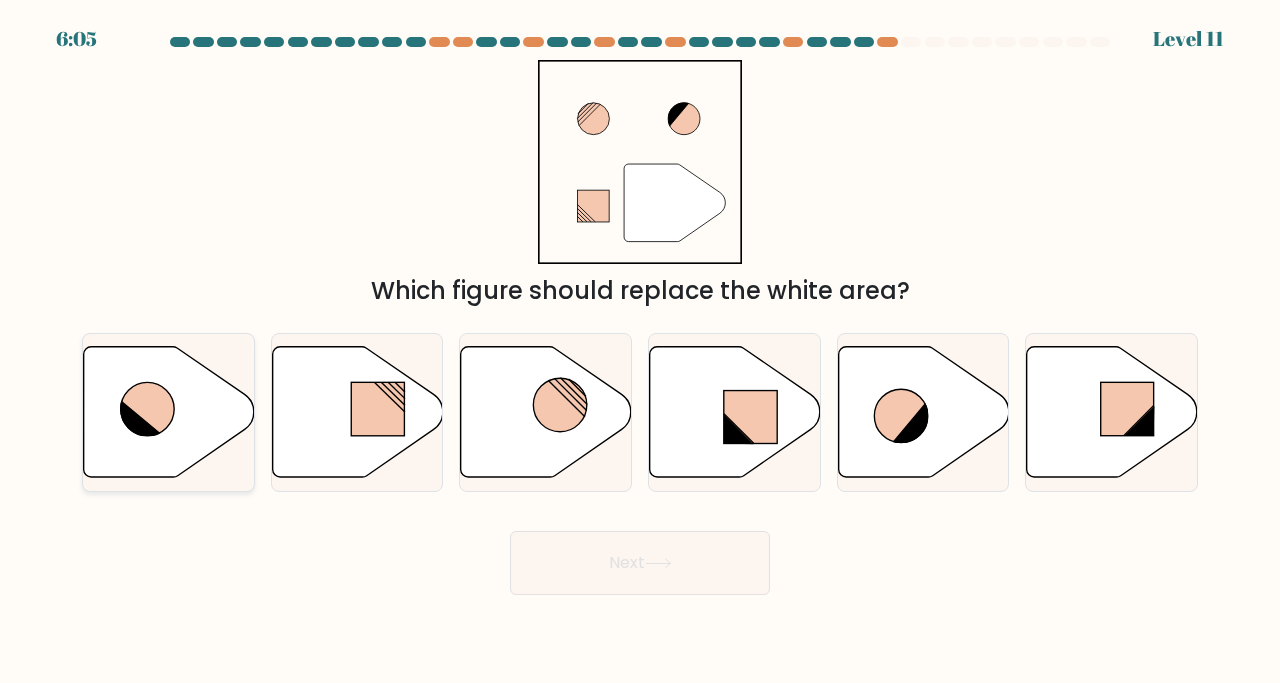 click 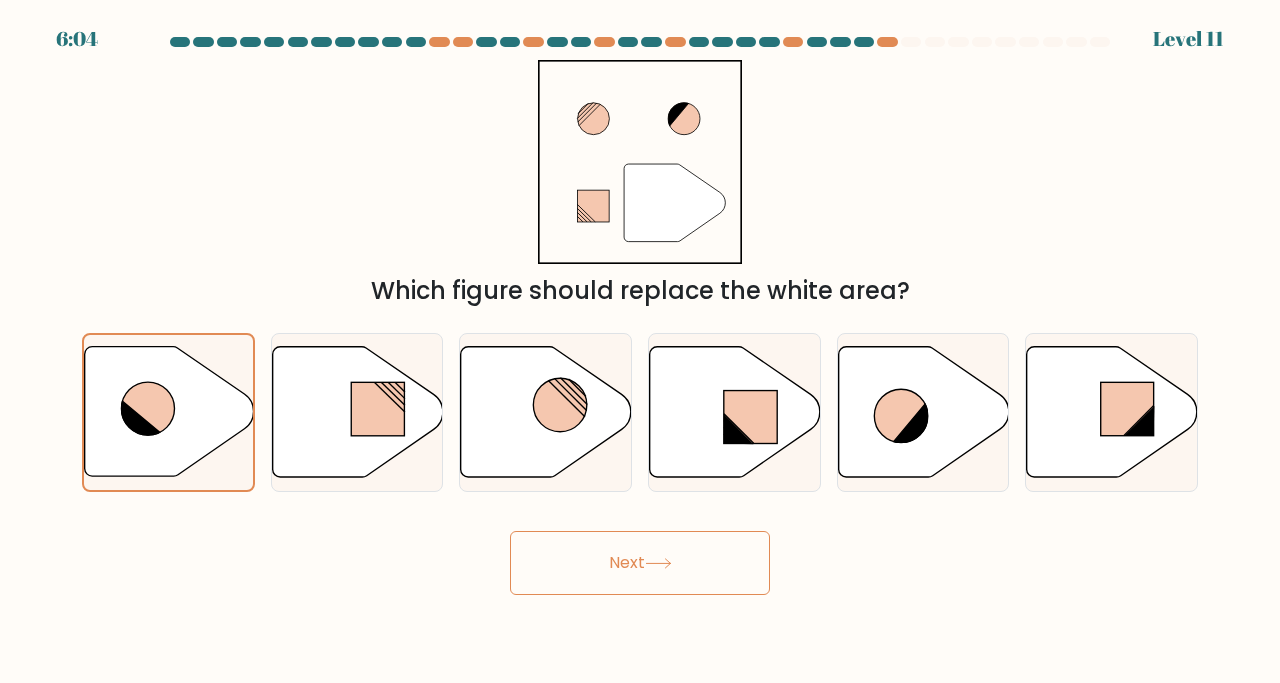 click on "Next" at bounding box center [640, 563] 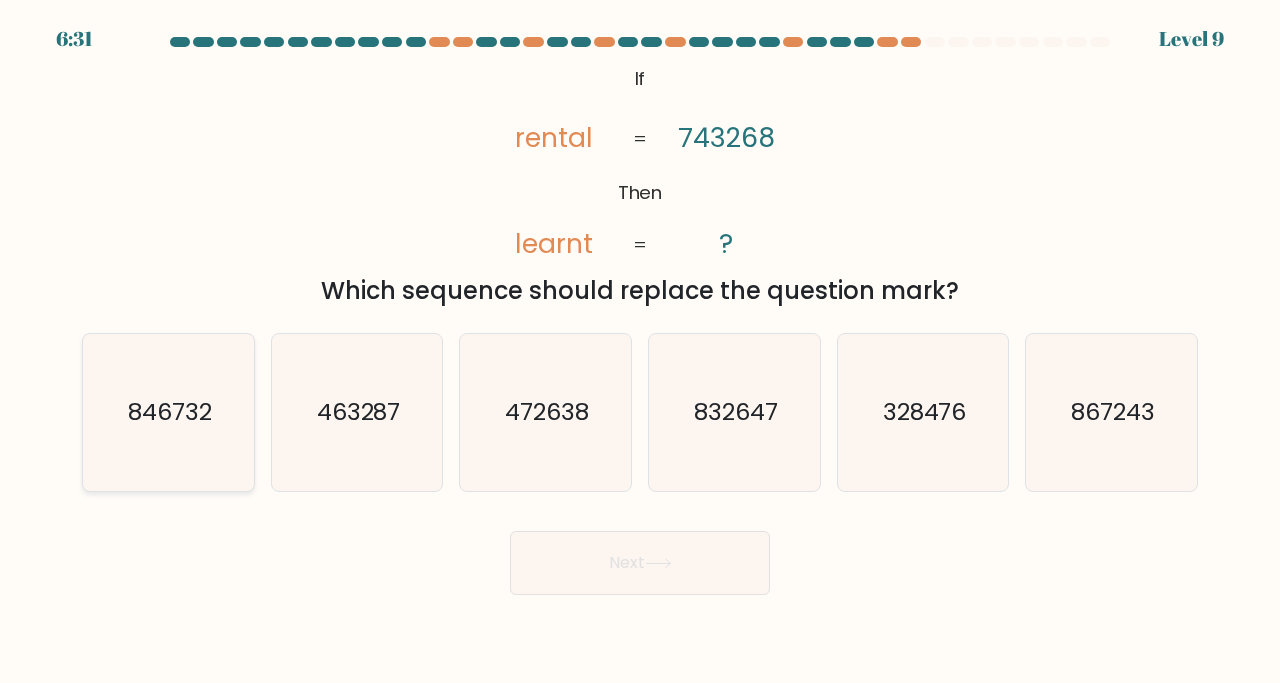 click on "846732" 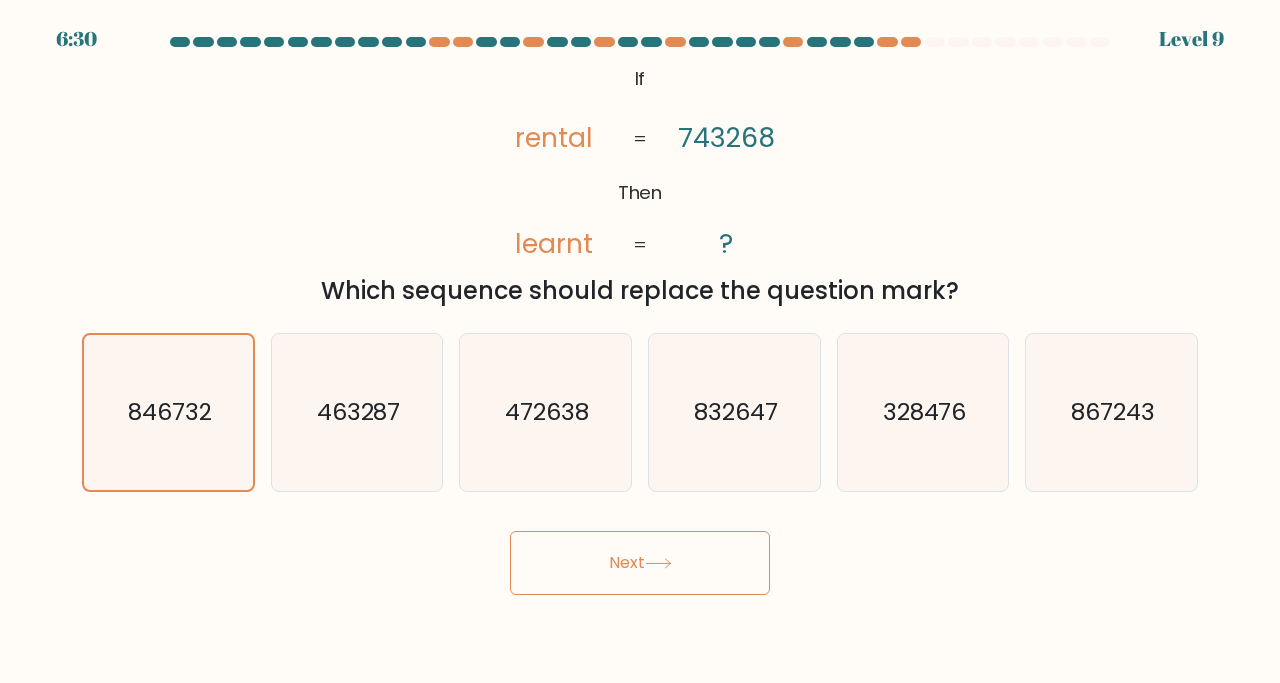 click on "Next" at bounding box center (640, 563) 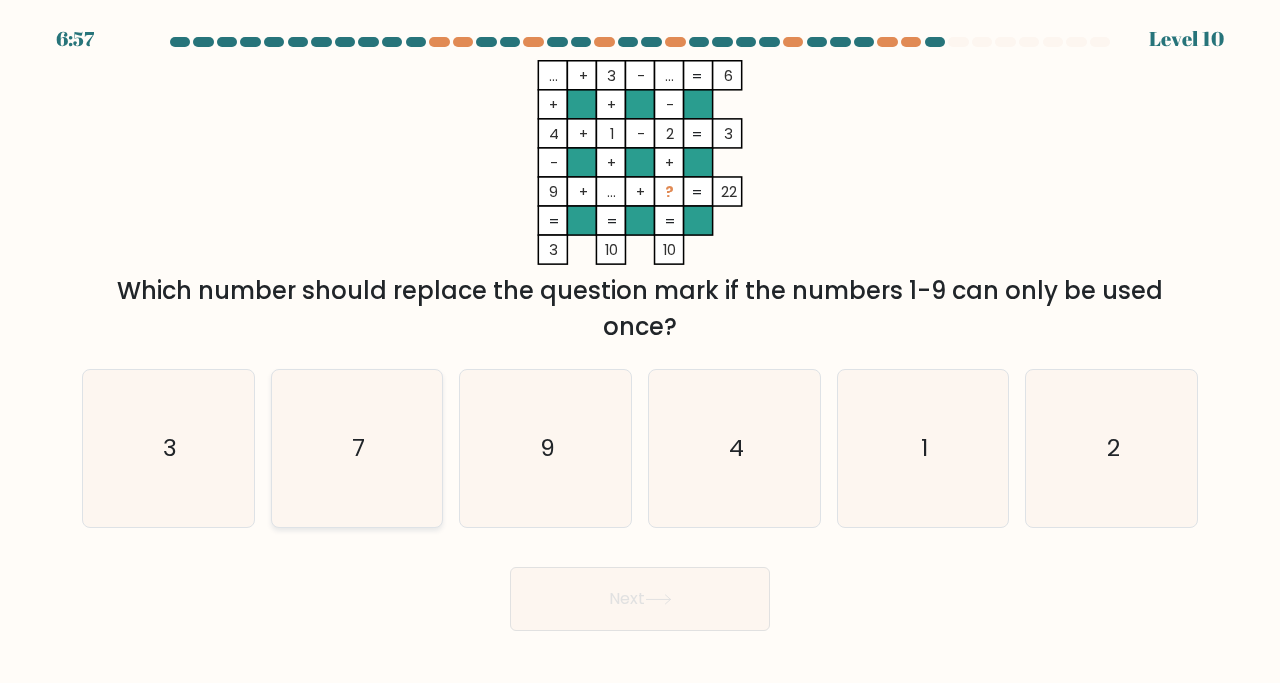 click on "7" 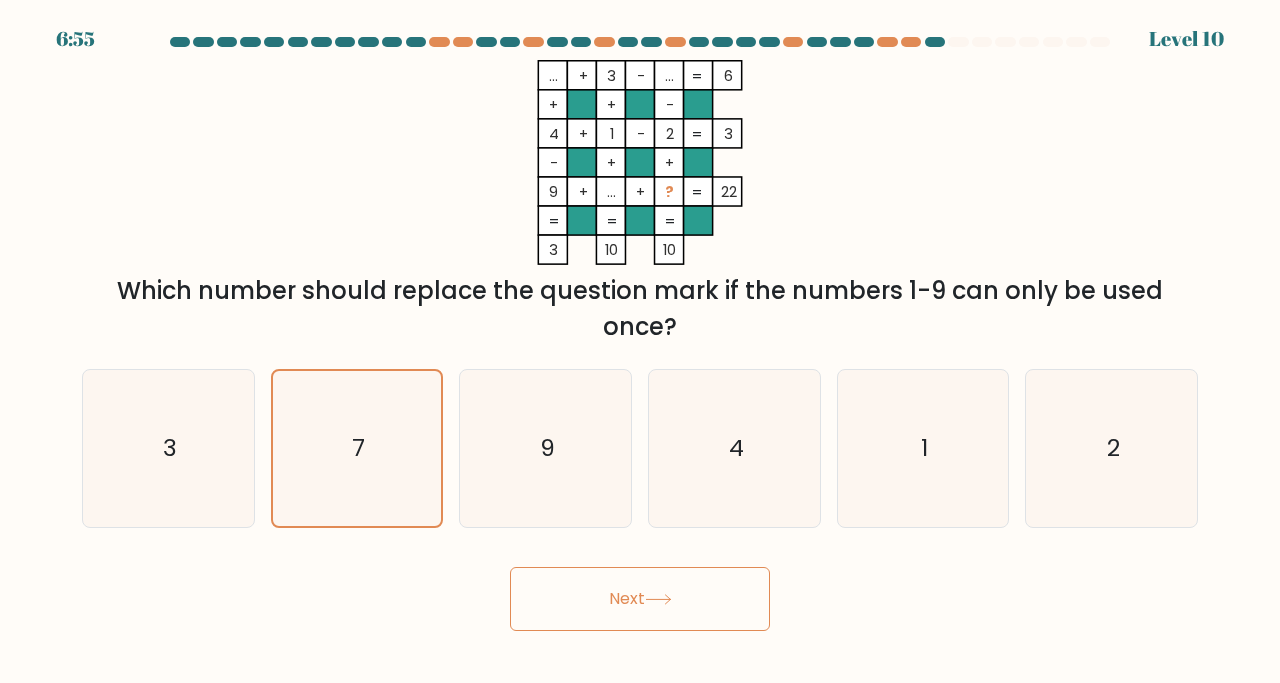 click on "Next" at bounding box center (640, 599) 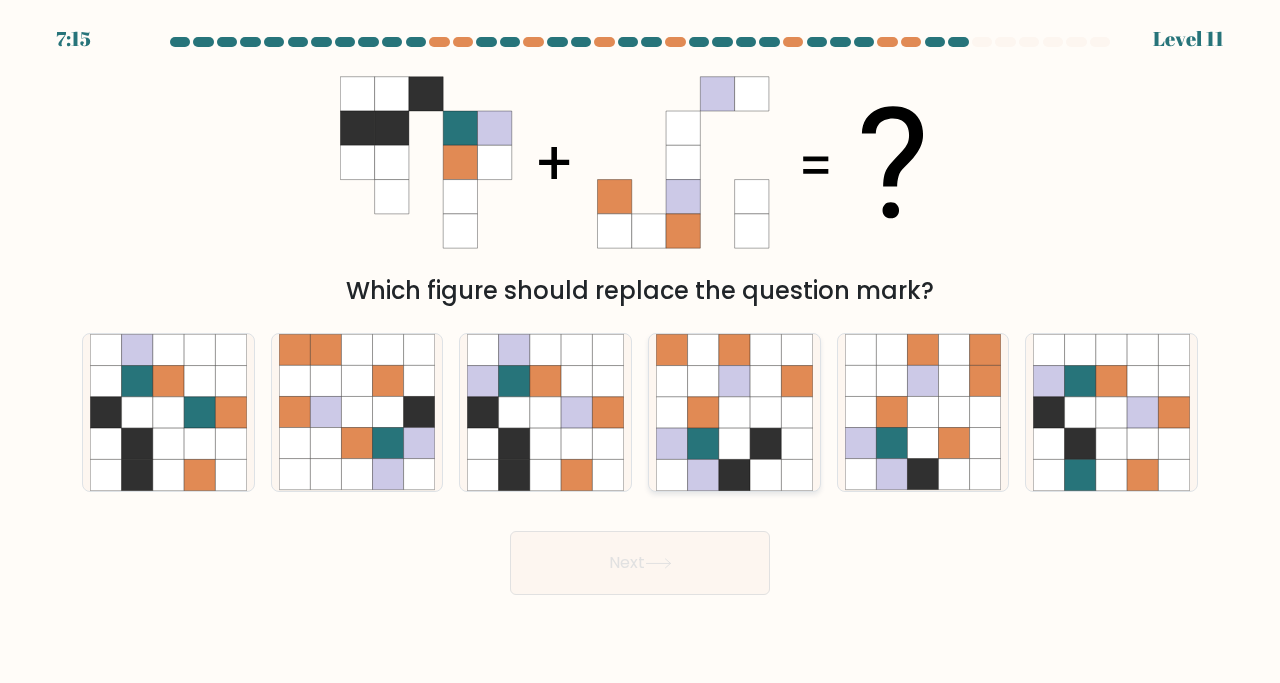 click 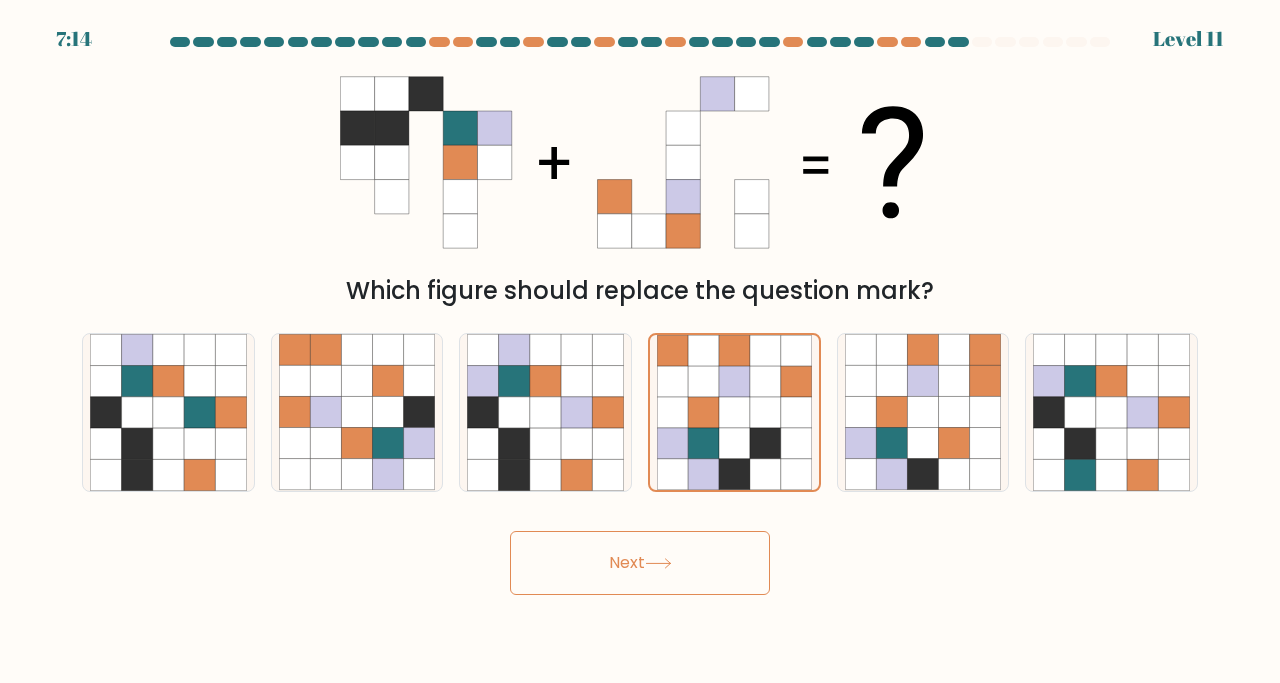 click on "Next" at bounding box center [640, 563] 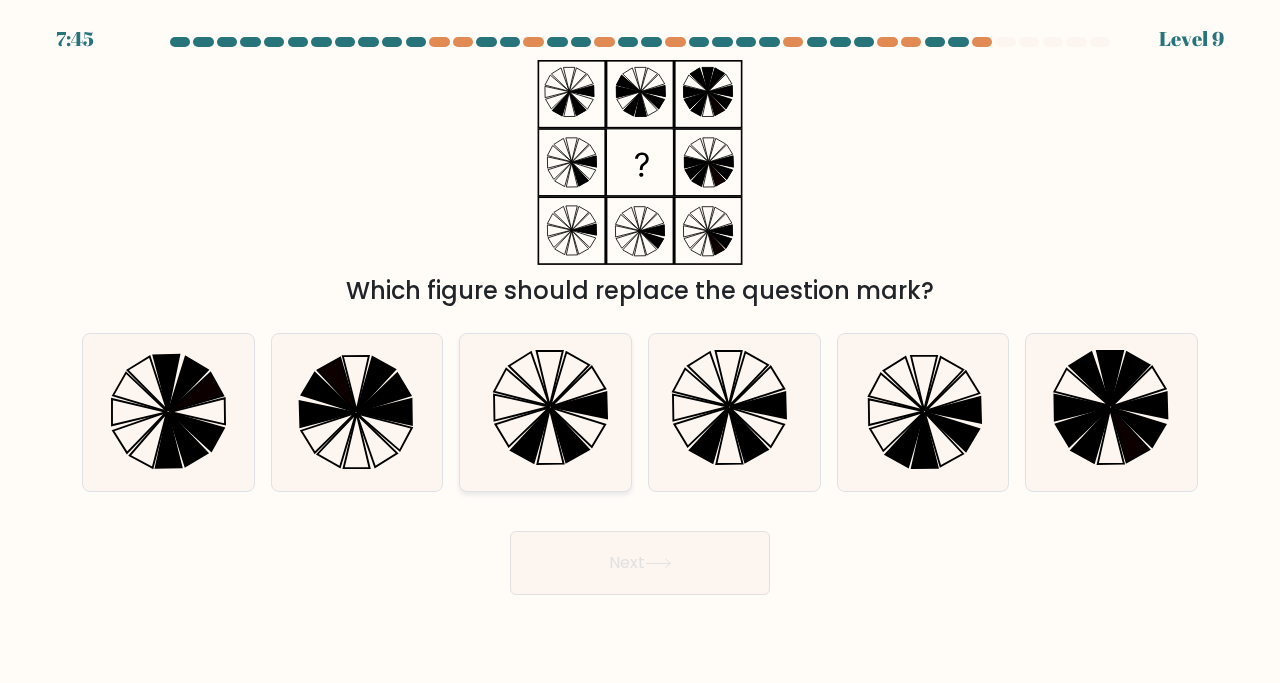 click 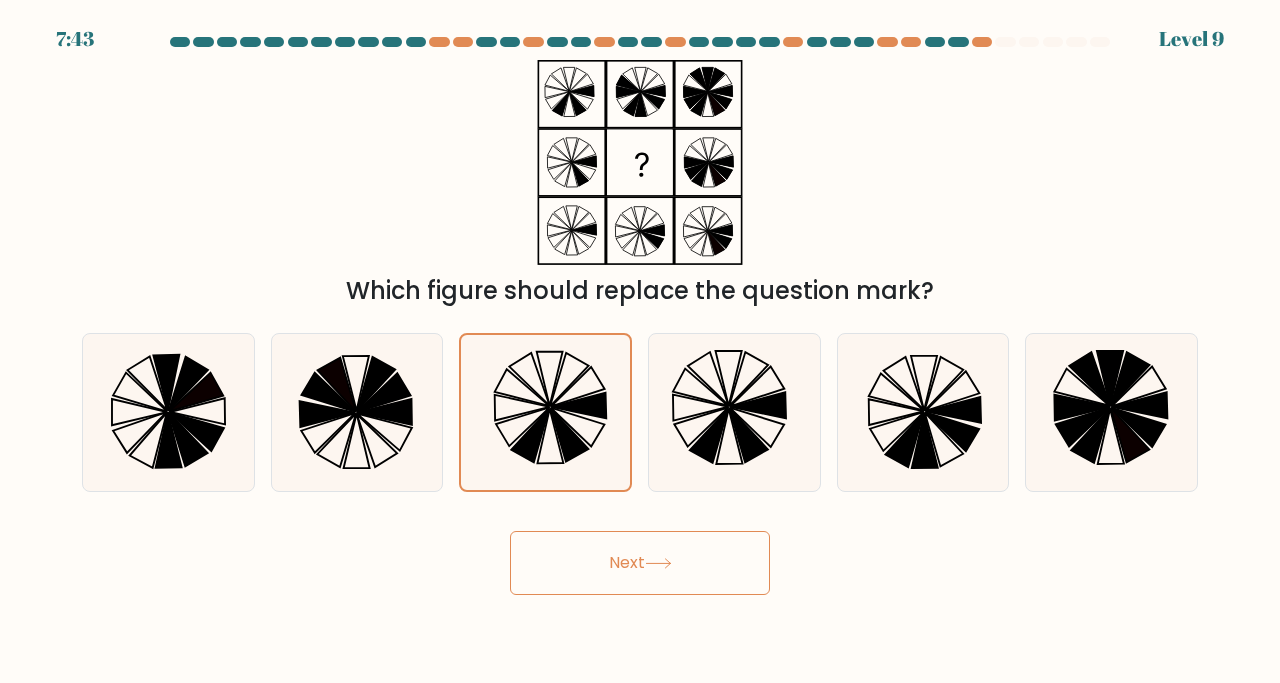 click on "Next" at bounding box center [640, 563] 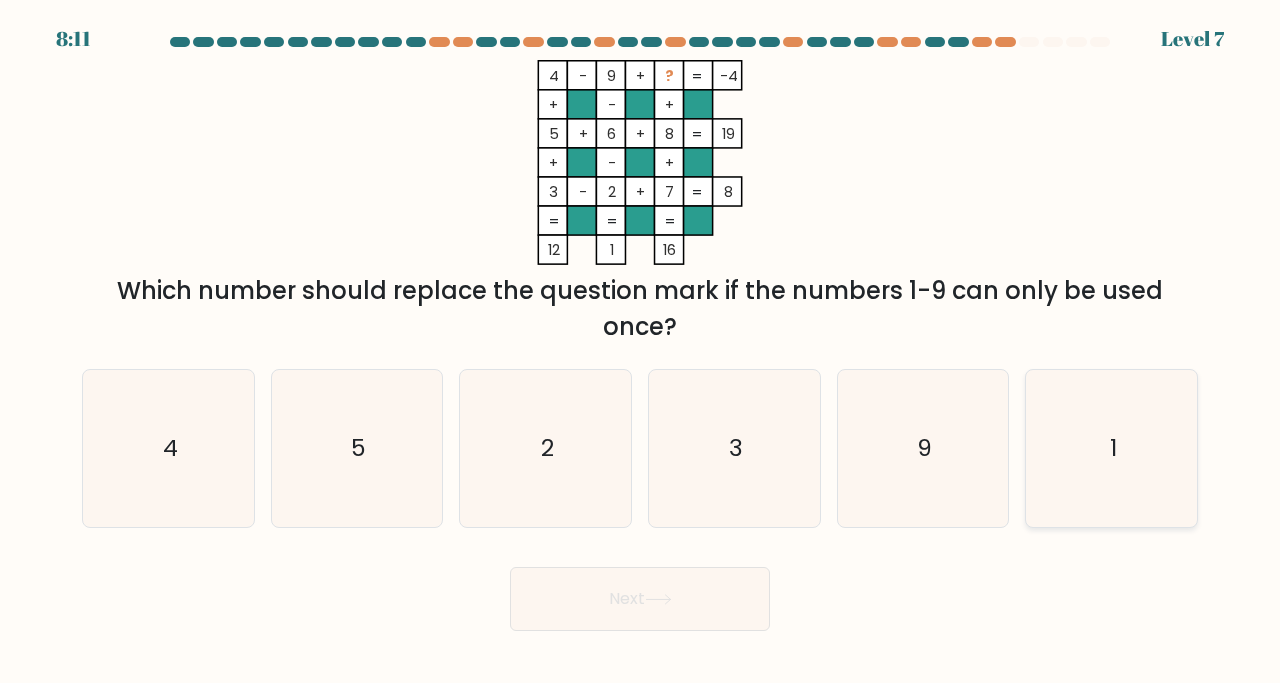 click on "1" 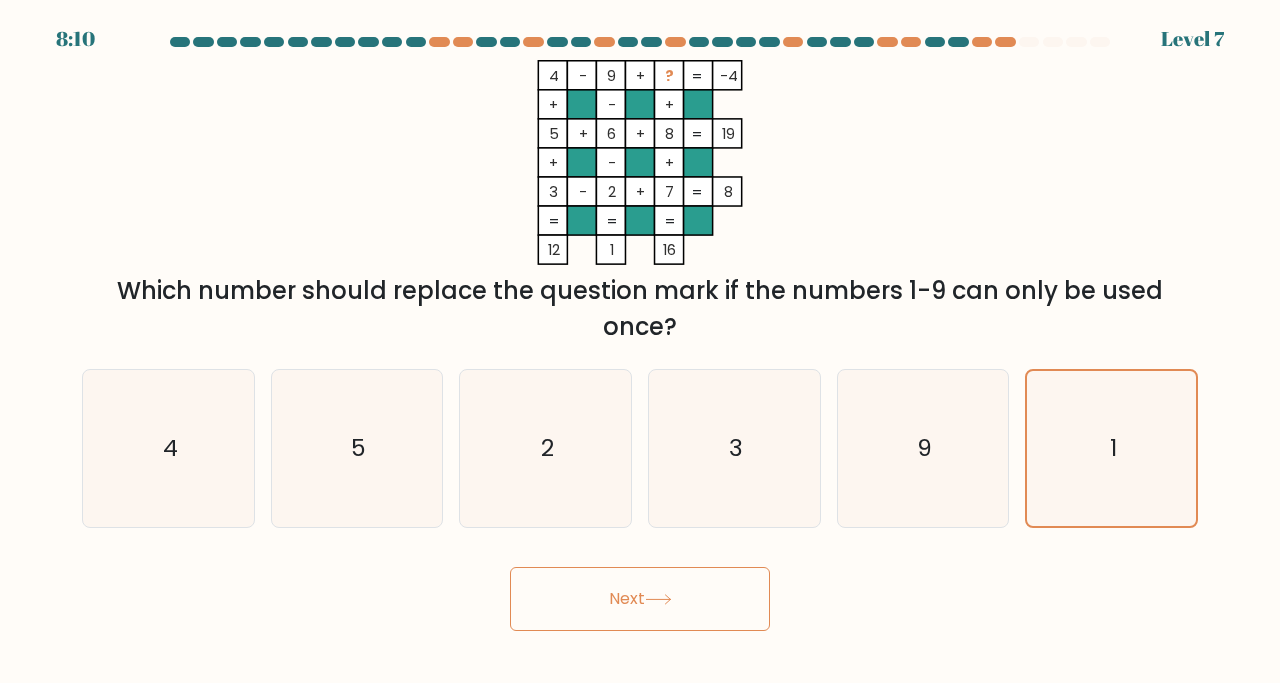 click on "Next" at bounding box center (640, 599) 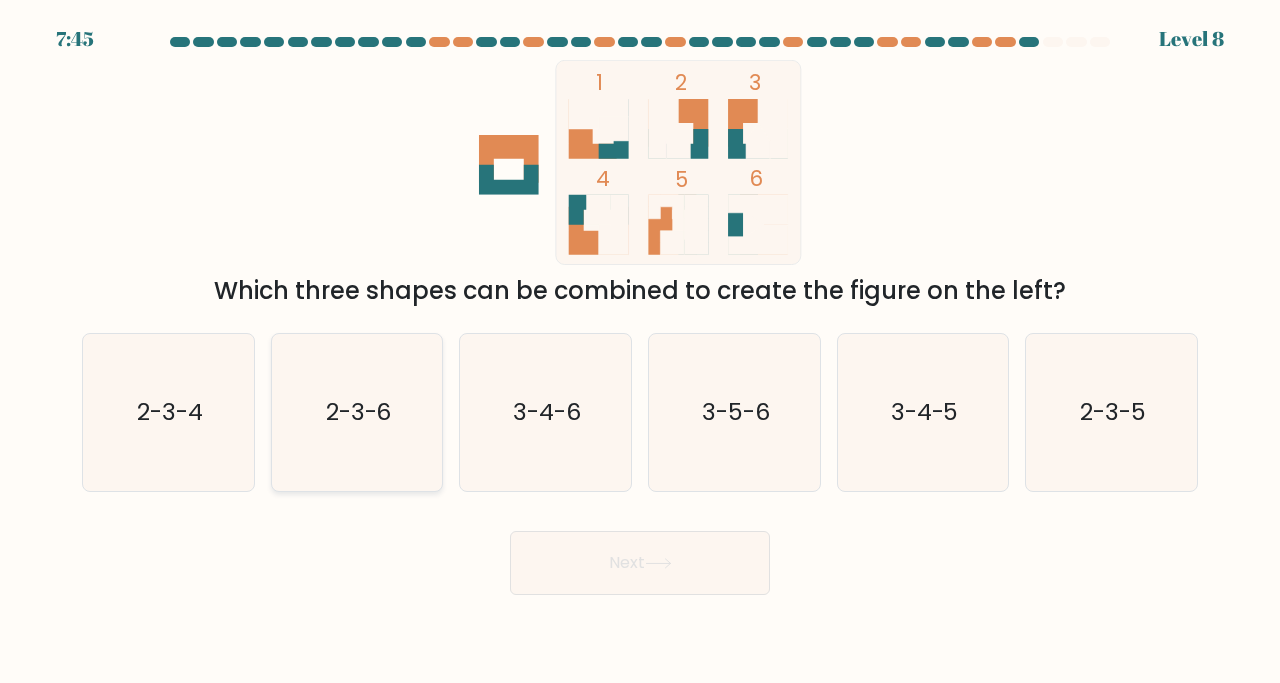 click on "2-3-6" 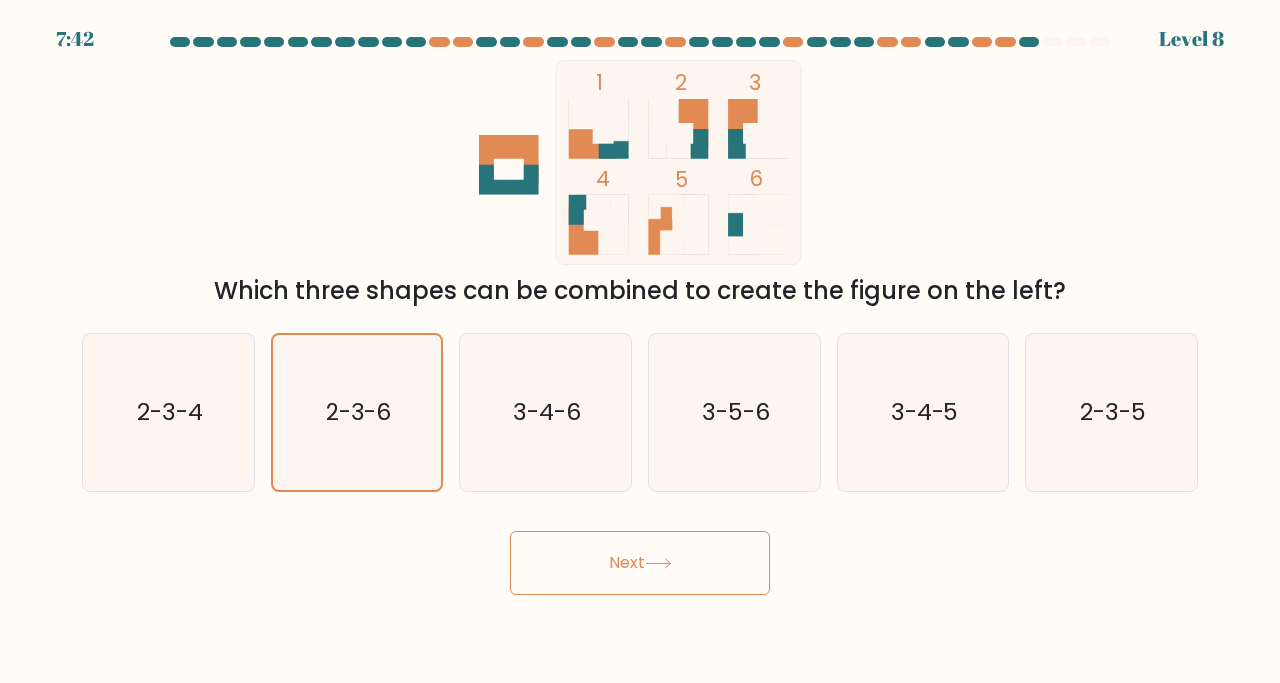 click on "Next" at bounding box center (640, 563) 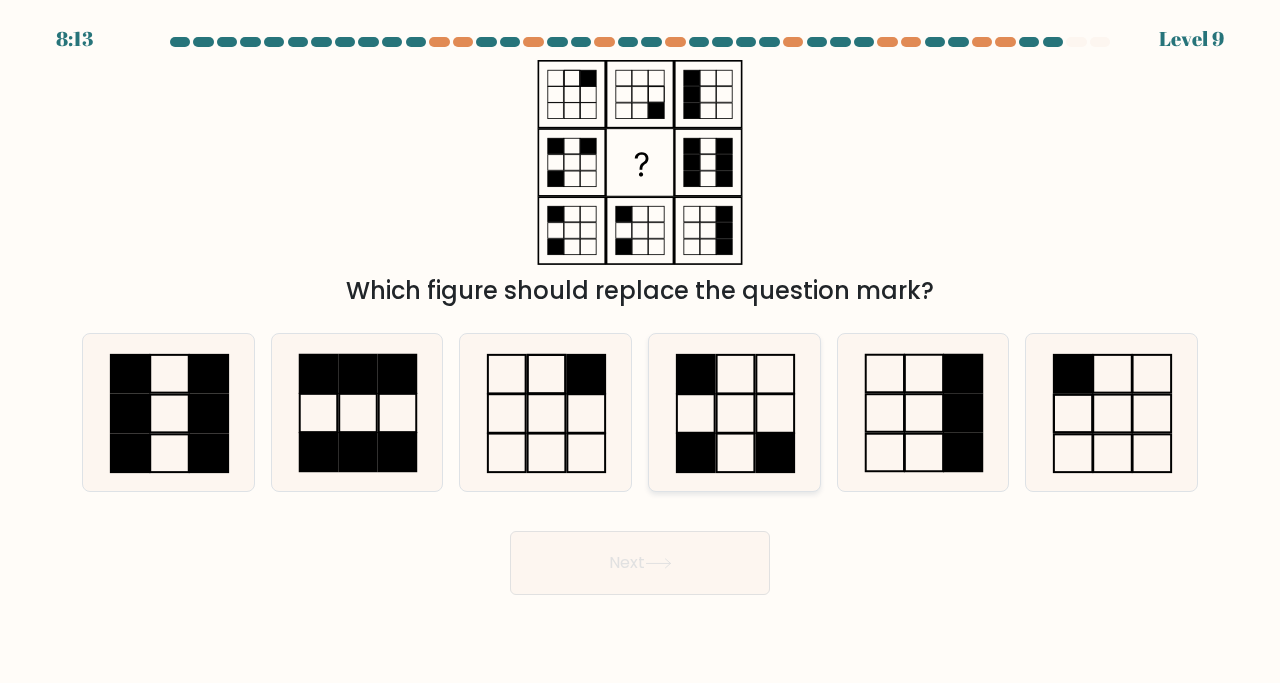click 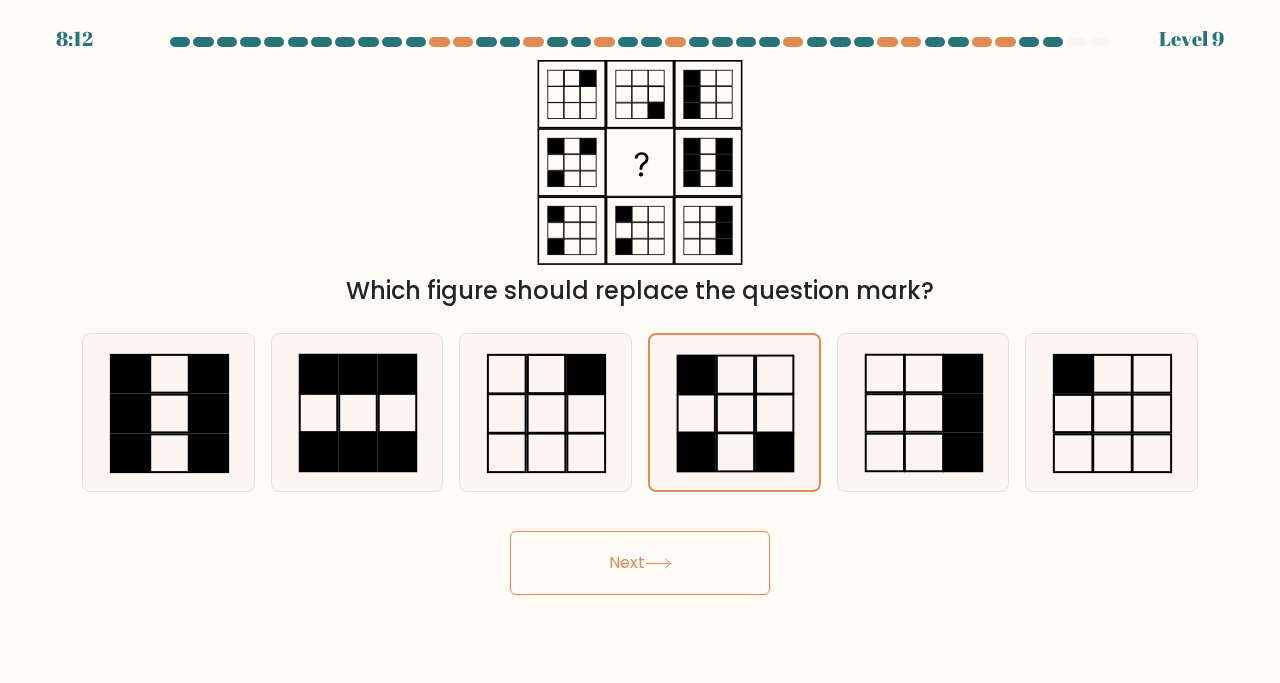 click on "Next" at bounding box center [640, 563] 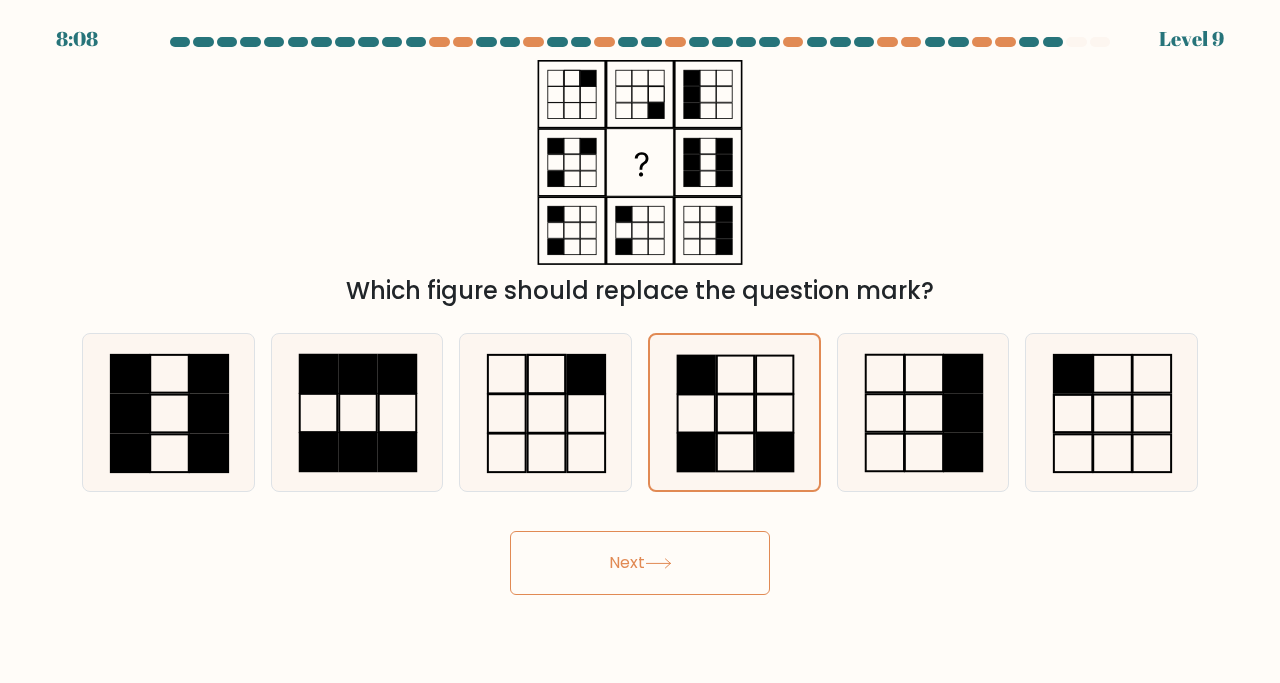 click on "Next" at bounding box center [640, 563] 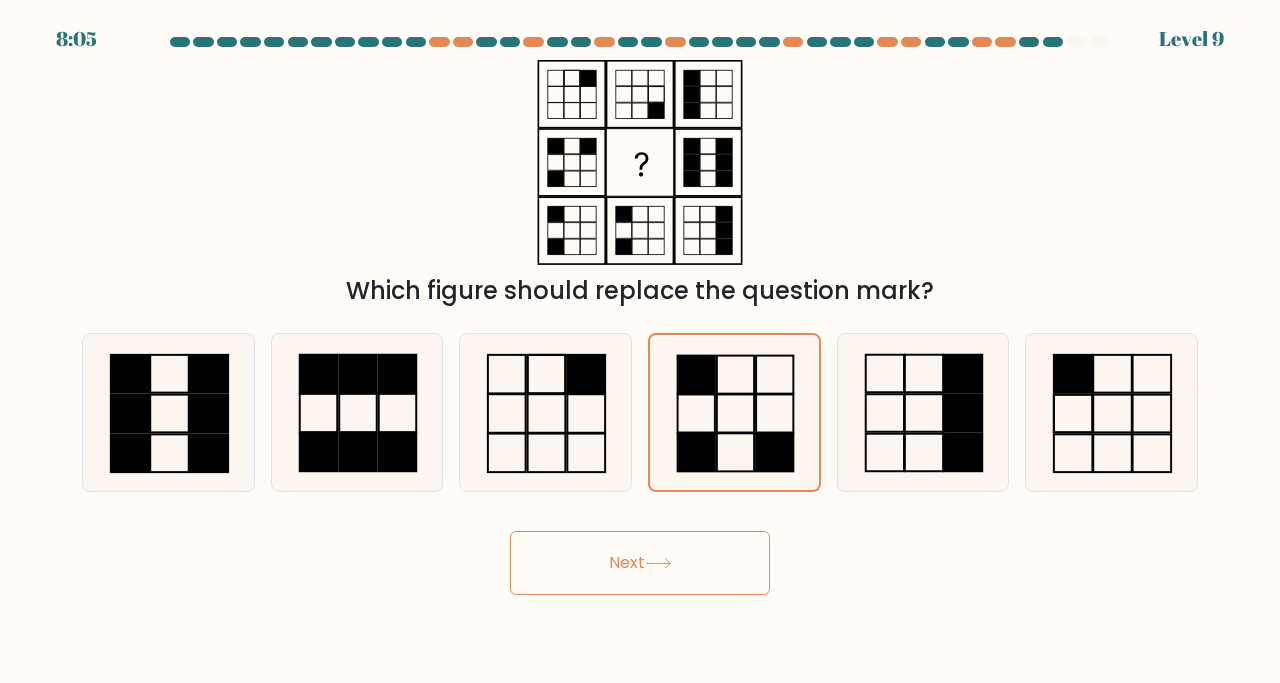 click on "Next" at bounding box center [640, 563] 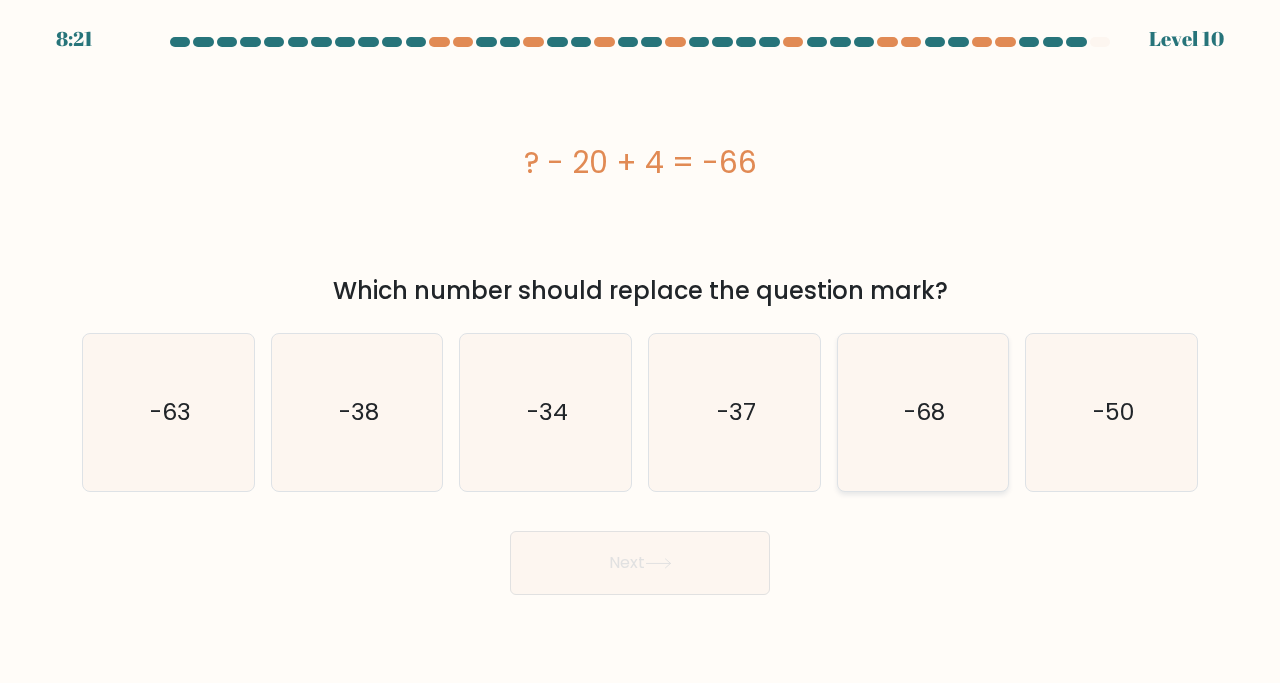 click on "-68" 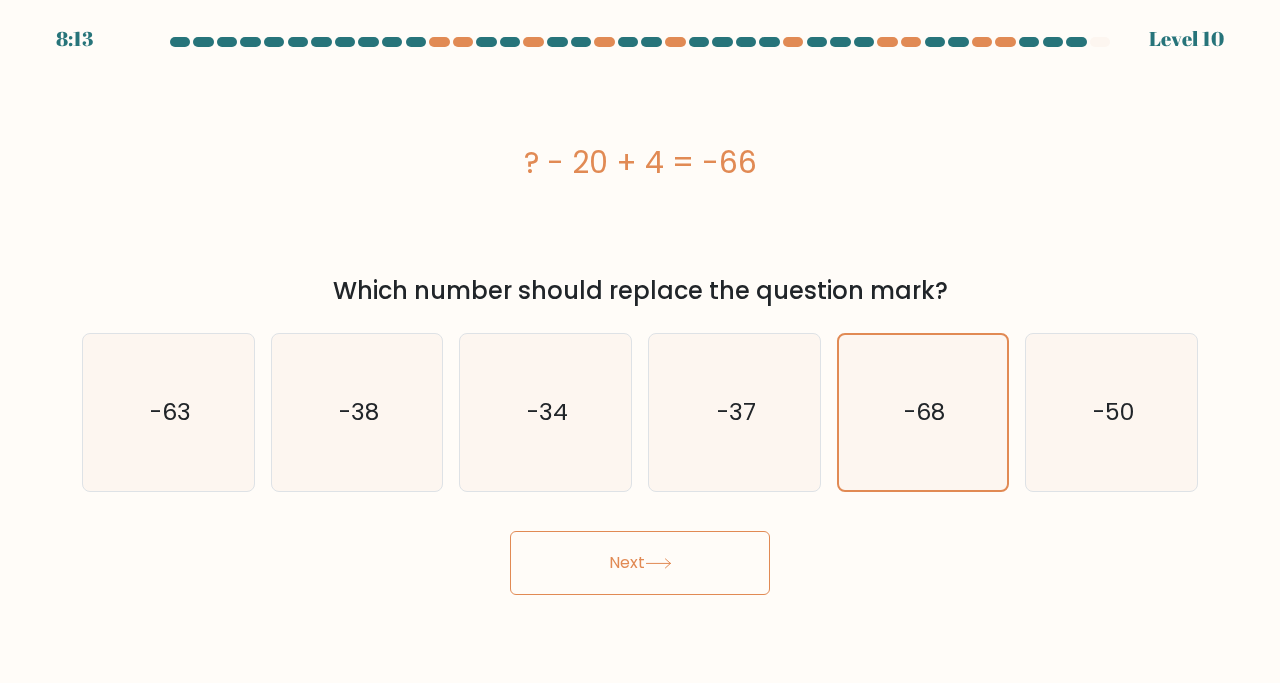click 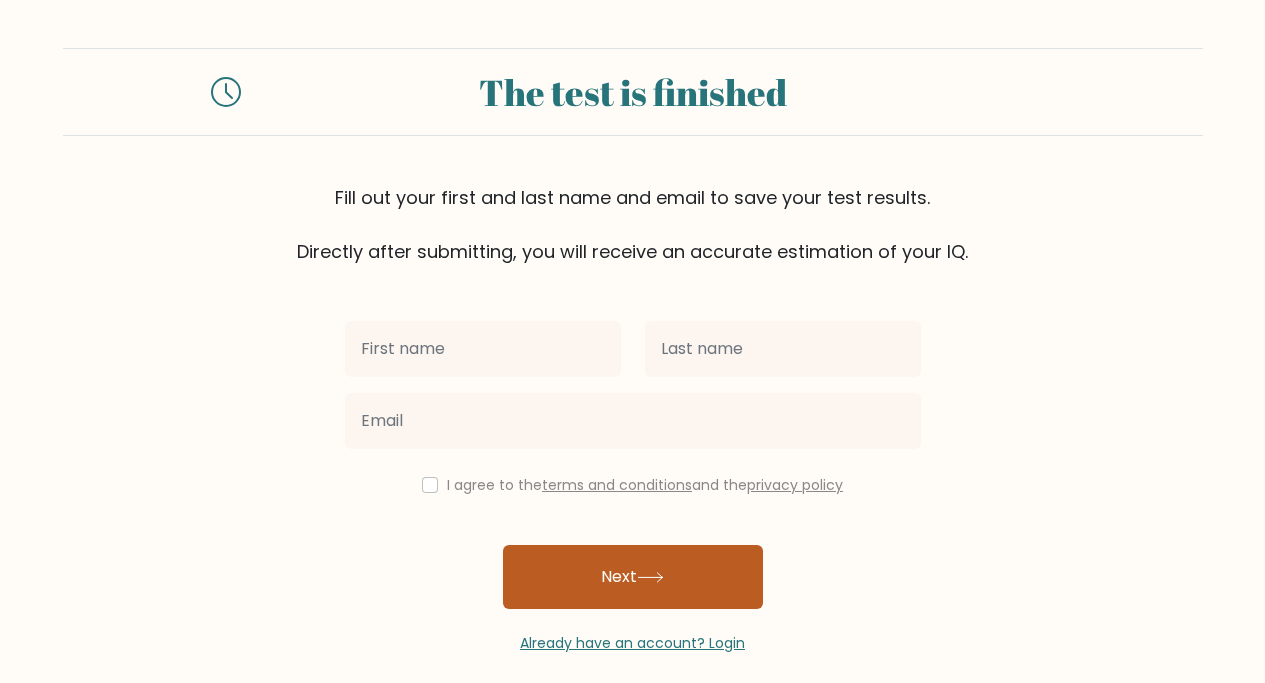 scroll, scrollTop: 0, scrollLeft: 0, axis: both 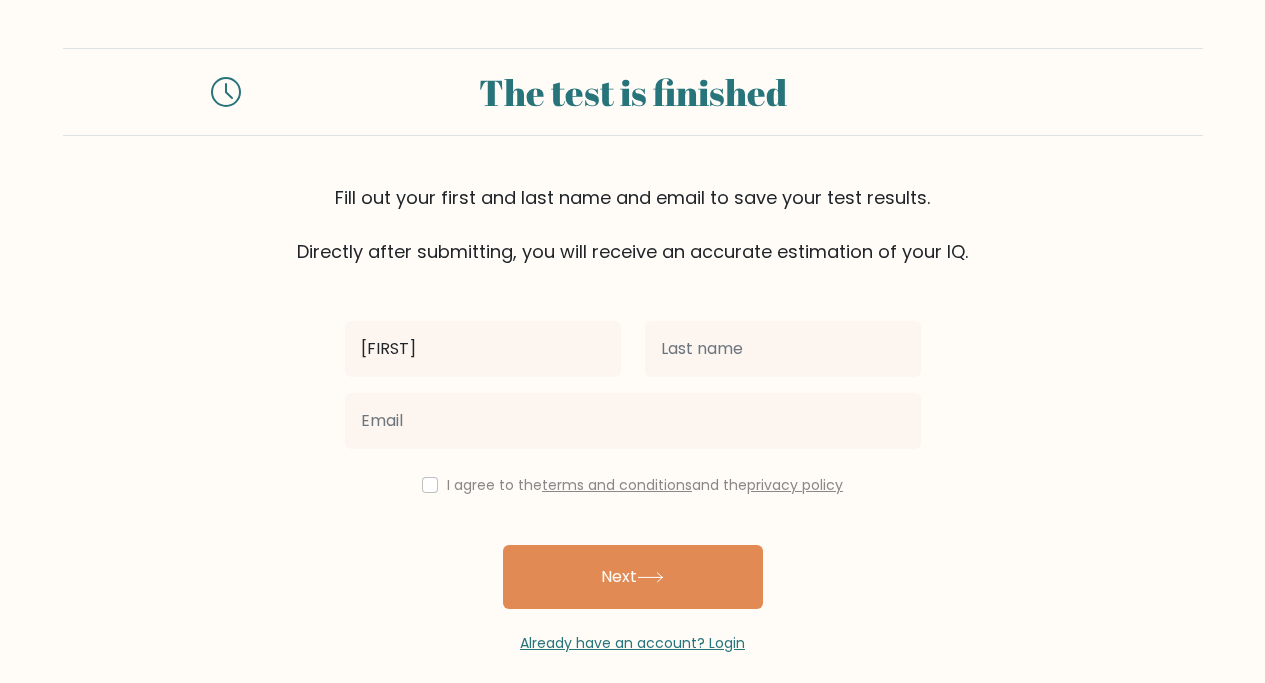 type on "raniya" 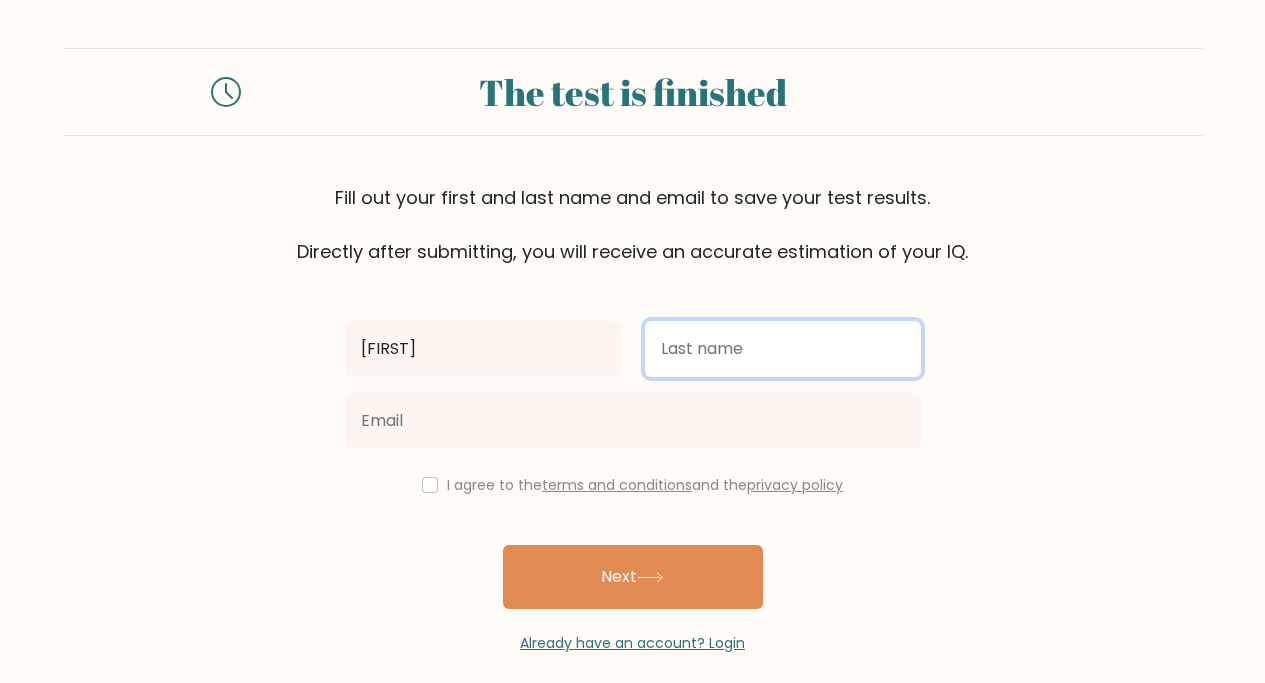 click at bounding box center [783, 349] 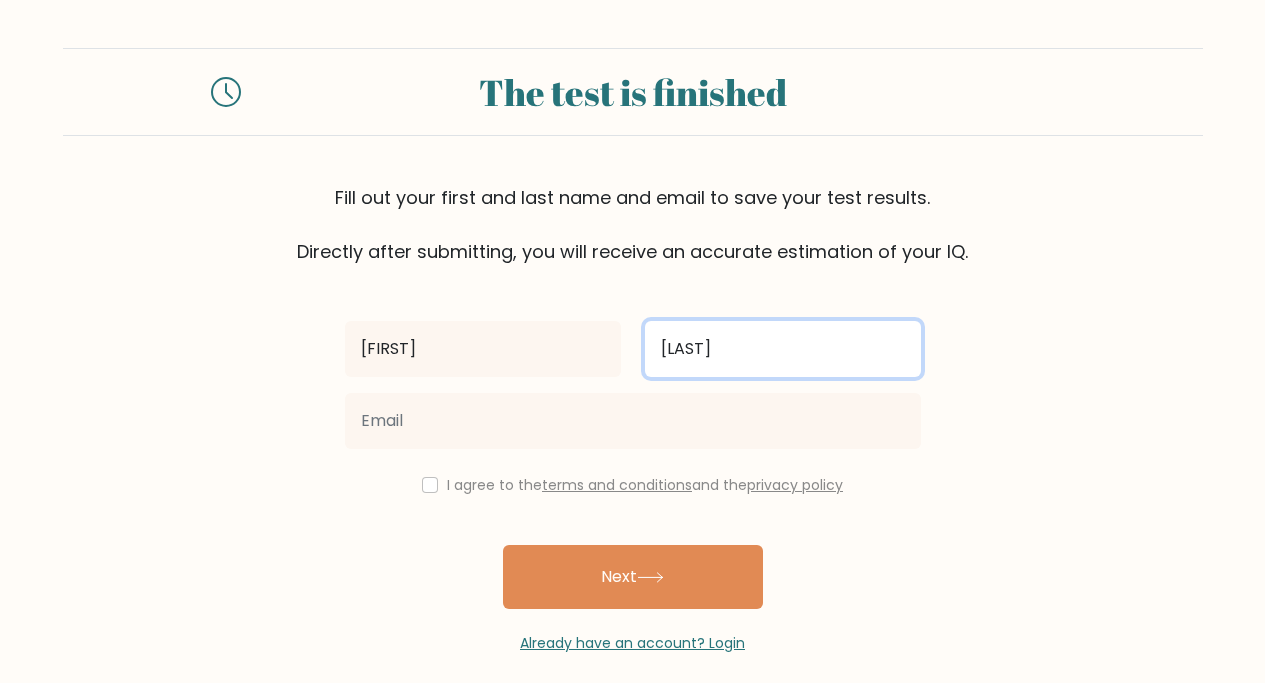type on "addams" 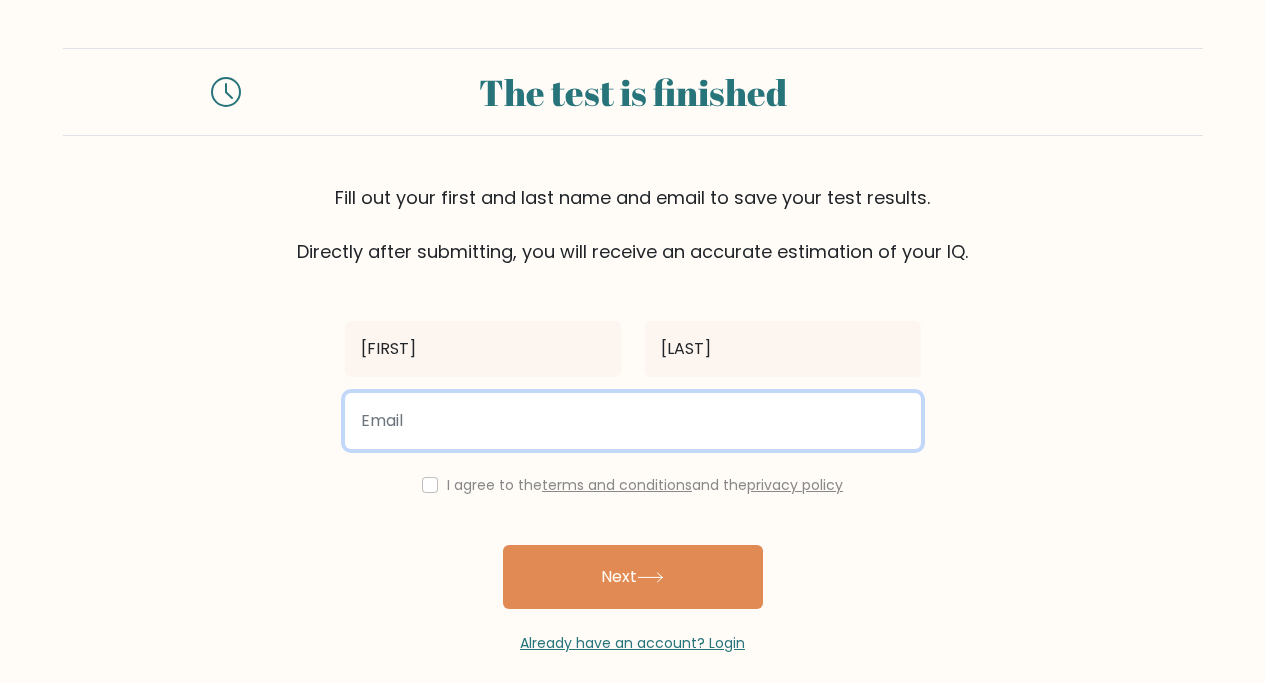 click at bounding box center (633, 421) 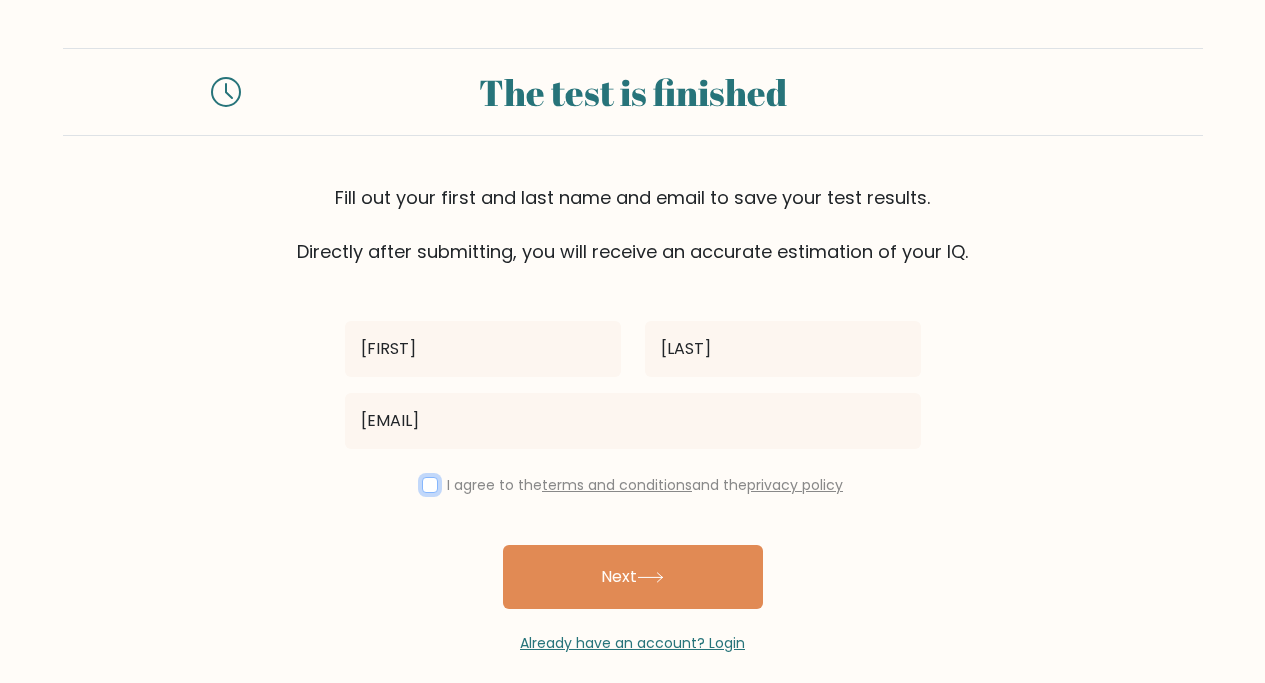 click at bounding box center (430, 485) 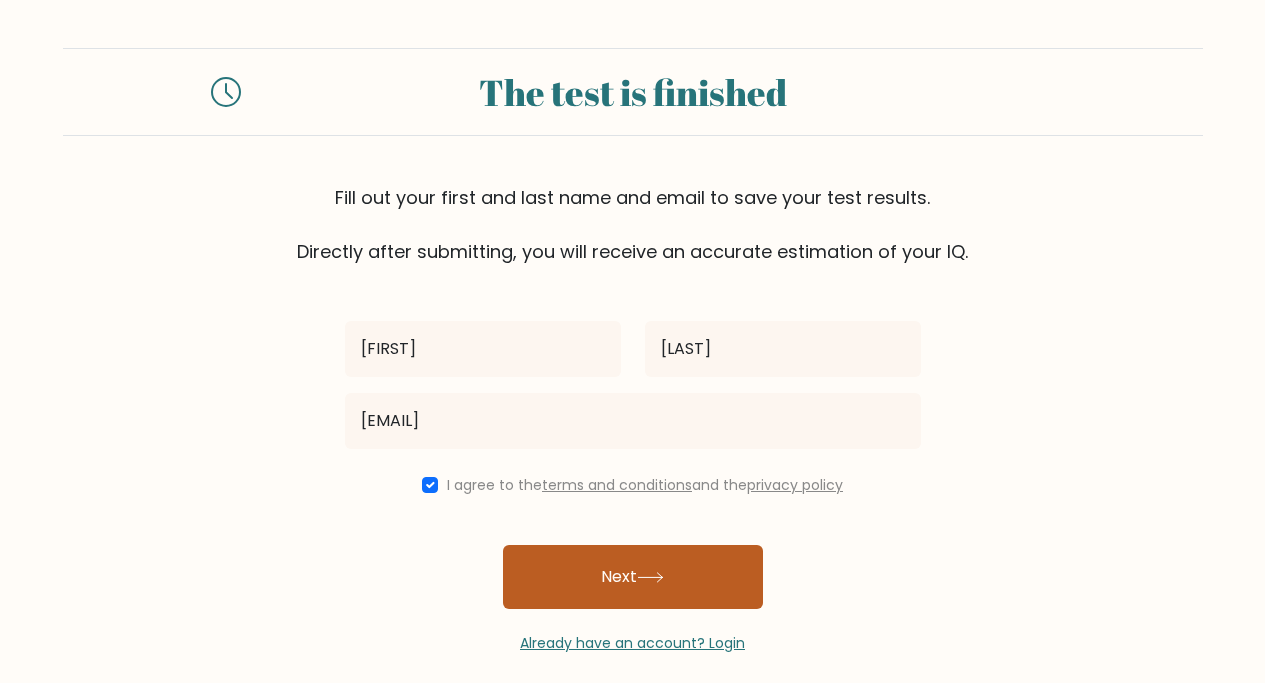 click on "Next" at bounding box center [633, 577] 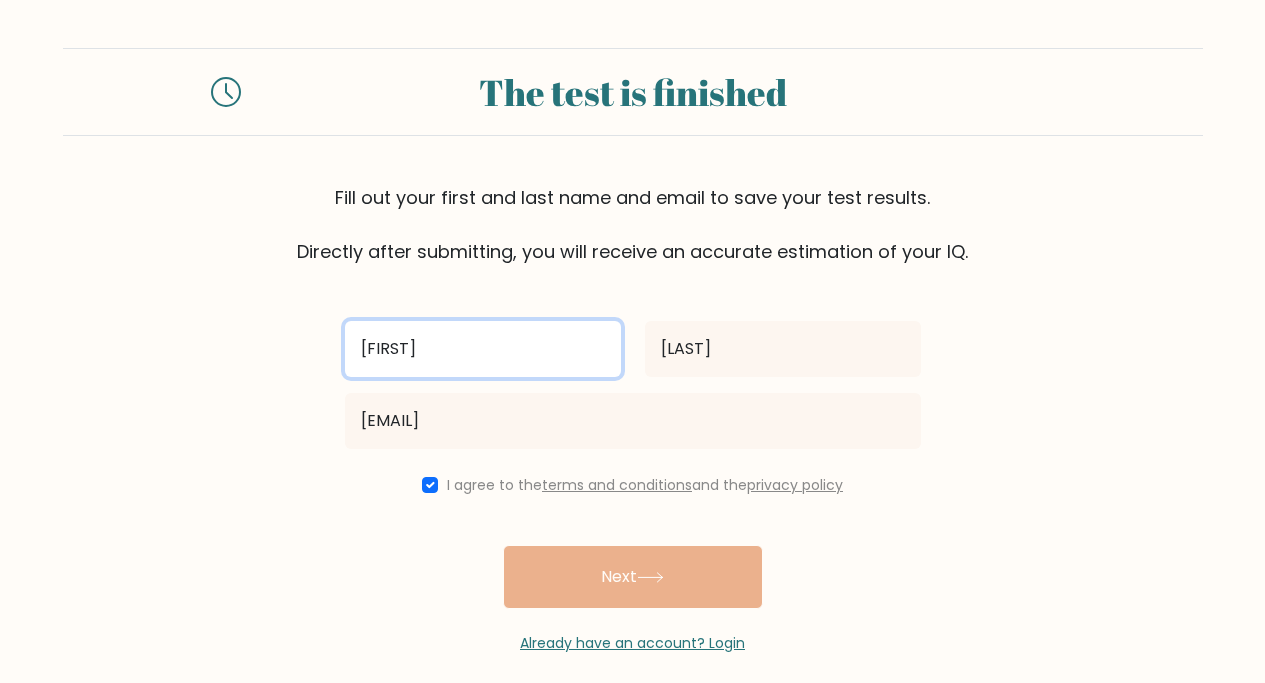 click on "raniya" at bounding box center (483, 349) 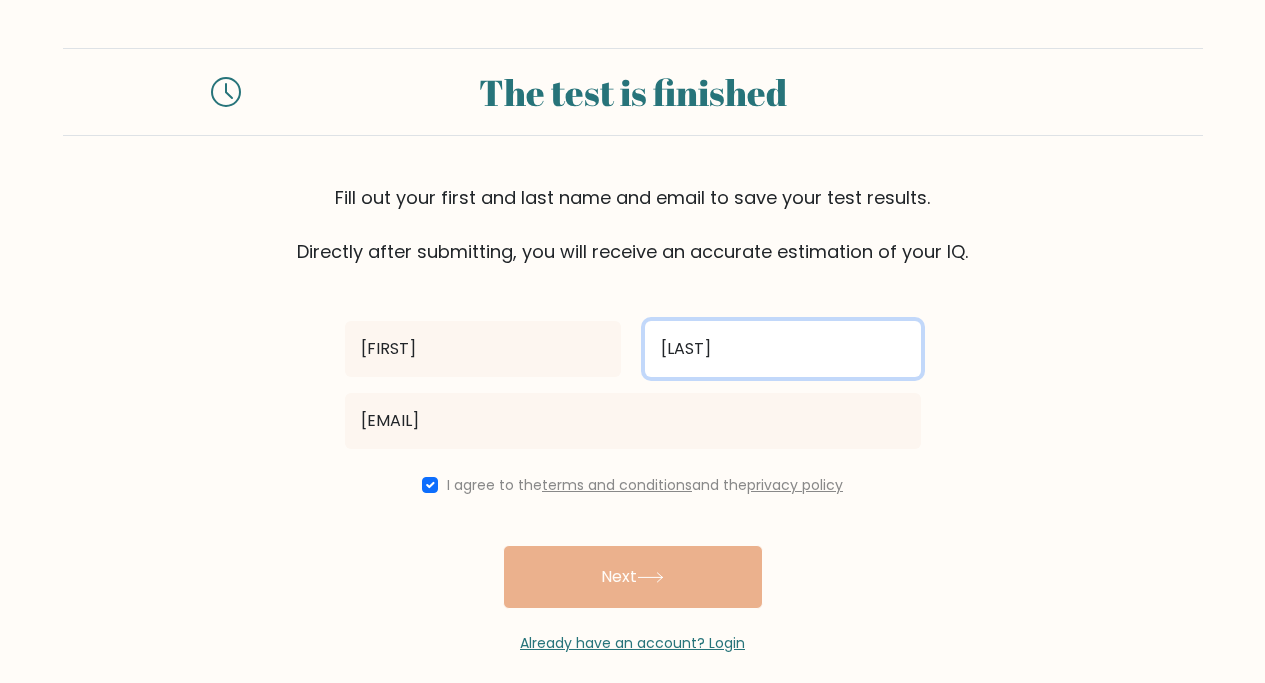 click on "addams" at bounding box center [783, 349] 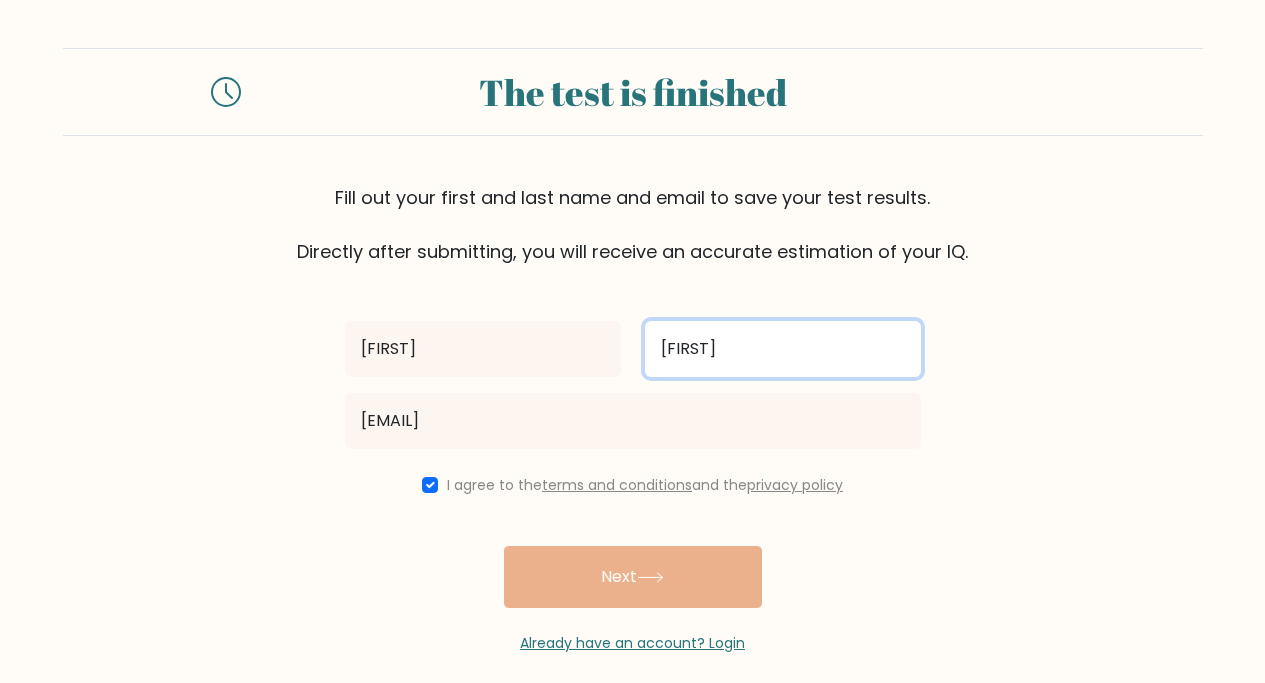 type on "a" 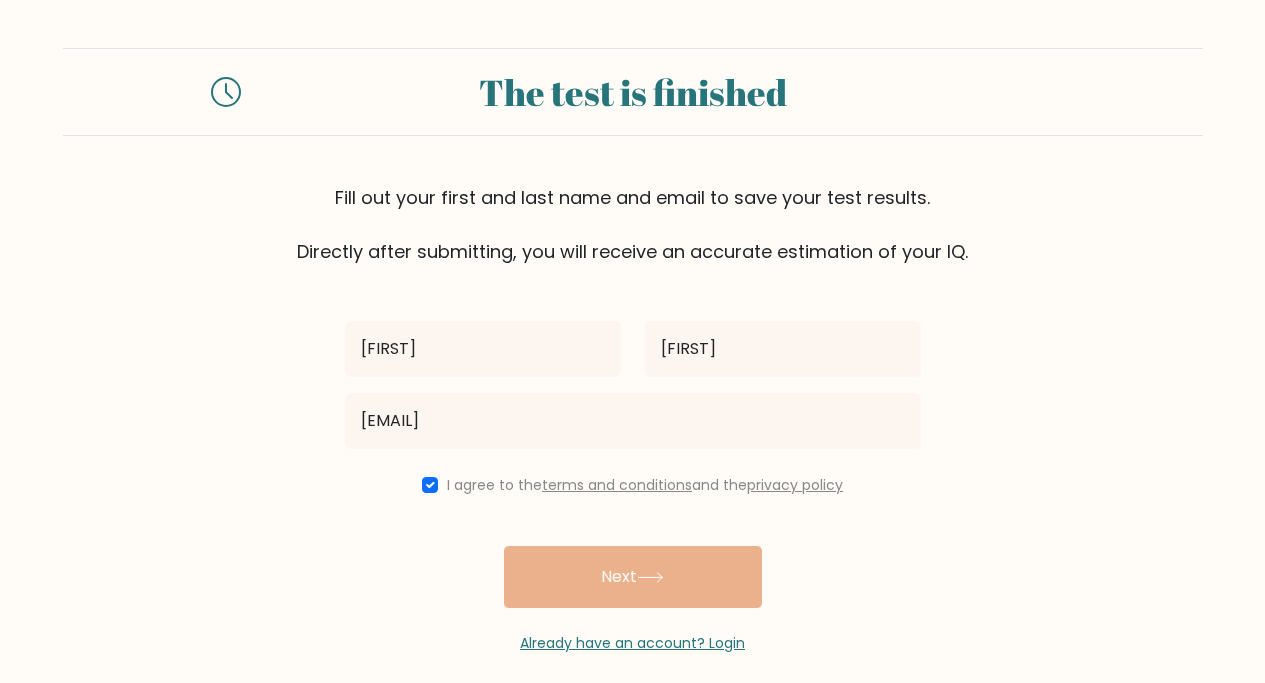 click on "rania
adelia
butterflieslover@gmail.com
I agree to the  terms and conditions  and the  privacy policy
Next
Already have an account? Login" at bounding box center [633, 459] 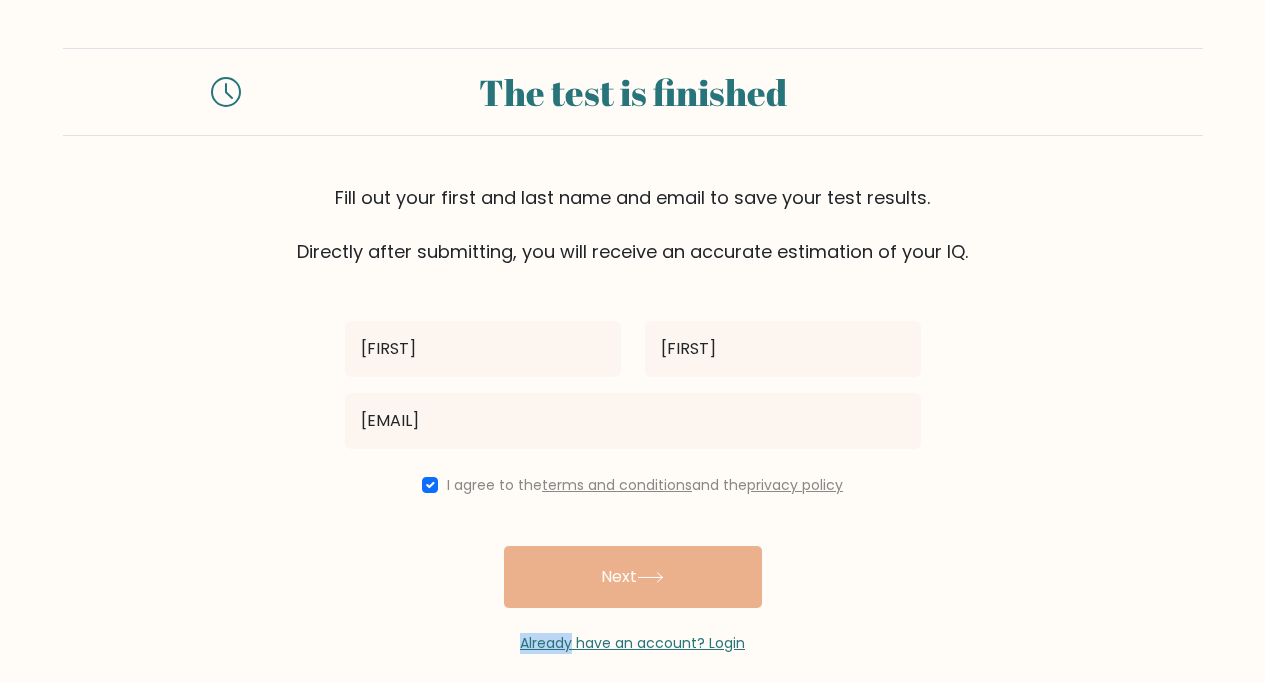 click on "rania
adelia
butterflieslover@gmail.com
I agree to the  terms and conditions  and the  privacy policy
Next
Already have an account? Login" at bounding box center (633, 459) 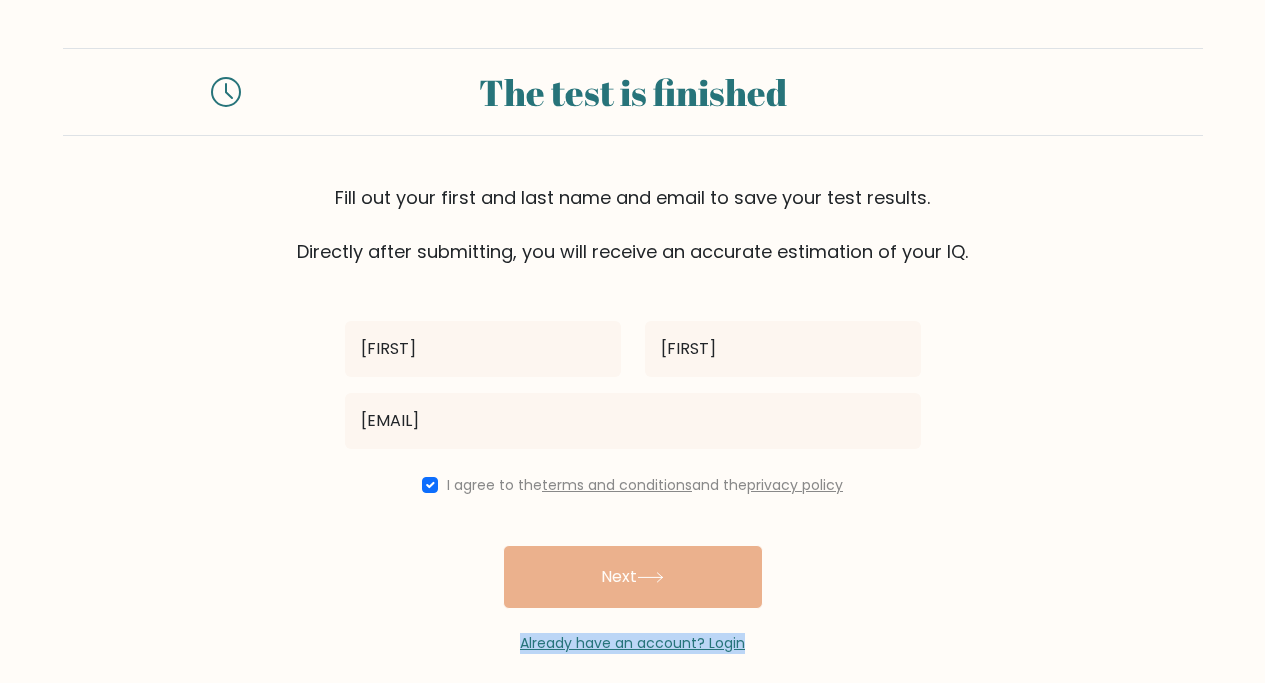 click on "rania
adelia
butterflieslover@gmail.com
I agree to the  terms and conditions  and the  privacy policy
Next
Already have an account? Login" at bounding box center [633, 459] 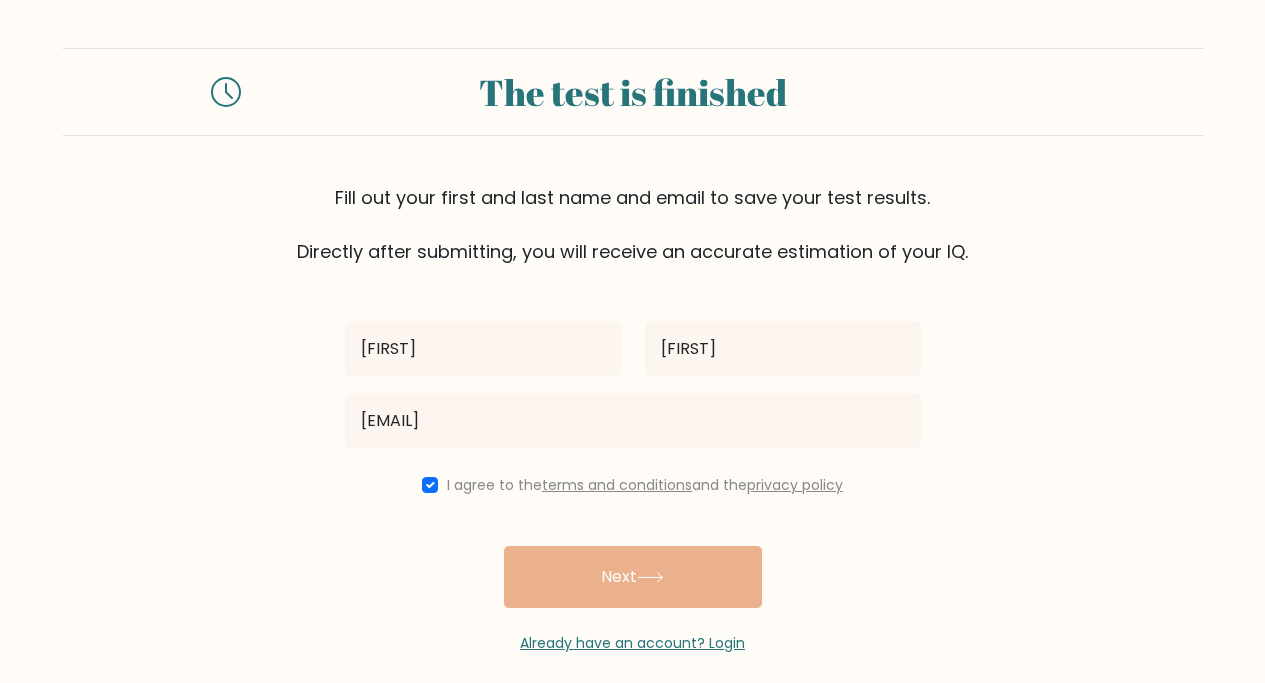 click on "rania
adelia
butterflieslover@gmail.com
I agree to the  terms and conditions  and the  privacy policy
Next
Already have an account? Login" at bounding box center (633, 459) 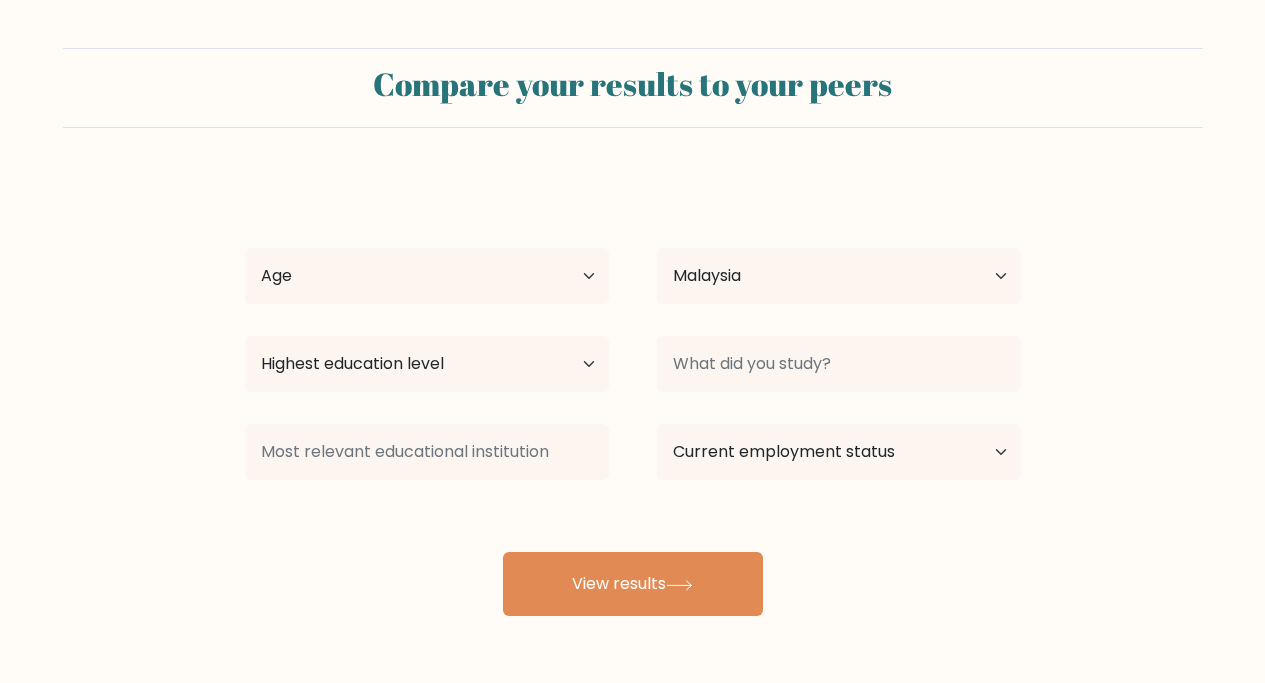 select on "MY" 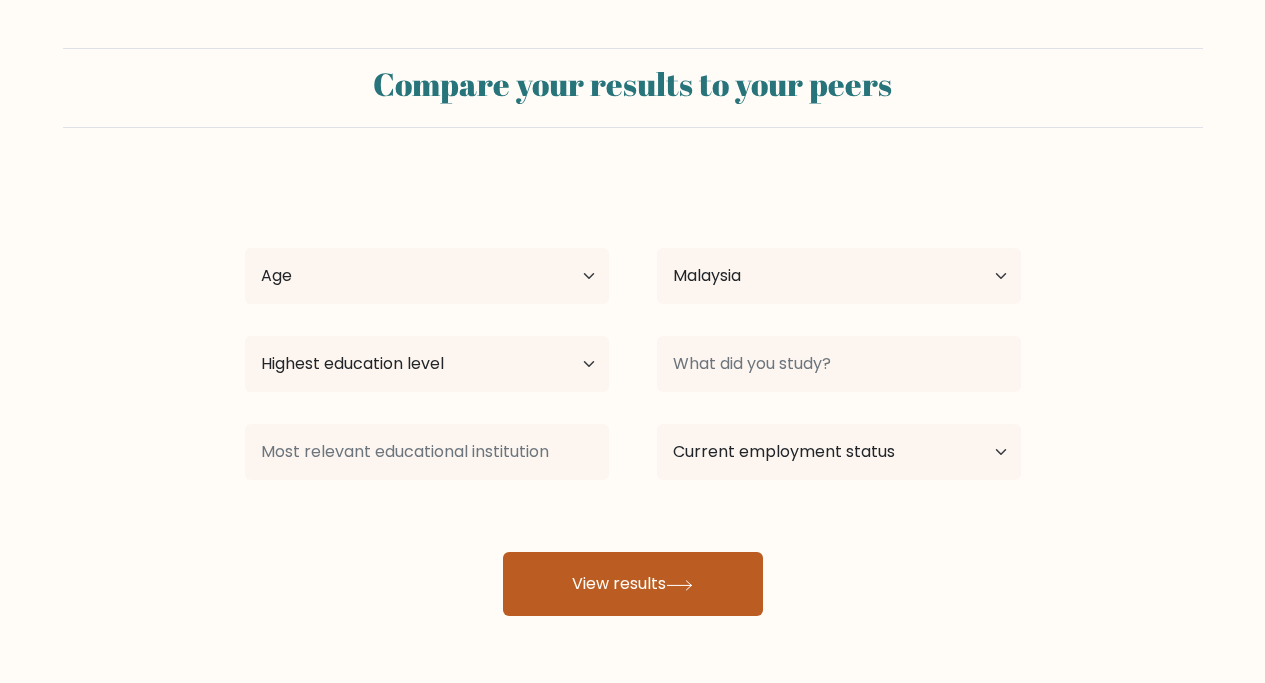 scroll, scrollTop: 0, scrollLeft: 0, axis: both 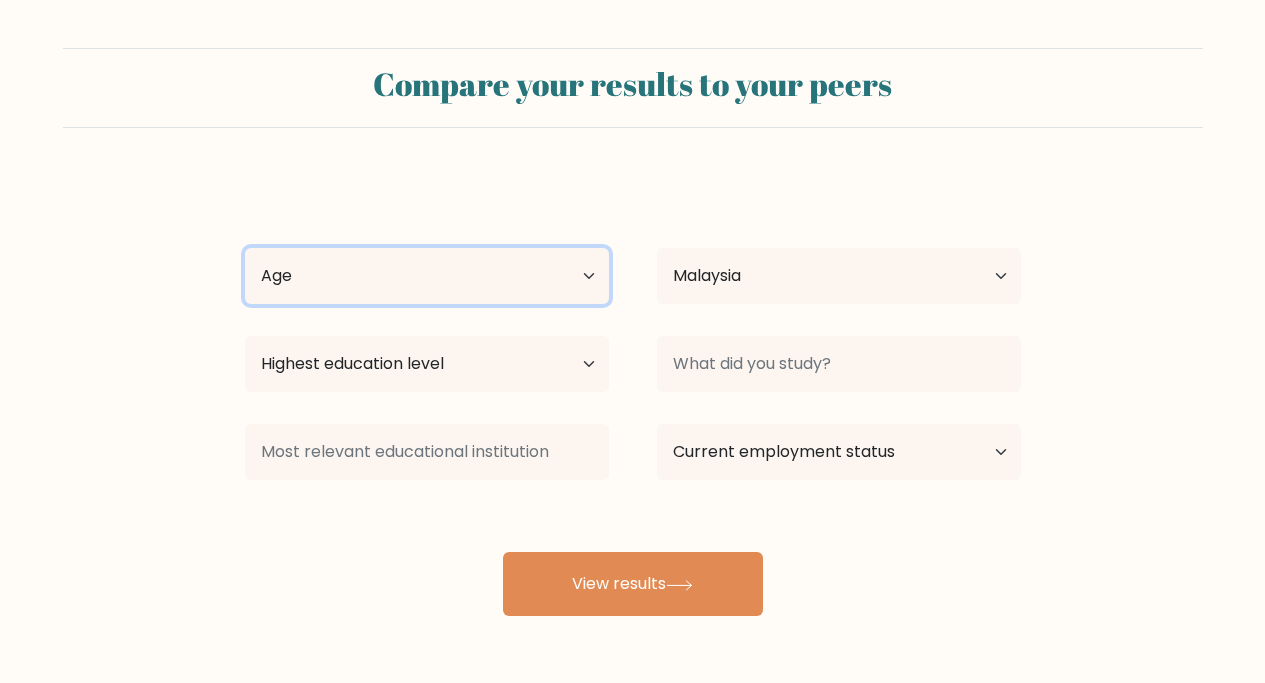 click on "Age
Under 18 years old
18-24 years old
25-34 years old
35-44 years old
45-54 years old
55-64 years old
65 years old and above" at bounding box center [427, 276] 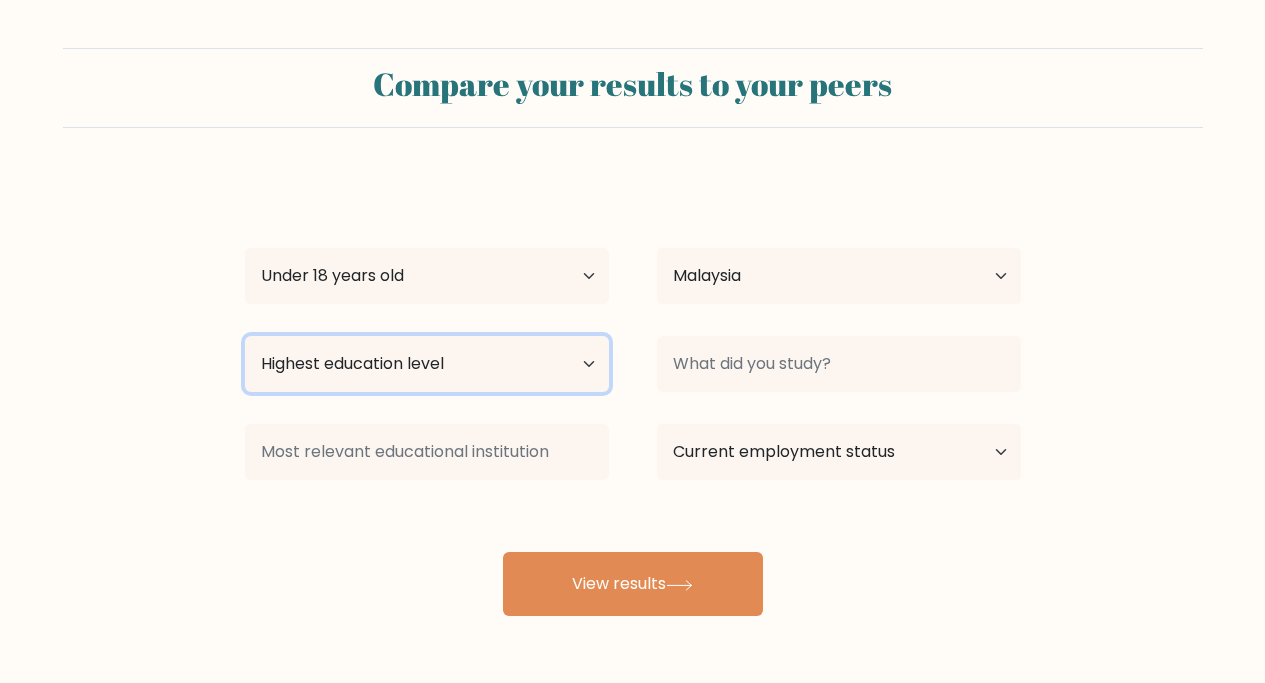 click on "Highest education level
No schooling
Primary
Lower Secondary
Upper Secondary
Occupation Specific
Bachelor's degree
Master's degree
Doctoral degree" at bounding box center [427, 364] 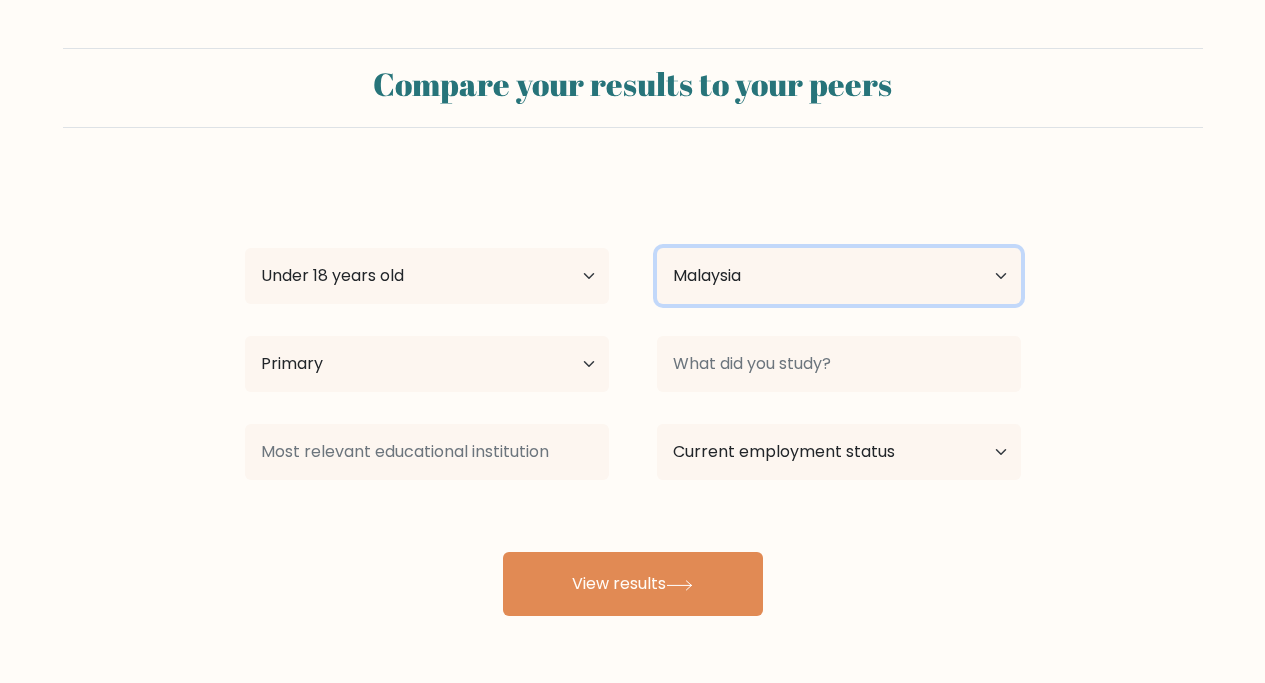 click on "Country
Afghanistan
Albania
Algeria
American Samoa
Andorra
Angola
Anguilla
Antarctica
Antigua and Barbuda
Argentina
Armenia
Aruba
Australia
Austria
Azerbaijan
Bahamas
Bahrain
Bangladesh
Barbados
Belarus
Belgium
Belize
Benin
Bermuda
Bhutan
Bolivia
Bonaire, Sint Eustatius and Saba
Bosnia and Herzegovina
Botswana
Bouvet Island
Brazil
British Indian Ocean Territory
Brunei
Bulgaria
Burkina Faso
Burundi
Cabo Verde
Cambodia
Cameroon
Canada
Cayman Islands
Central African Republic
Chad
Chile
China
Christmas Island
Cocos (Keeling) Islands
Colombia
Comoros
Congo
Congo (the Democratic Republic of the)
Cook Islands
Costa Rica
Côte d'Ivoire
Croatia
Cuba" at bounding box center (839, 276) 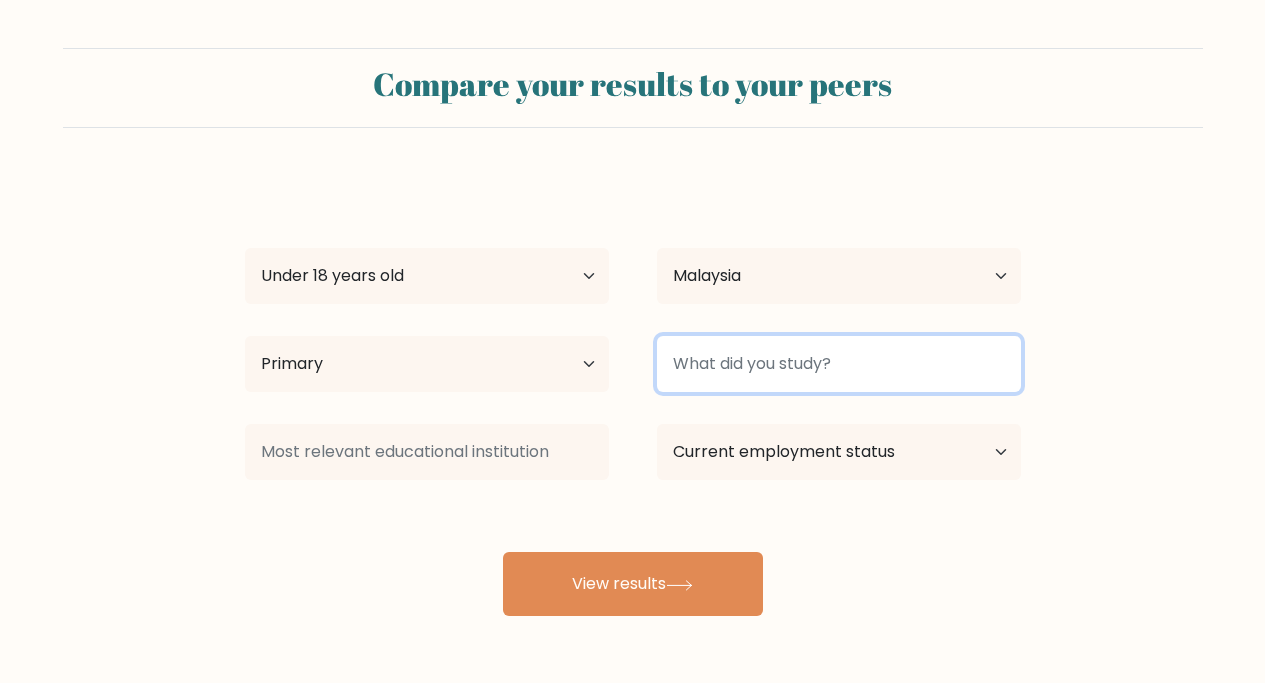click at bounding box center [839, 364] 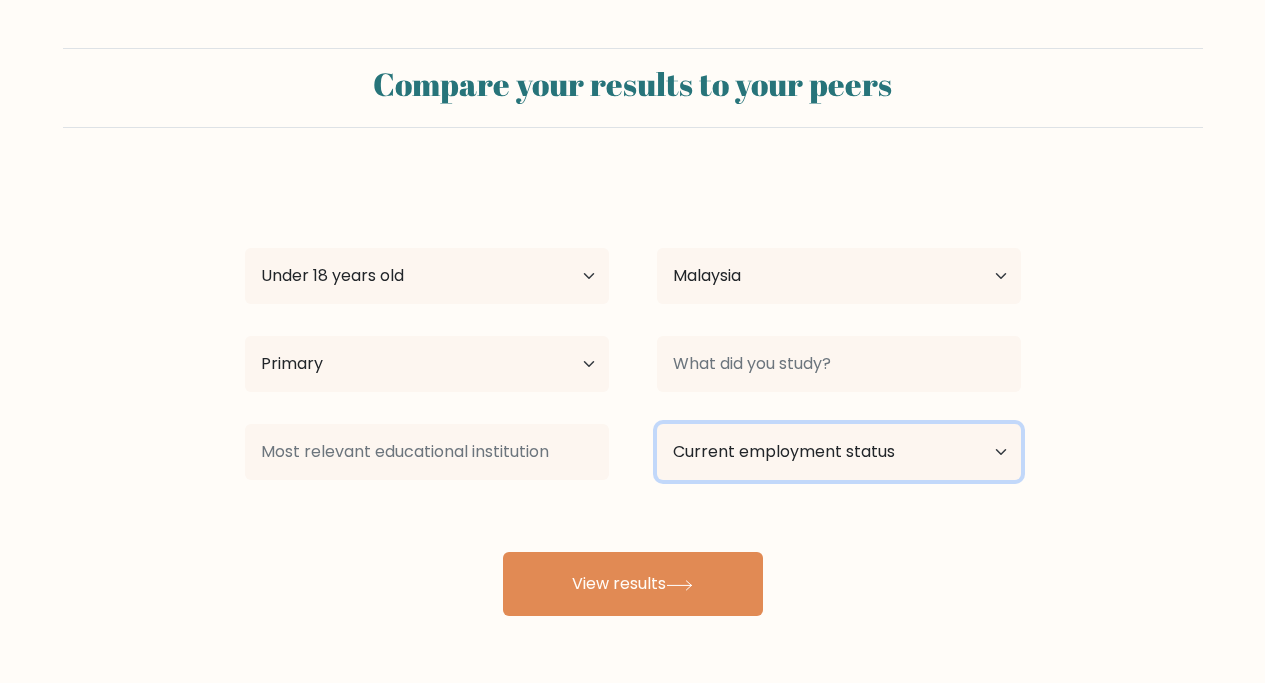 click on "Current employment status
Employed
Student
Retired
Other / prefer not to answer" at bounding box center (839, 452) 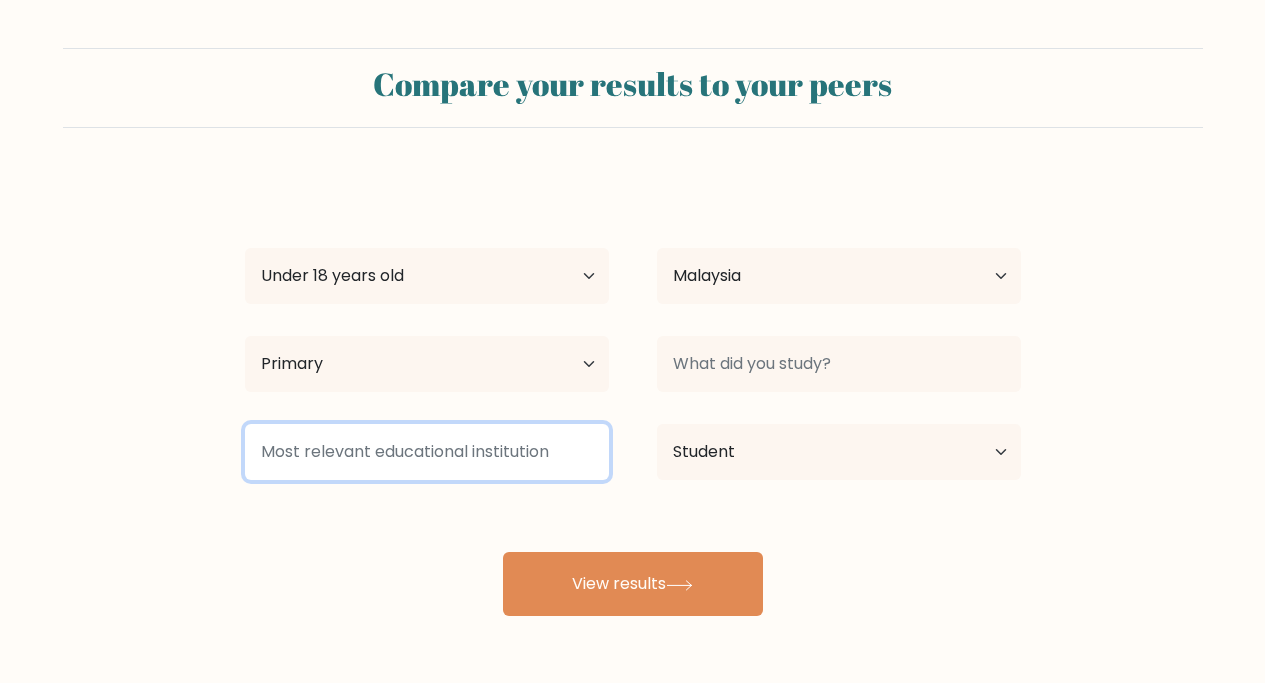 drag, startPoint x: 533, startPoint y: 430, endPoint x: 526, endPoint y: 440, distance: 12.206555 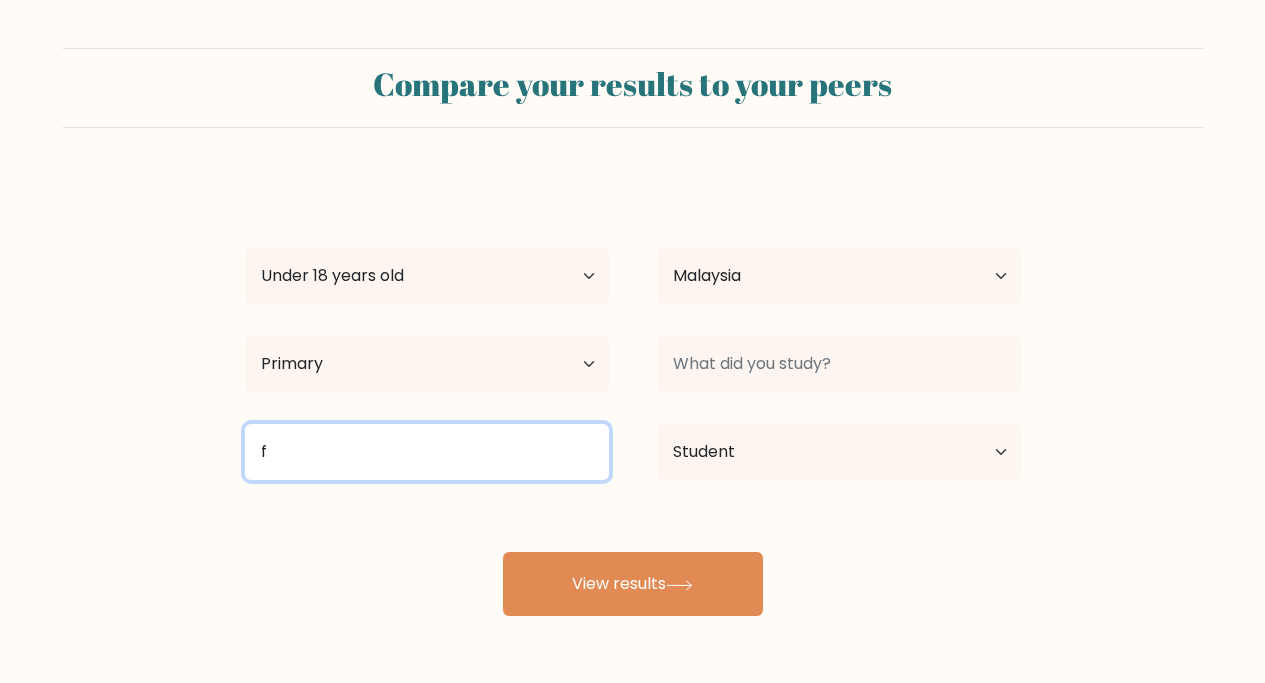 type 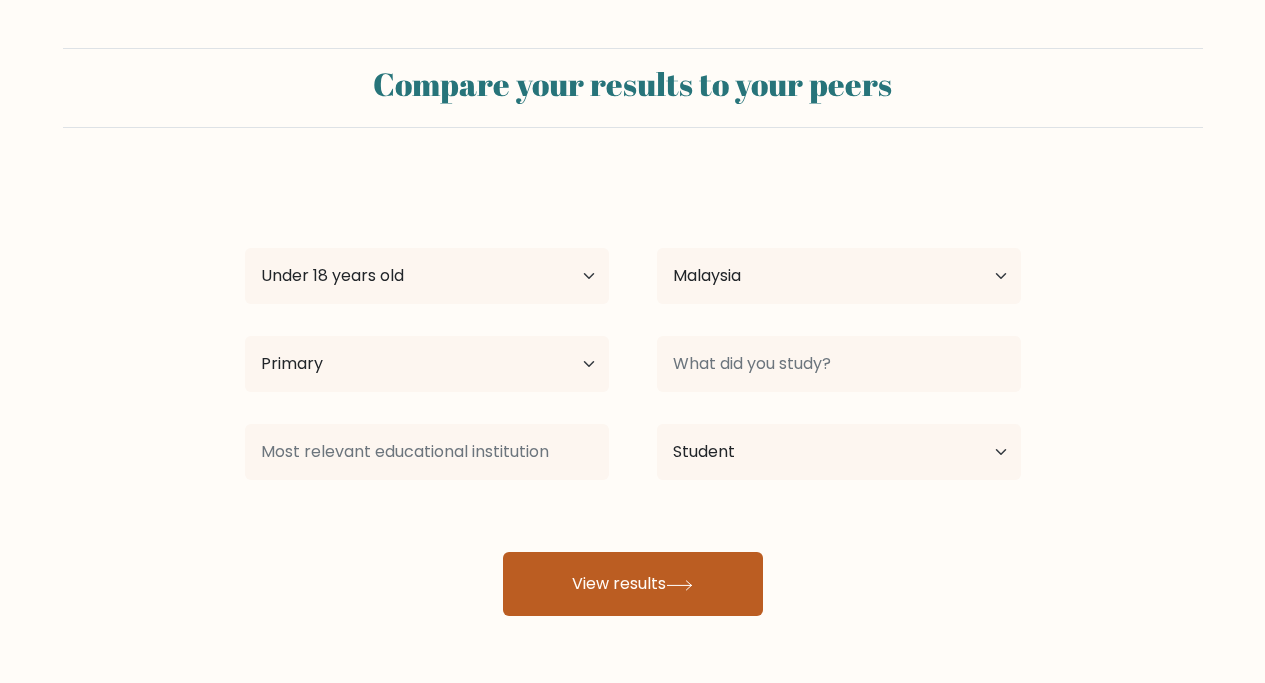 click on "View results" at bounding box center [633, 584] 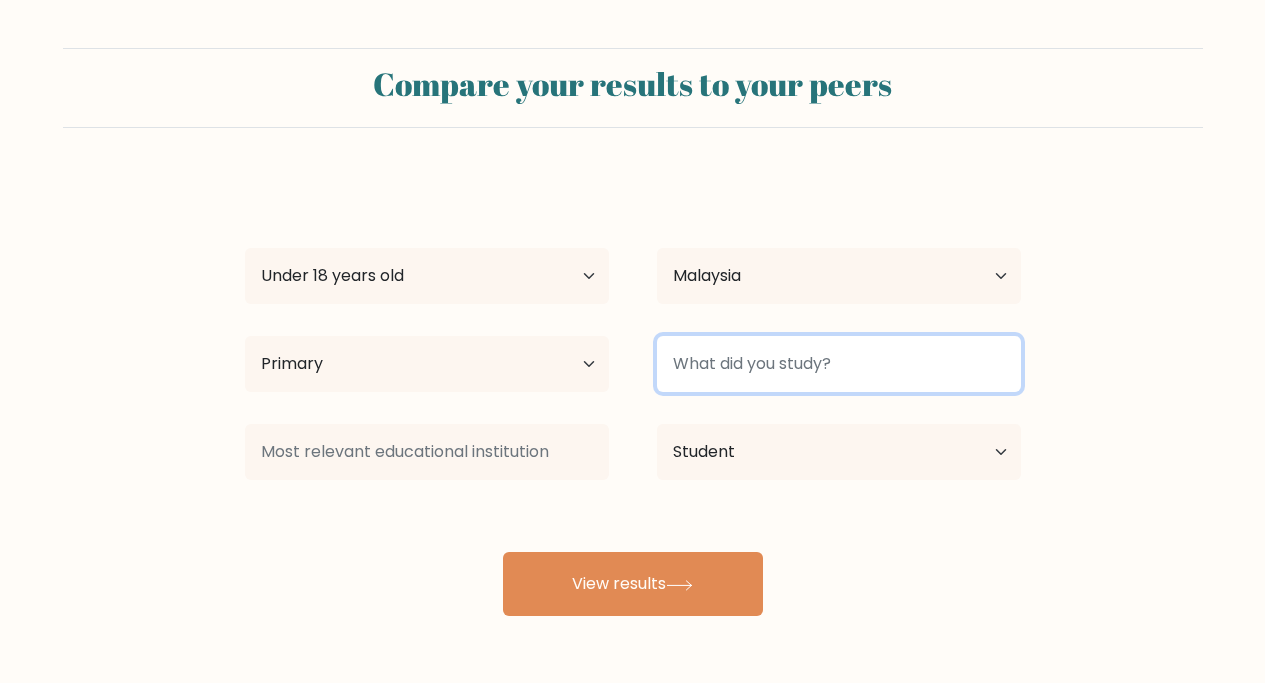 click at bounding box center [839, 364] 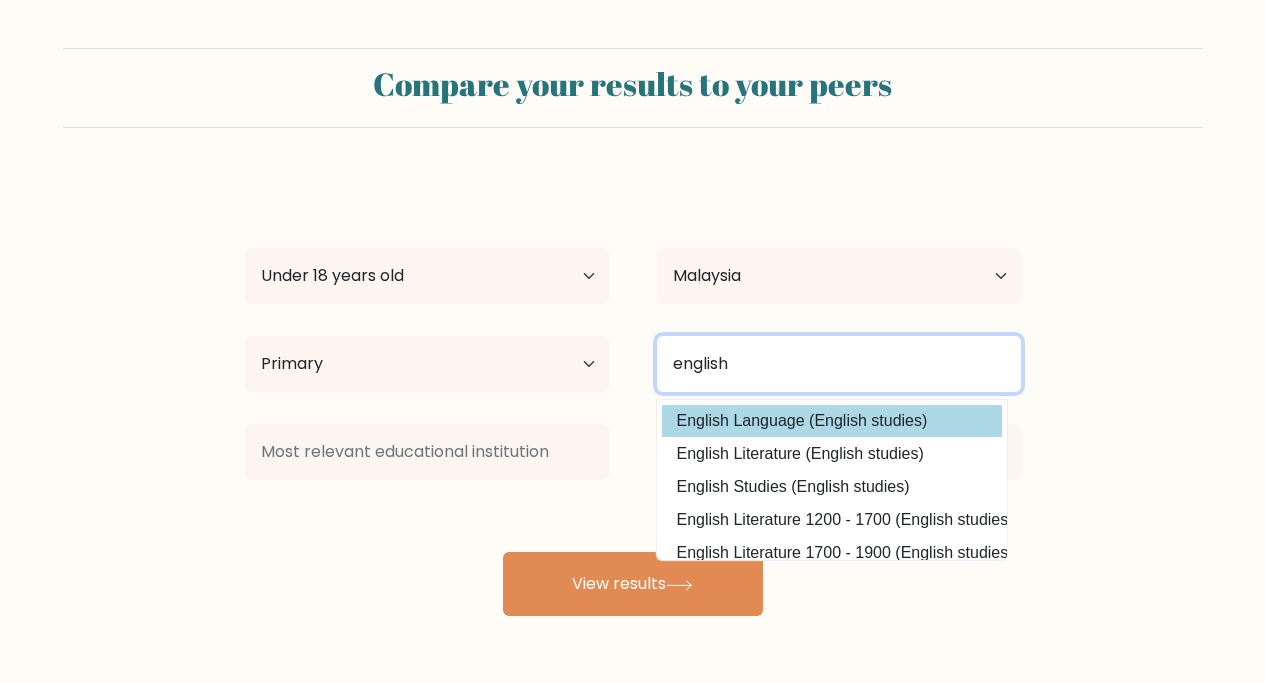 type on "english" 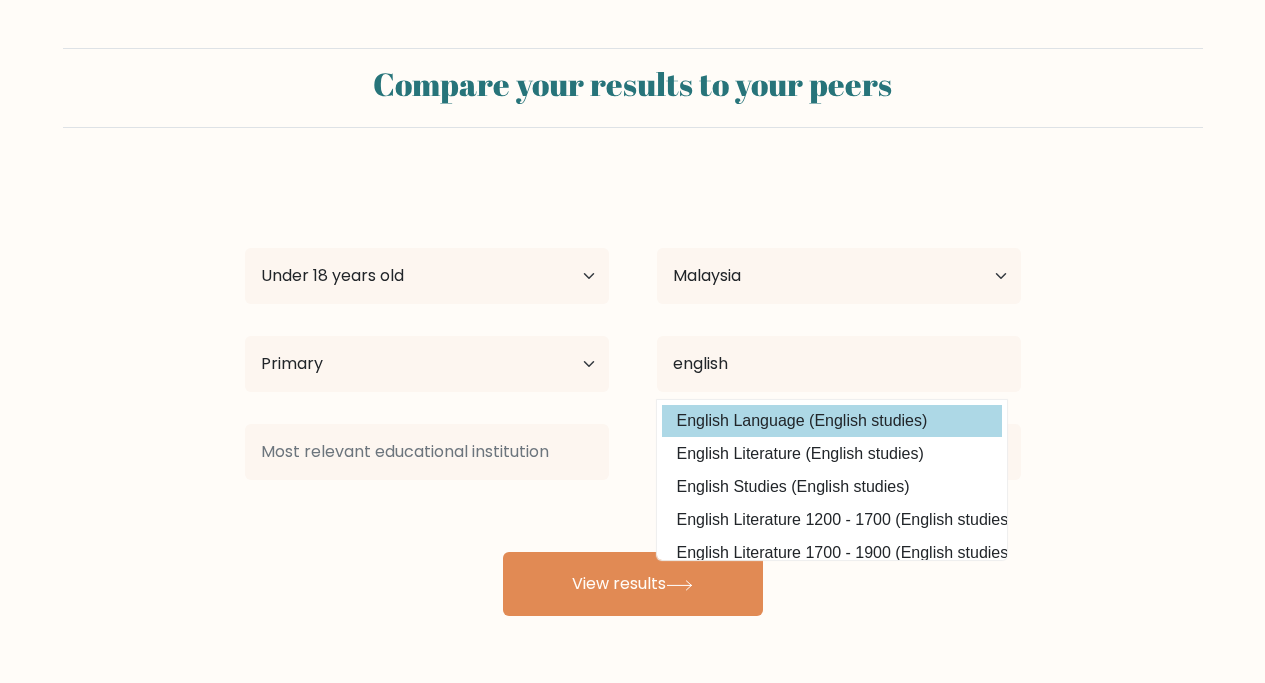 click on "[FIRST]
[LAST]
Age
Under 18 years old
18-24 years old
25-34 years old
35-44 years old
45-54 years old
55-64 years old
65 years old and above
Country
Afghanistan
Albania
Algeria
American Samoa
Andorra
Angola
Anguilla
Antarctica
Antigua and Barbuda
Argentina
Armenia
Aruba
Australia
Austria
Azerbaijan
Bahamas
Bahrain
Bangladesh
Barbados
Belarus
Belgium
Belize
Benin
Bermuda
Bhutan
Bolivia
Bonaire, Sint Eustatius and Saba
Bosnia and Herzegovina
Botswana
Bouvet Island
Brazil
Brunei" at bounding box center (633, 396) 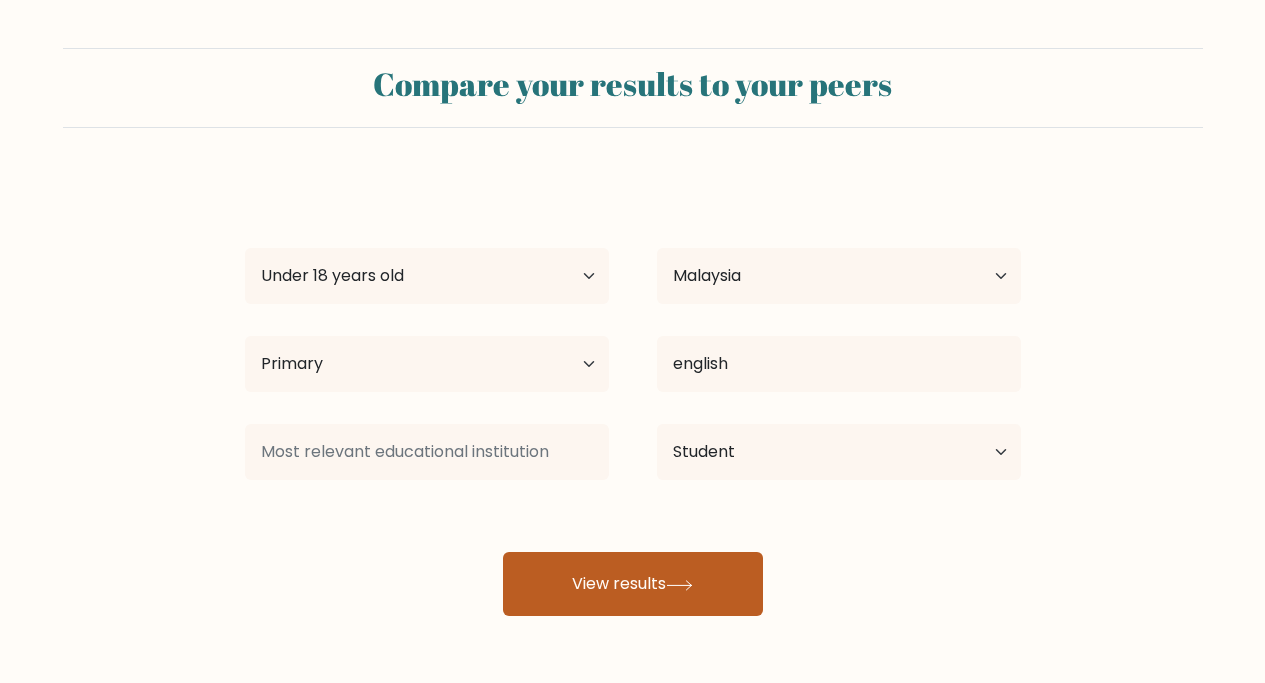 click 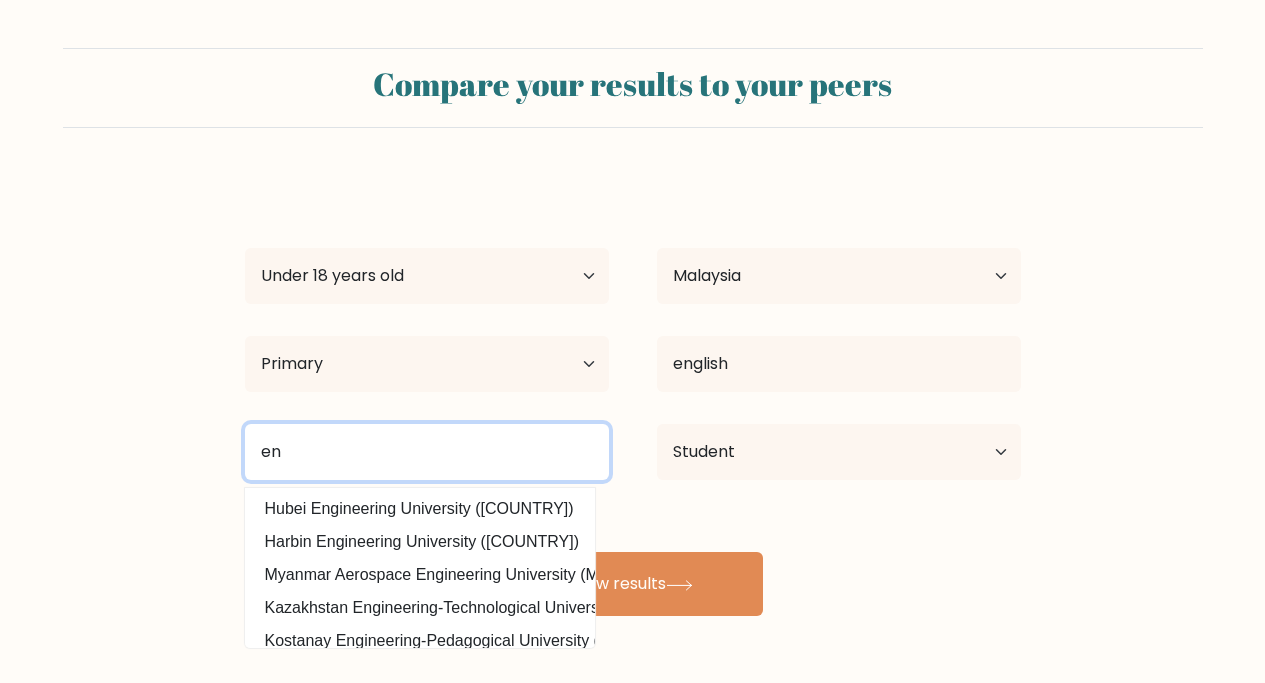 type on "e" 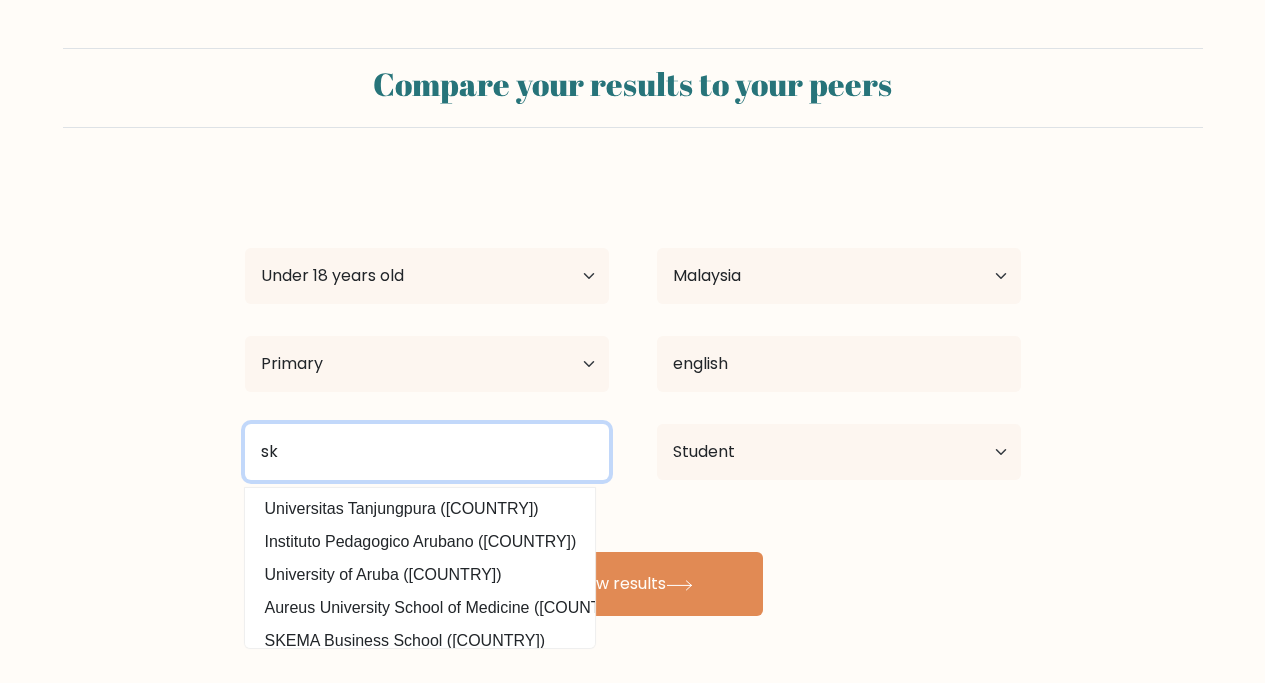type on "s" 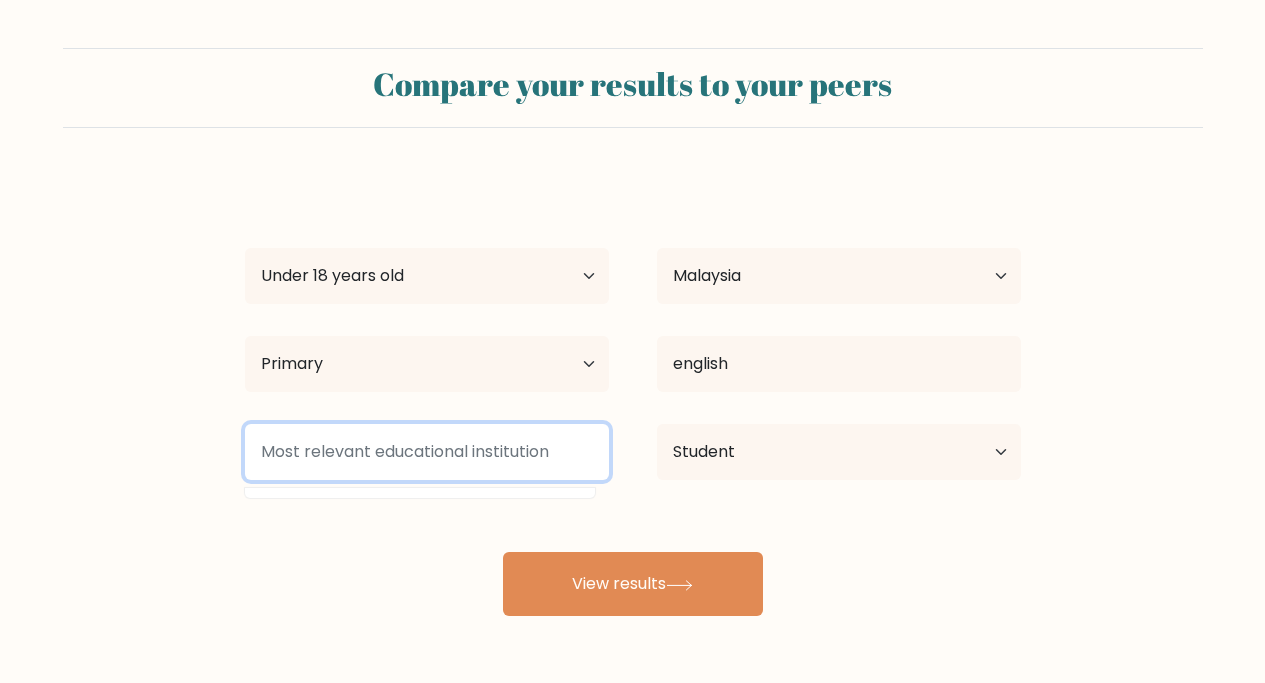 type on "w" 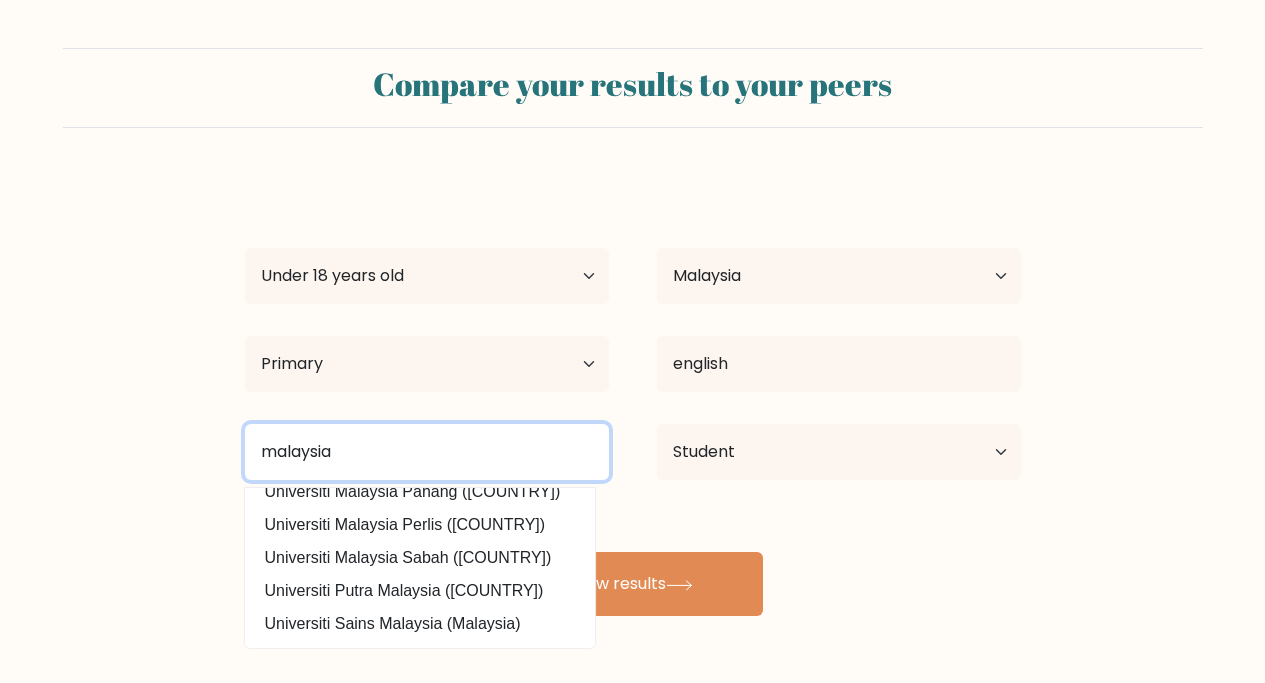 scroll, scrollTop: 0, scrollLeft: 0, axis: both 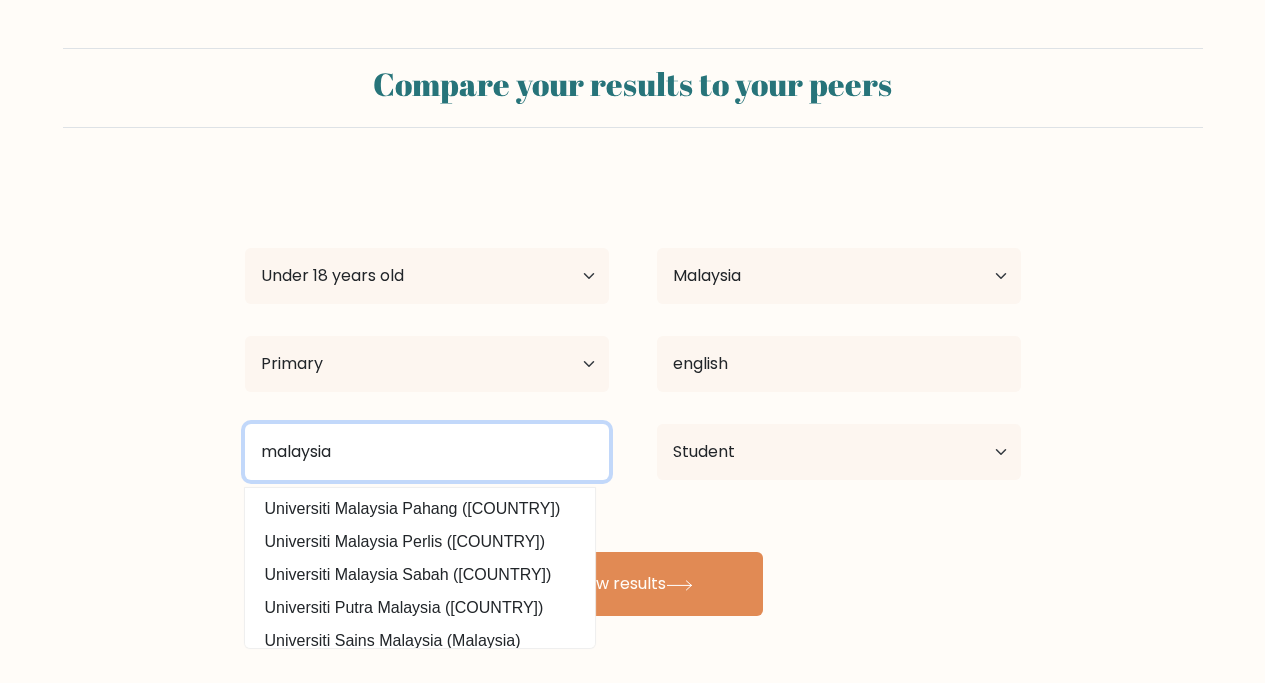 click on "malaysia" at bounding box center [427, 452] 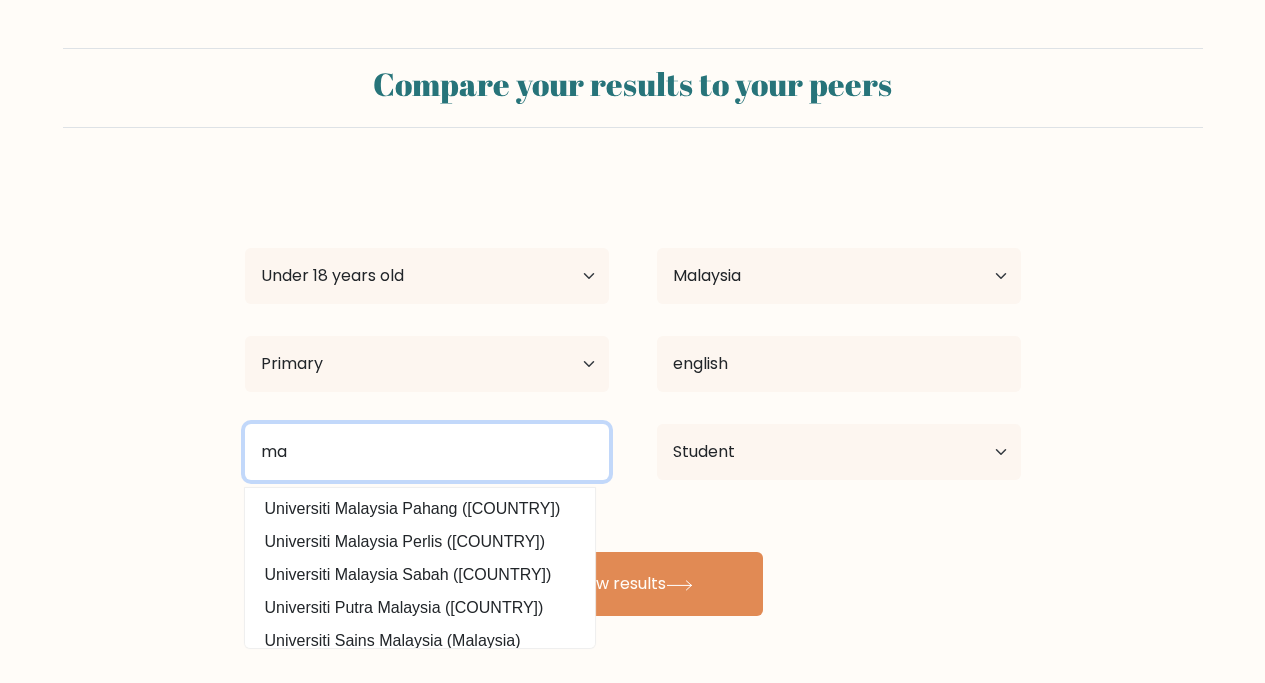type on "m" 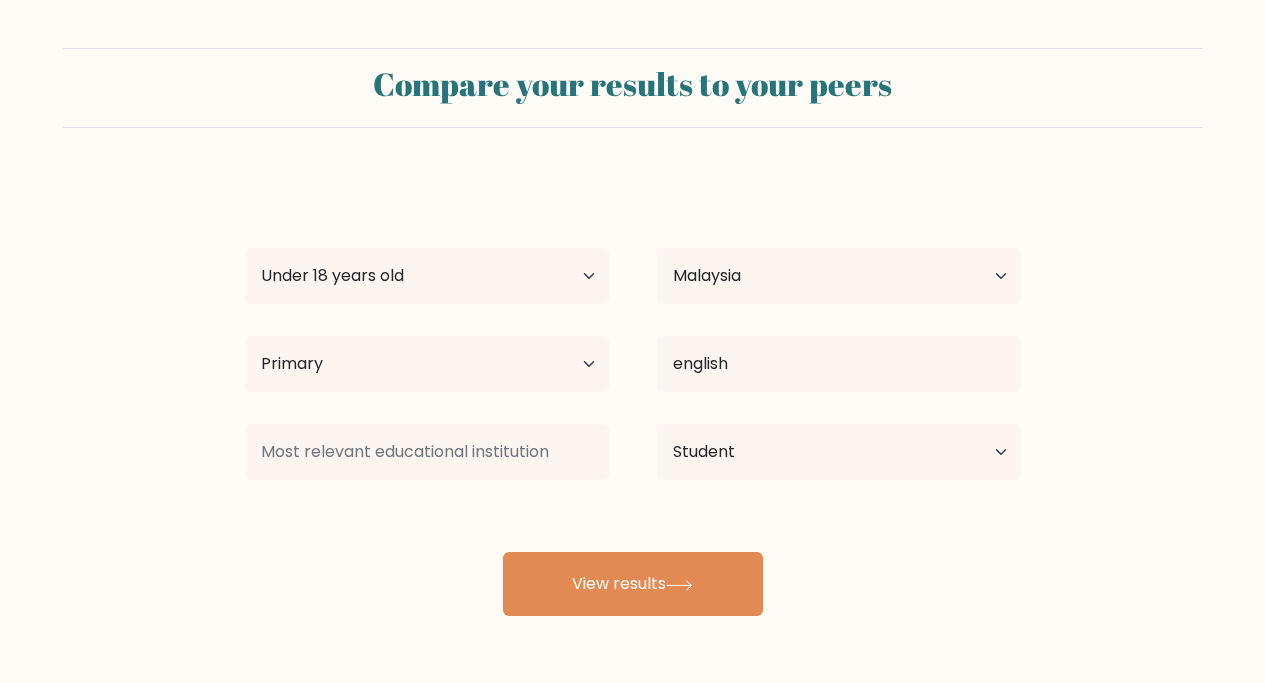 click at bounding box center [427, 452] 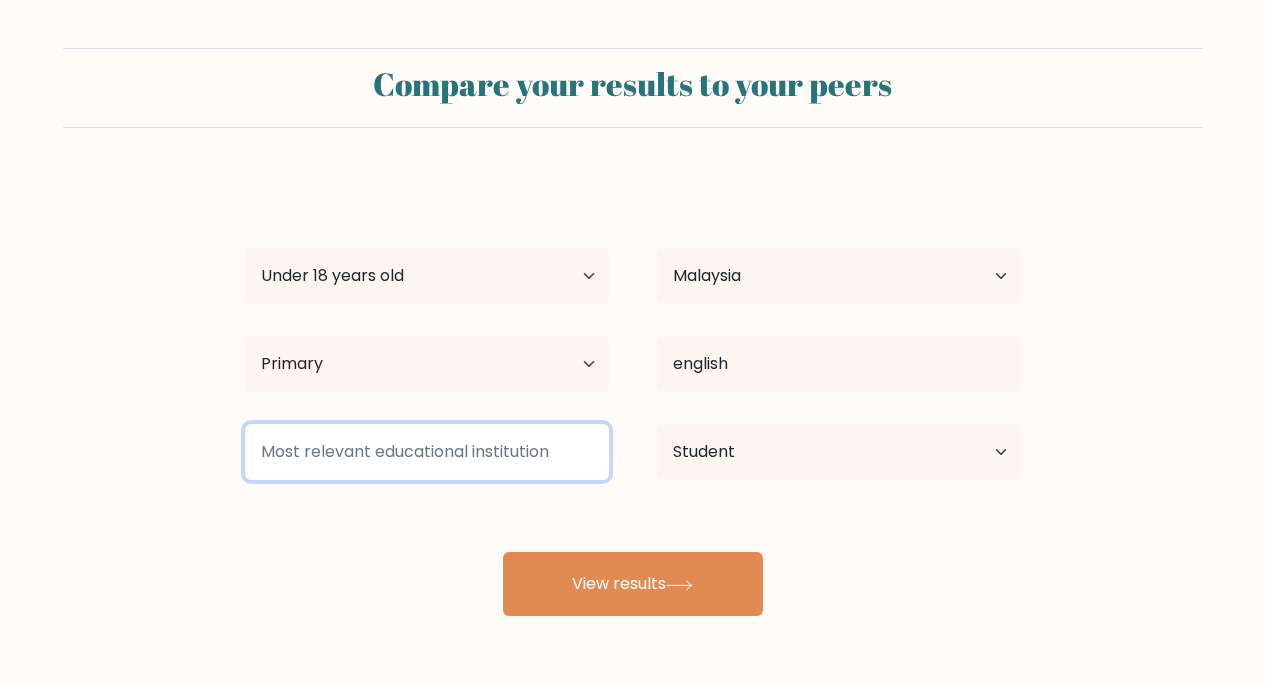click at bounding box center (427, 452) 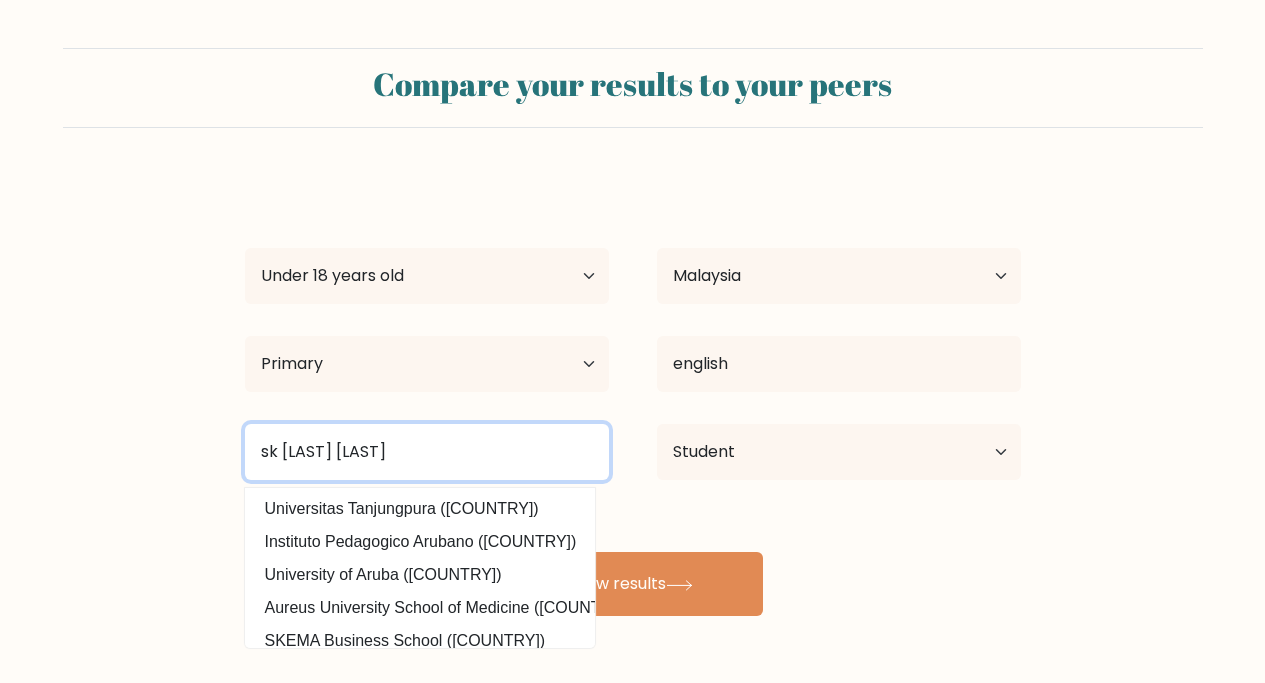 type on "sk [LAST] [LAST]" 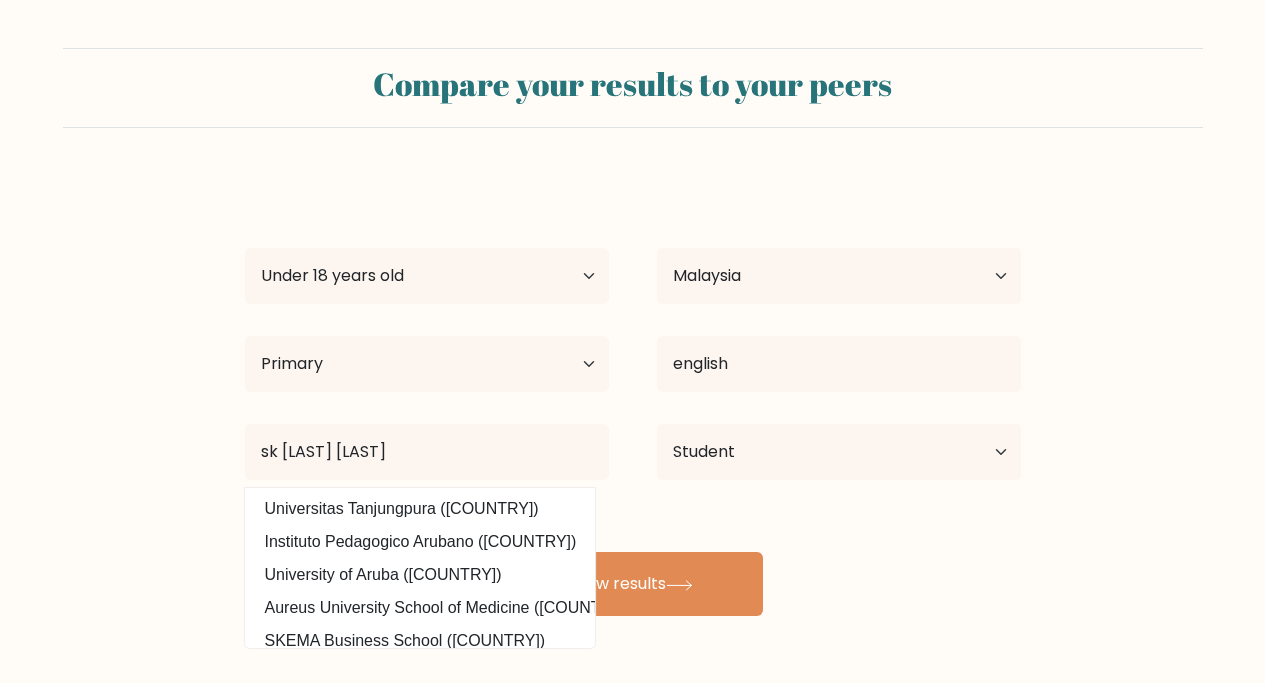 click on "[FIRST]
[LAST]
Age
Under 18 years old
18-24 years old
25-34 years old
35-44 years old
45-54 years old
55-64 years old
65 years old and above
Country
Afghanistan
Albania
Algeria
American Samoa
Andorra
Angola
Anguilla
Antarctica
Antigua and Barbuda
Argentina
Armenia
Aruba
Australia
Chad" at bounding box center (632, 332) 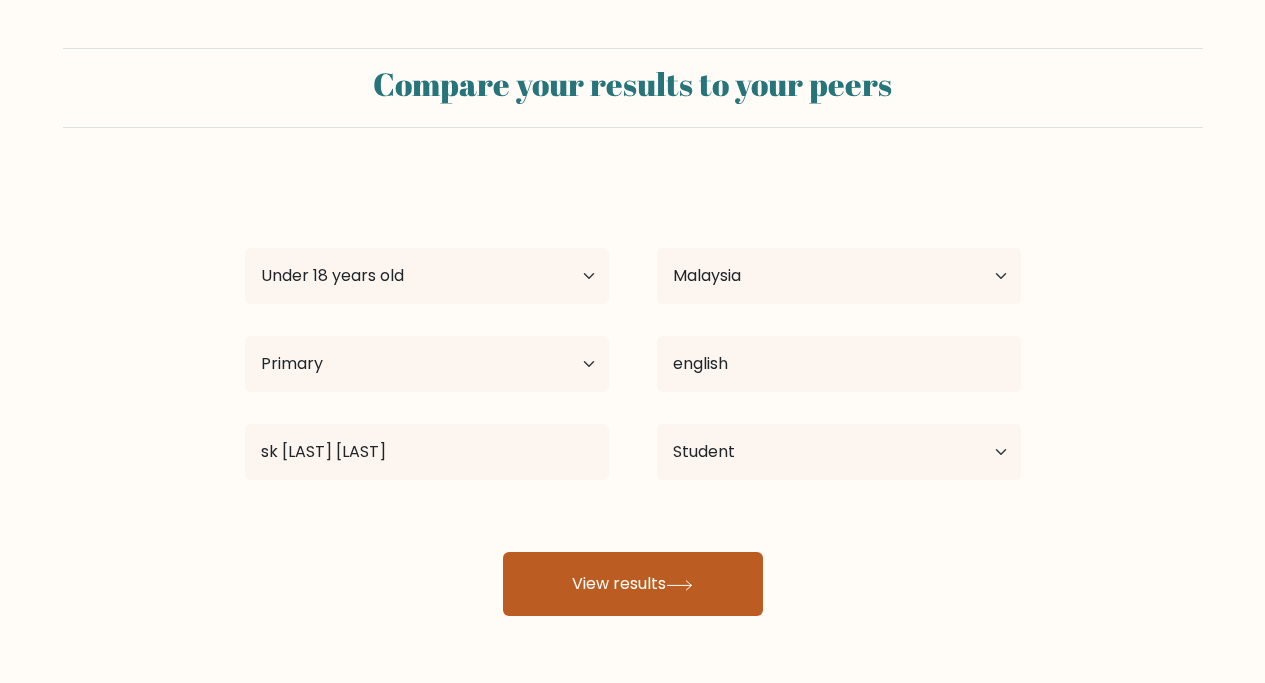 click on "View results" at bounding box center [633, 584] 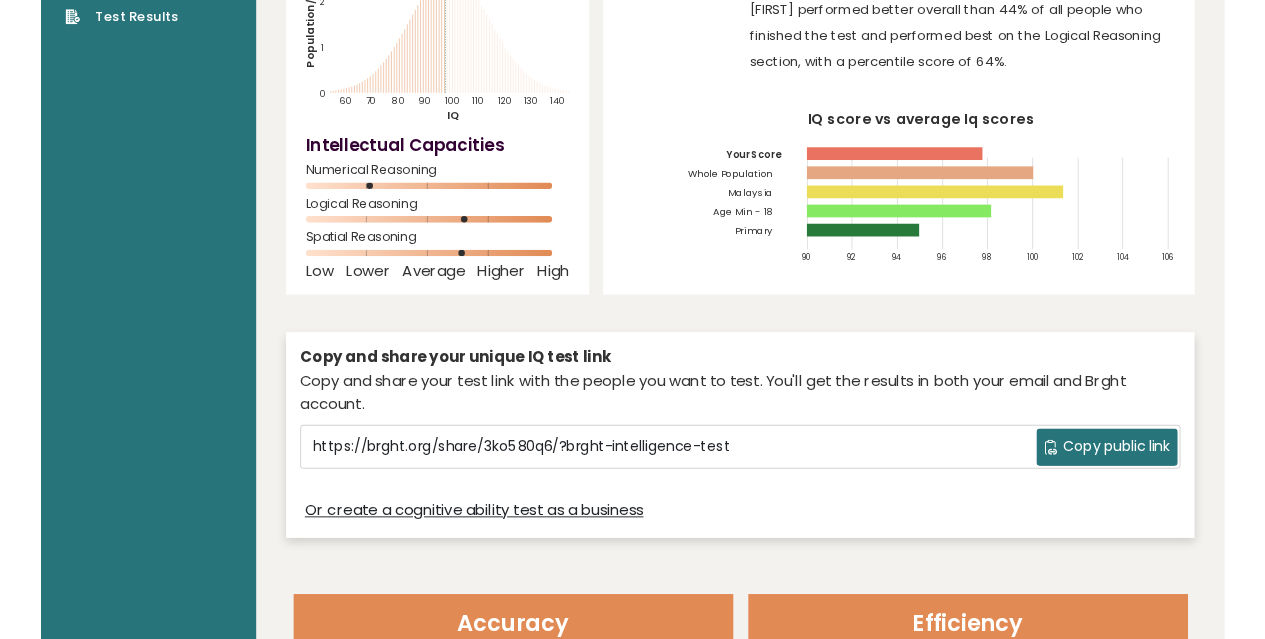 scroll, scrollTop: 374, scrollLeft: 0, axis: vertical 